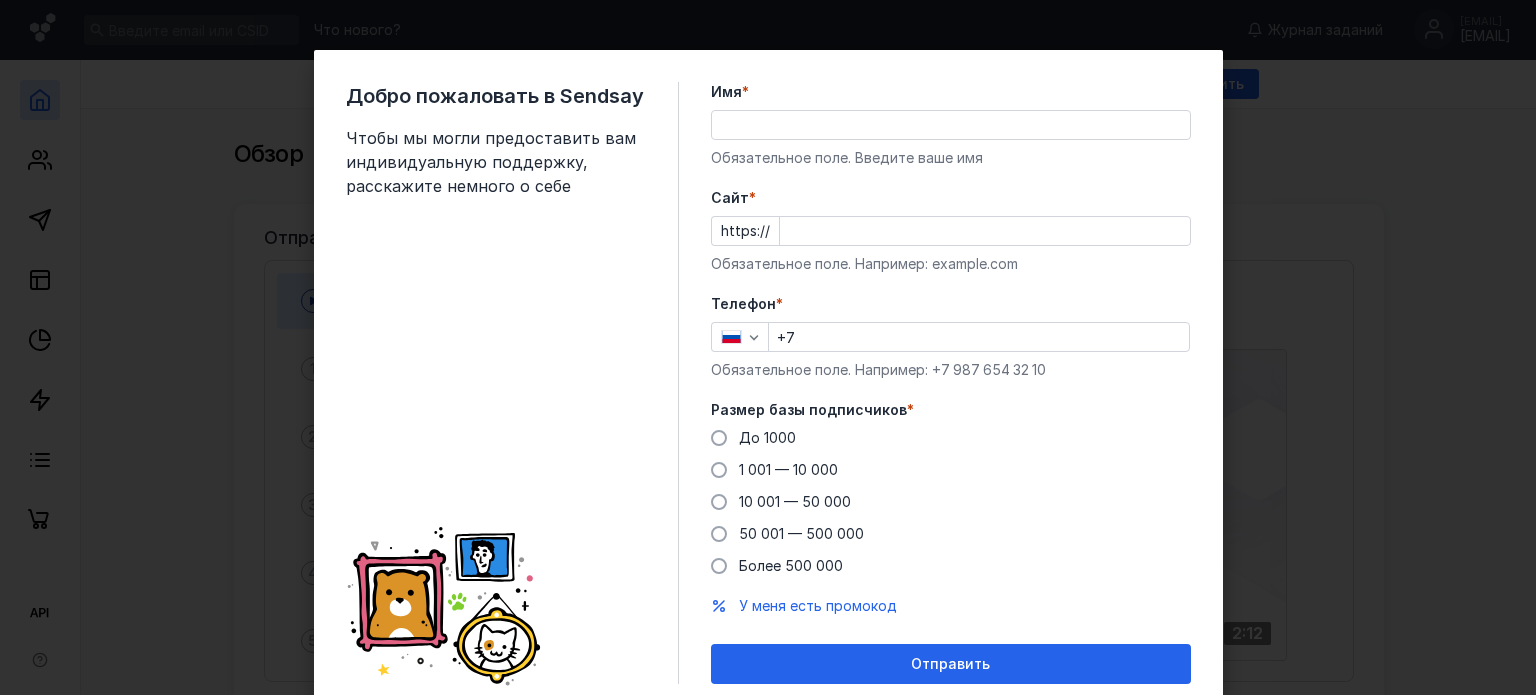 scroll, scrollTop: 0, scrollLeft: 0, axis: both 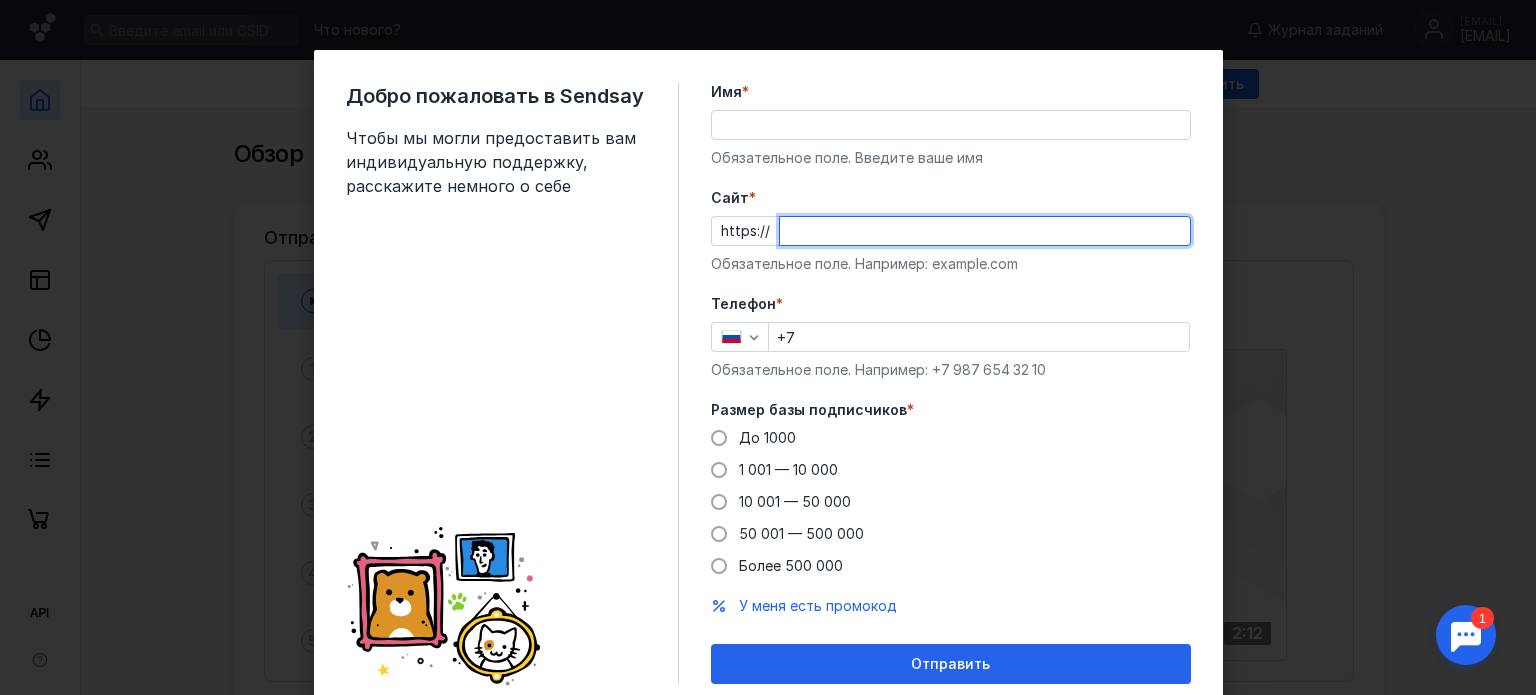 click on "Cайт  *" at bounding box center [985, 231] 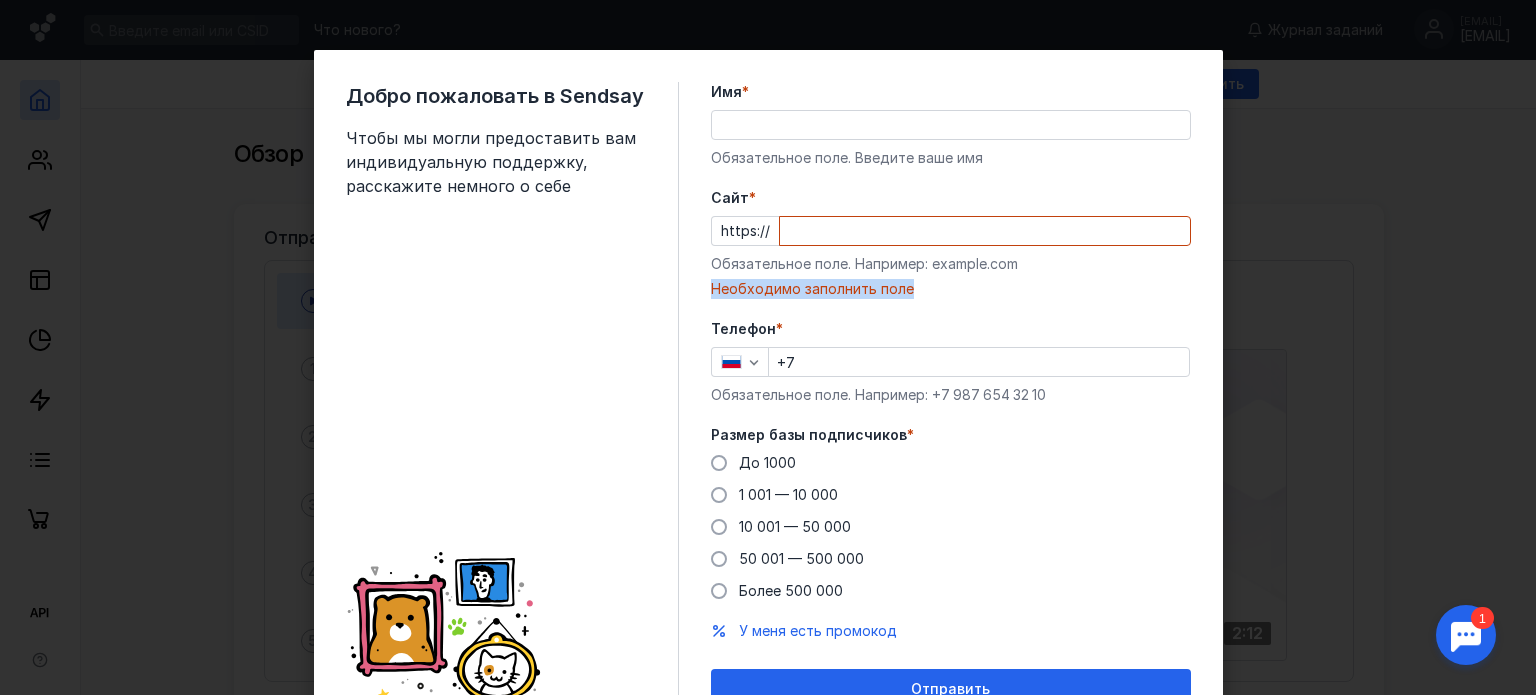 drag, startPoint x: 1022, startPoint y: 264, endPoint x: 976, endPoint y: 275, distance: 47.296936 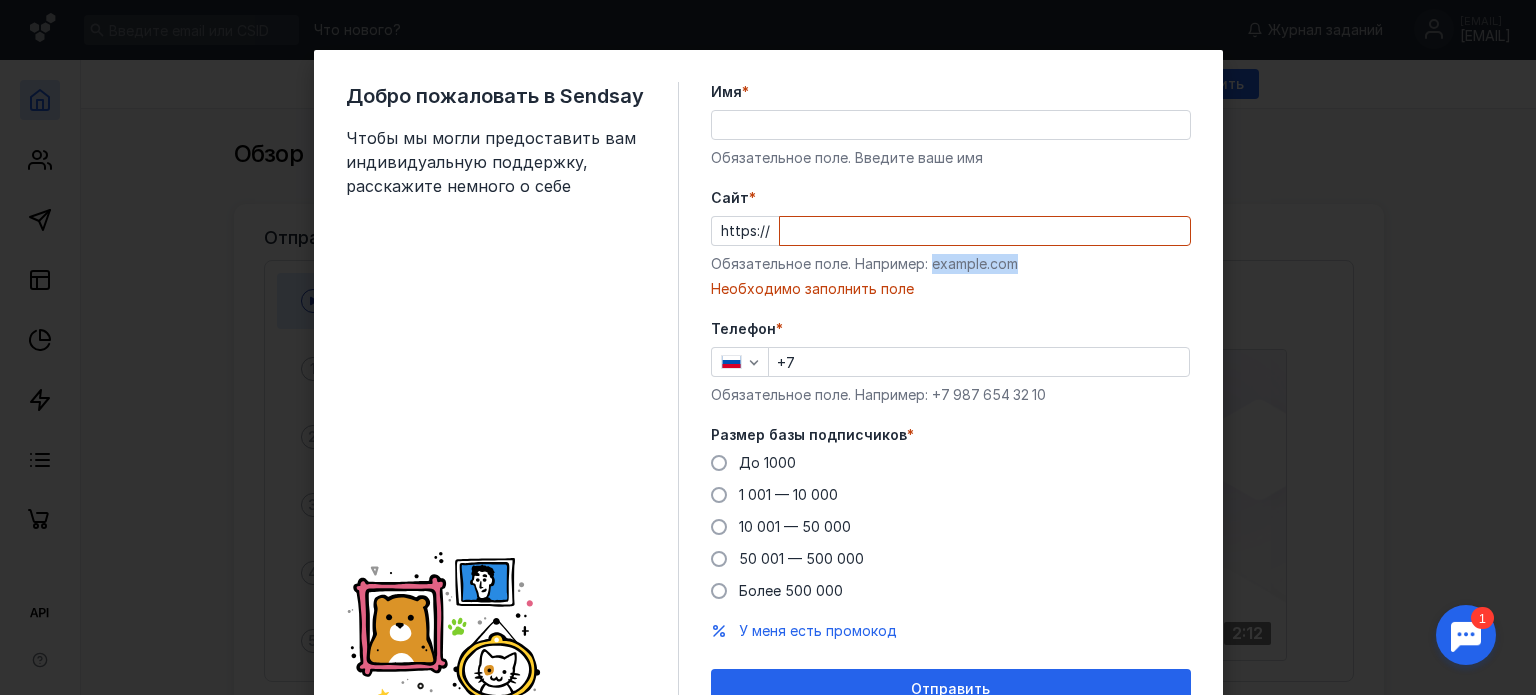 drag, startPoint x: 1013, startPoint y: 260, endPoint x: 926, endPoint y: 271, distance: 87.69264 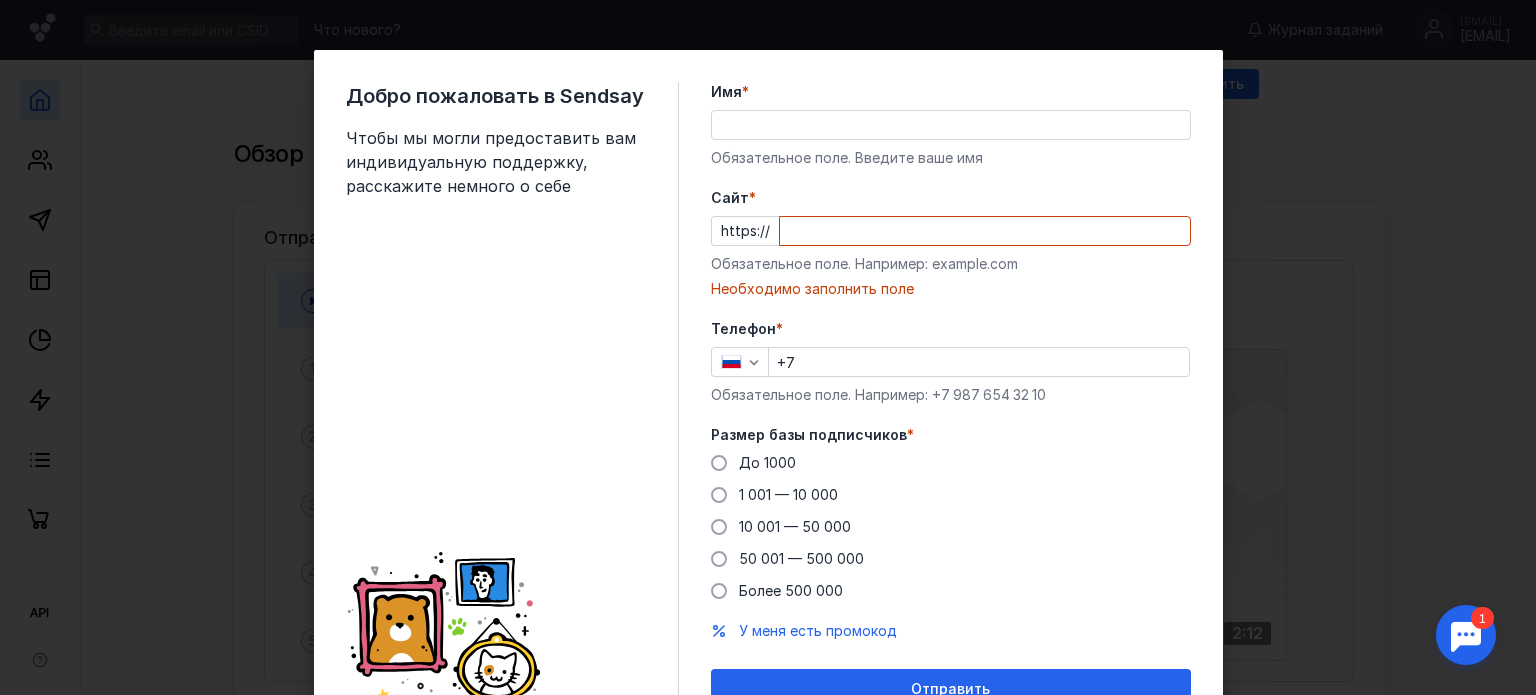 click on "Cайт  *" at bounding box center (985, 231) 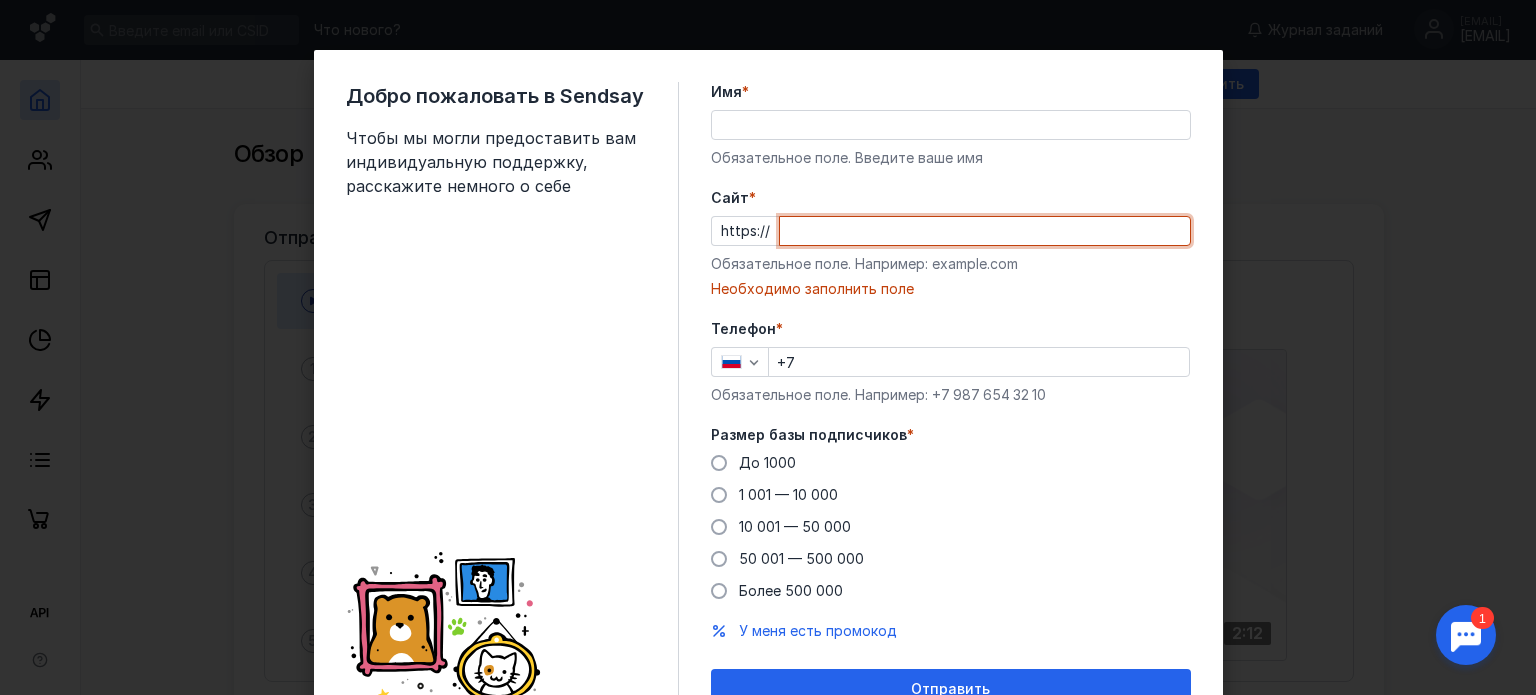paste on "example.com" 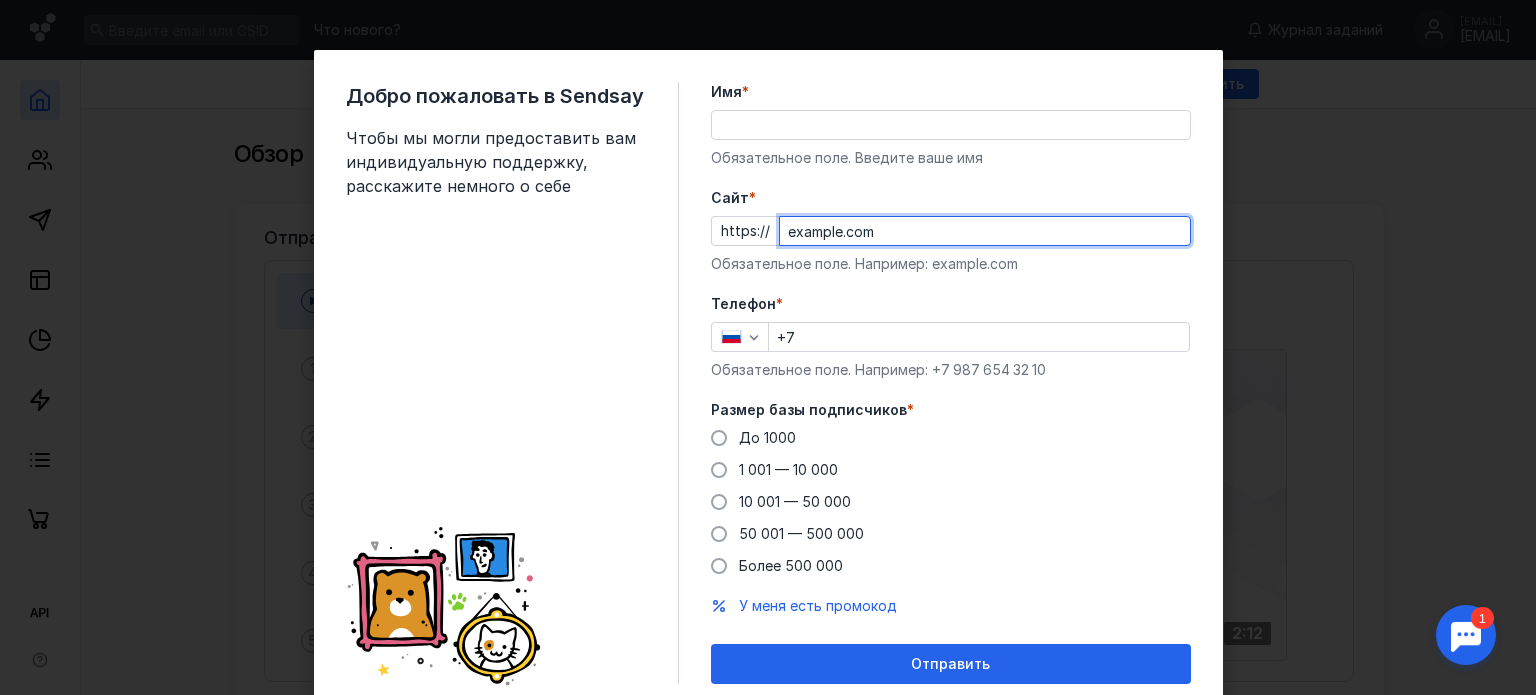 type on "example.com" 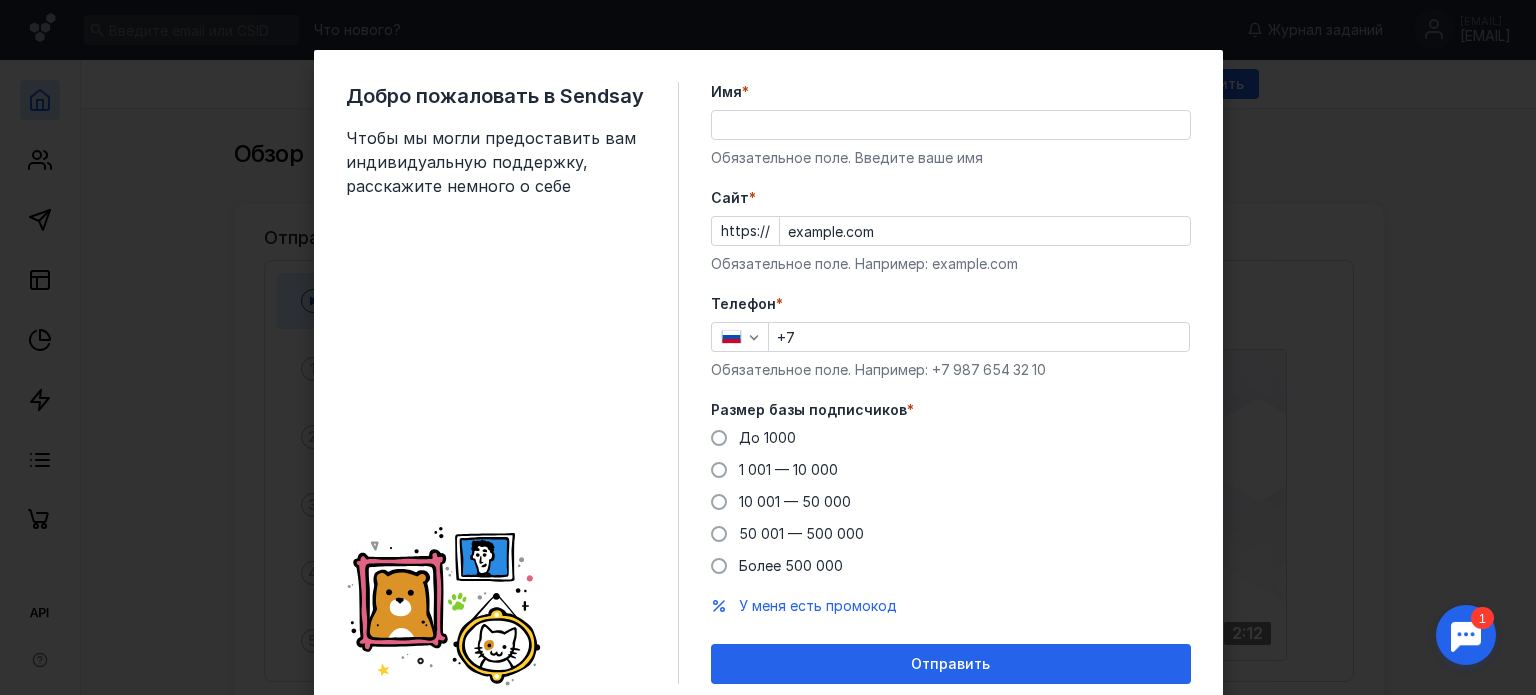 click on "Телефон  *" at bounding box center [951, 304] 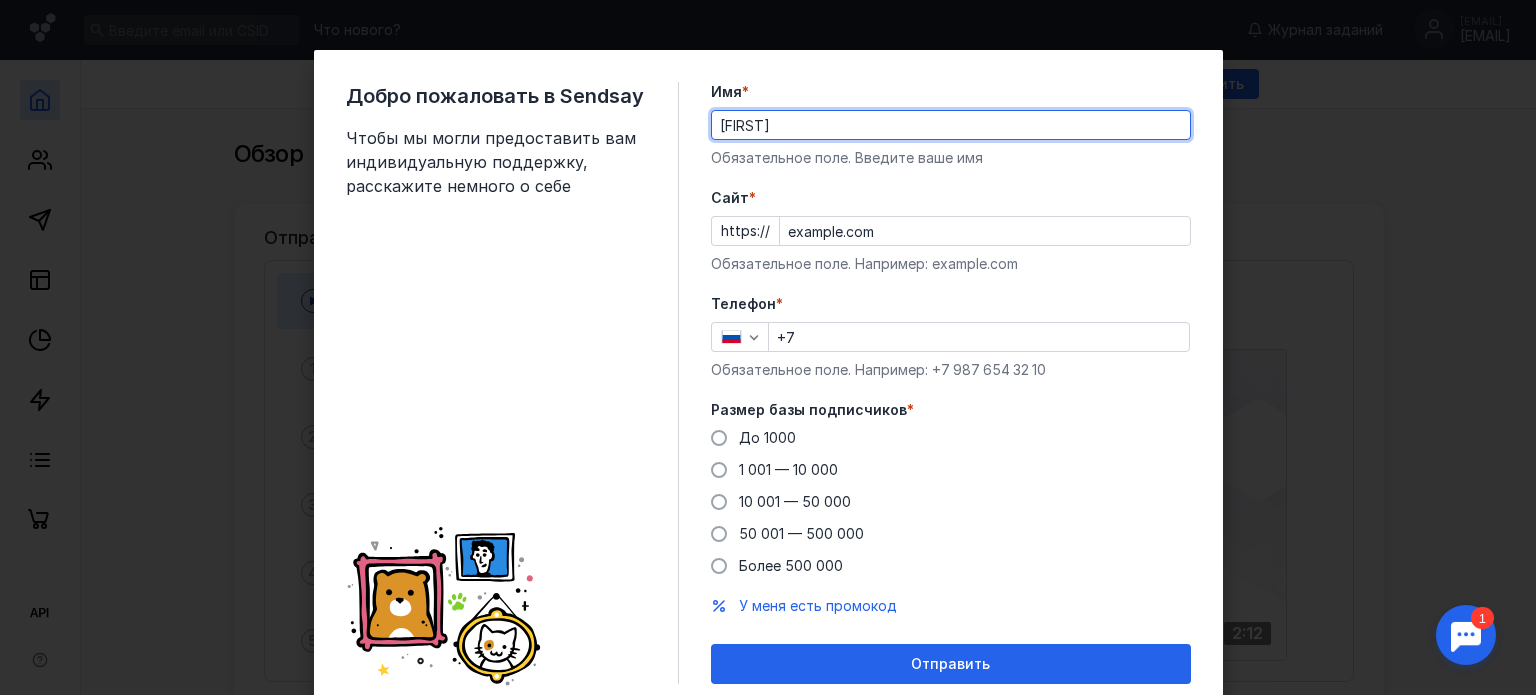 type on "[FIRST]" 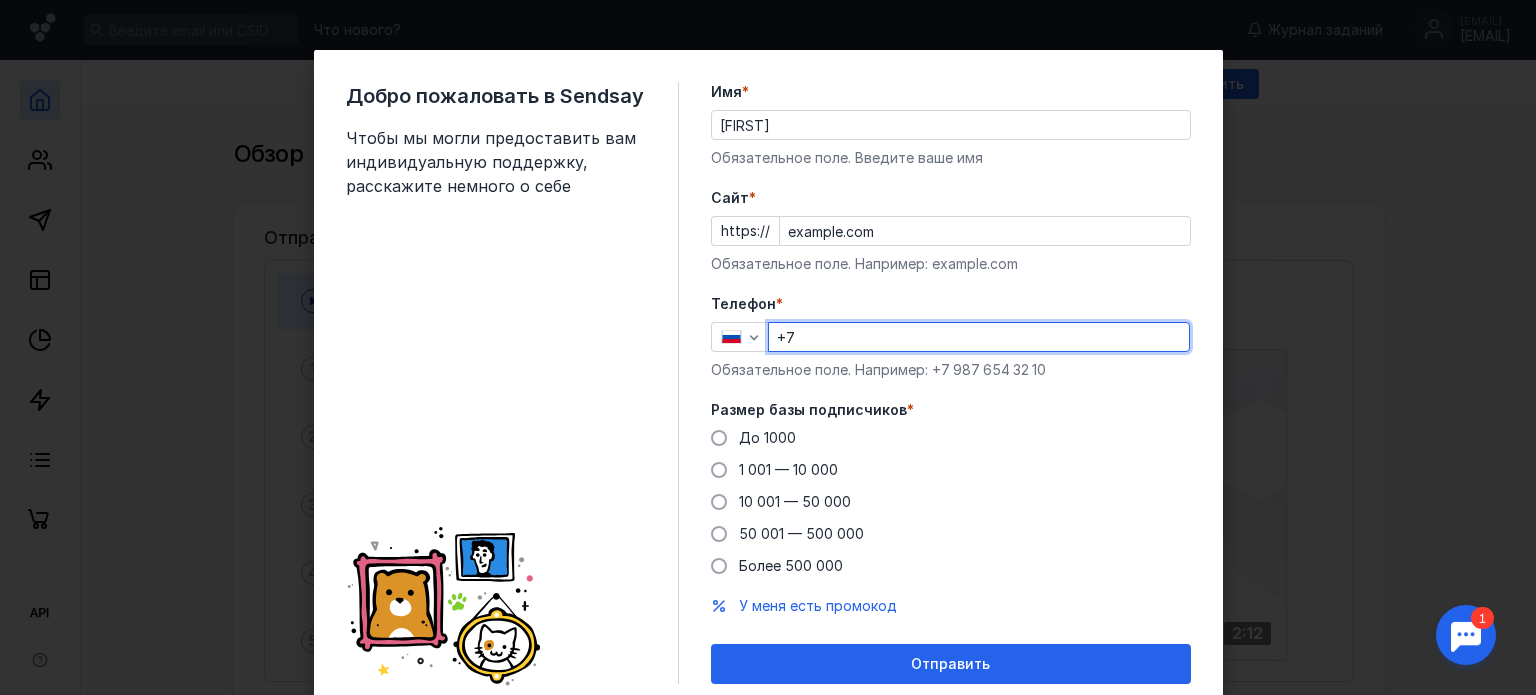 type on "[PHONE]" 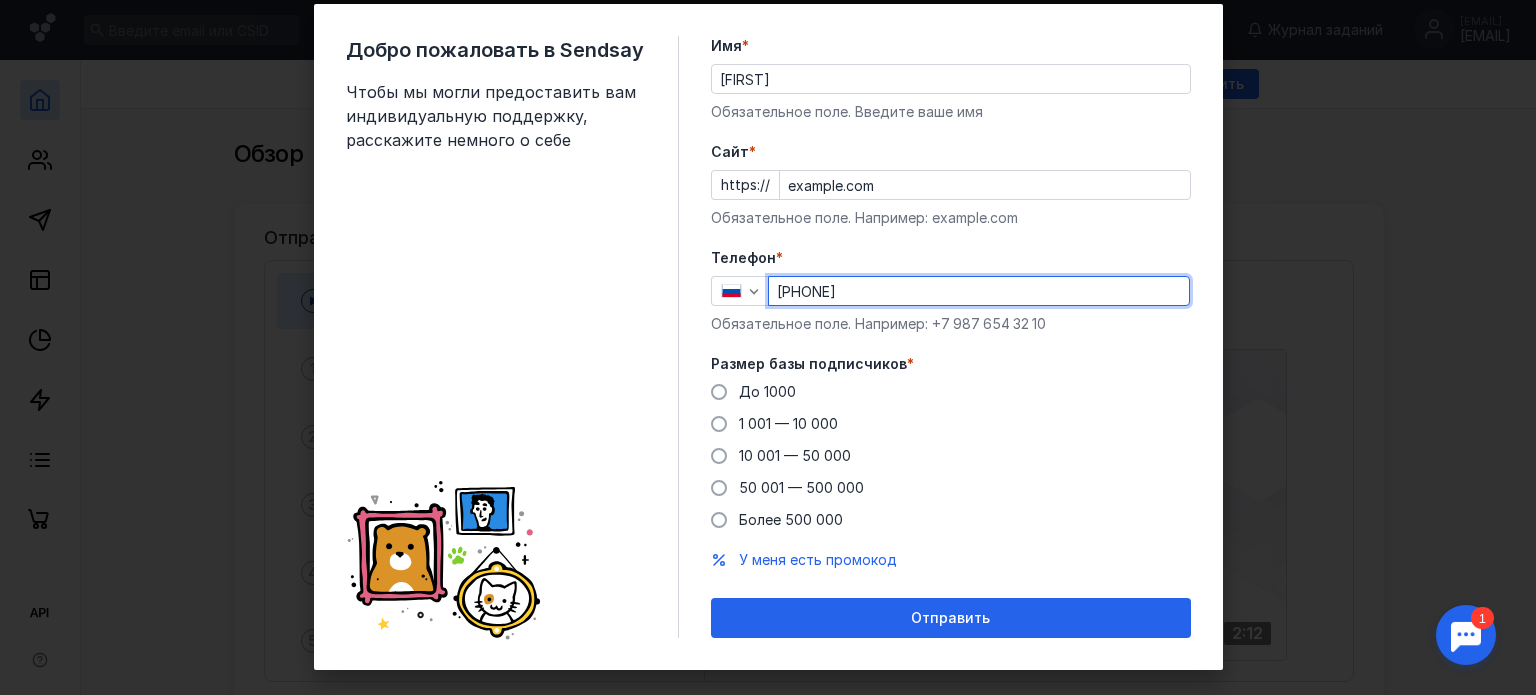 scroll, scrollTop: 71, scrollLeft: 0, axis: vertical 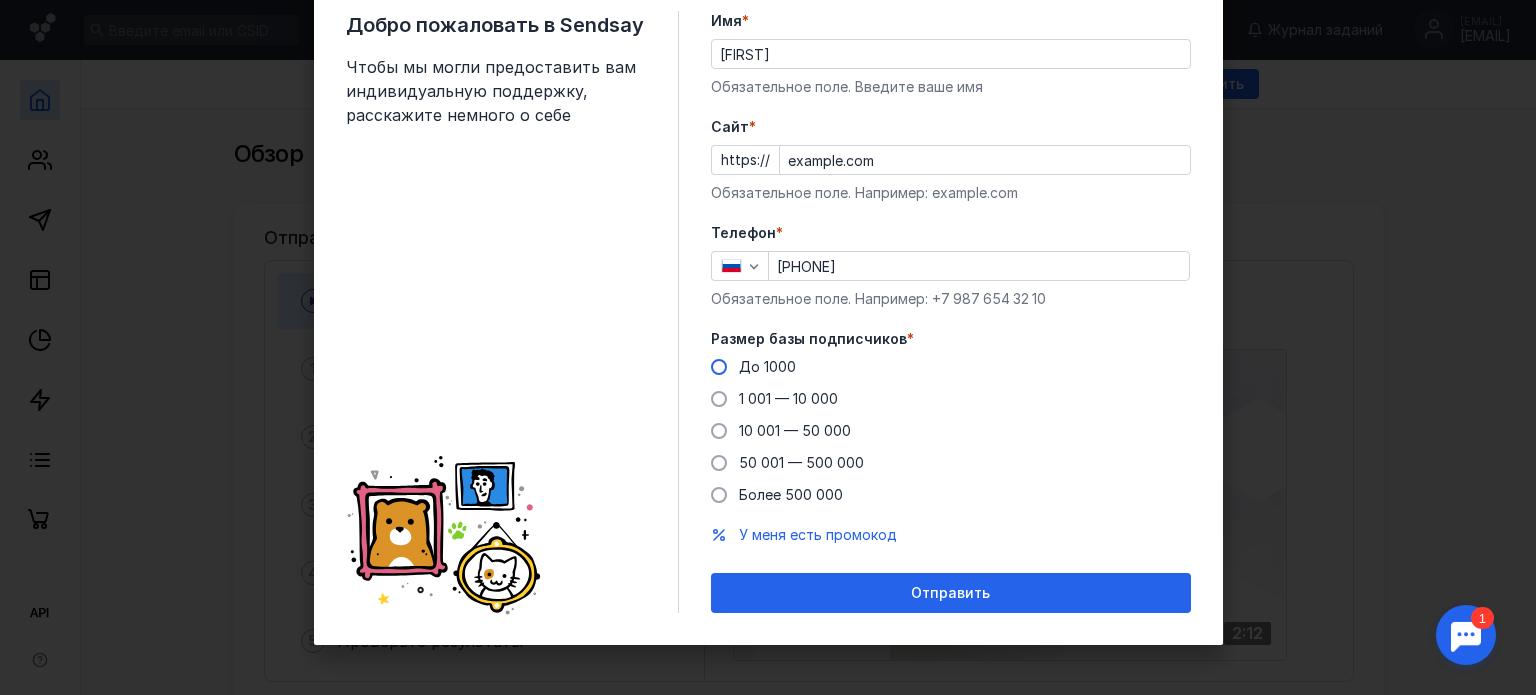 click at bounding box center [719, 367] 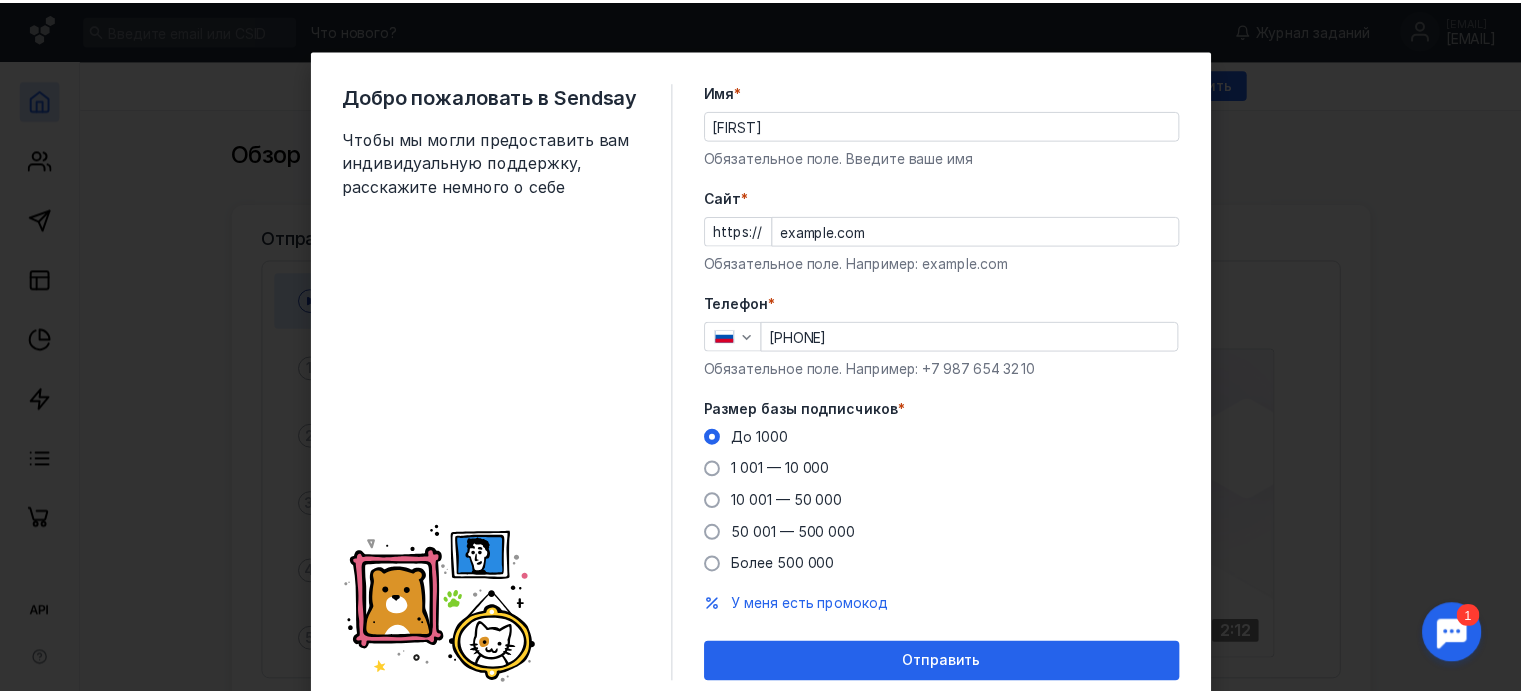 scroll, scrollTop: 71, scrollLeft: 0, axis: vertical 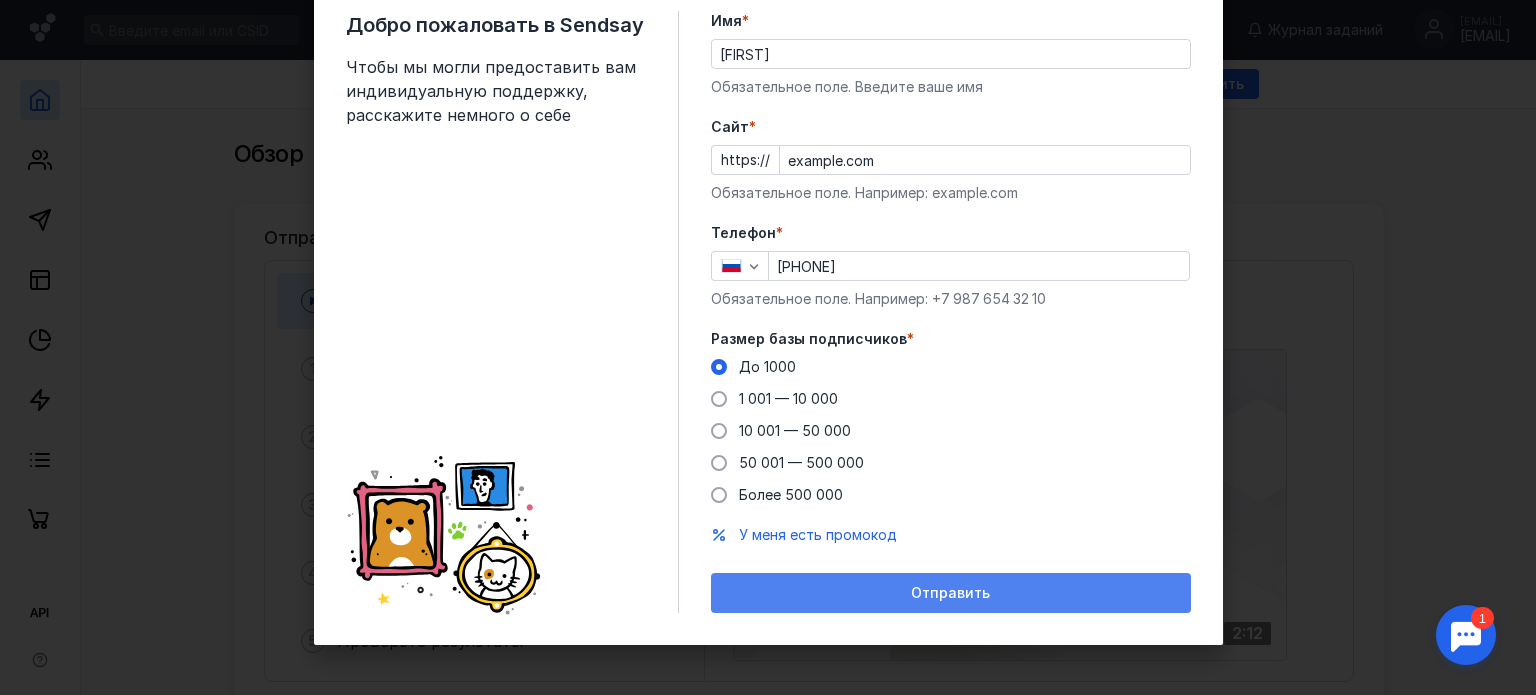 click on "Отправить" at bounding box center (951, 593) 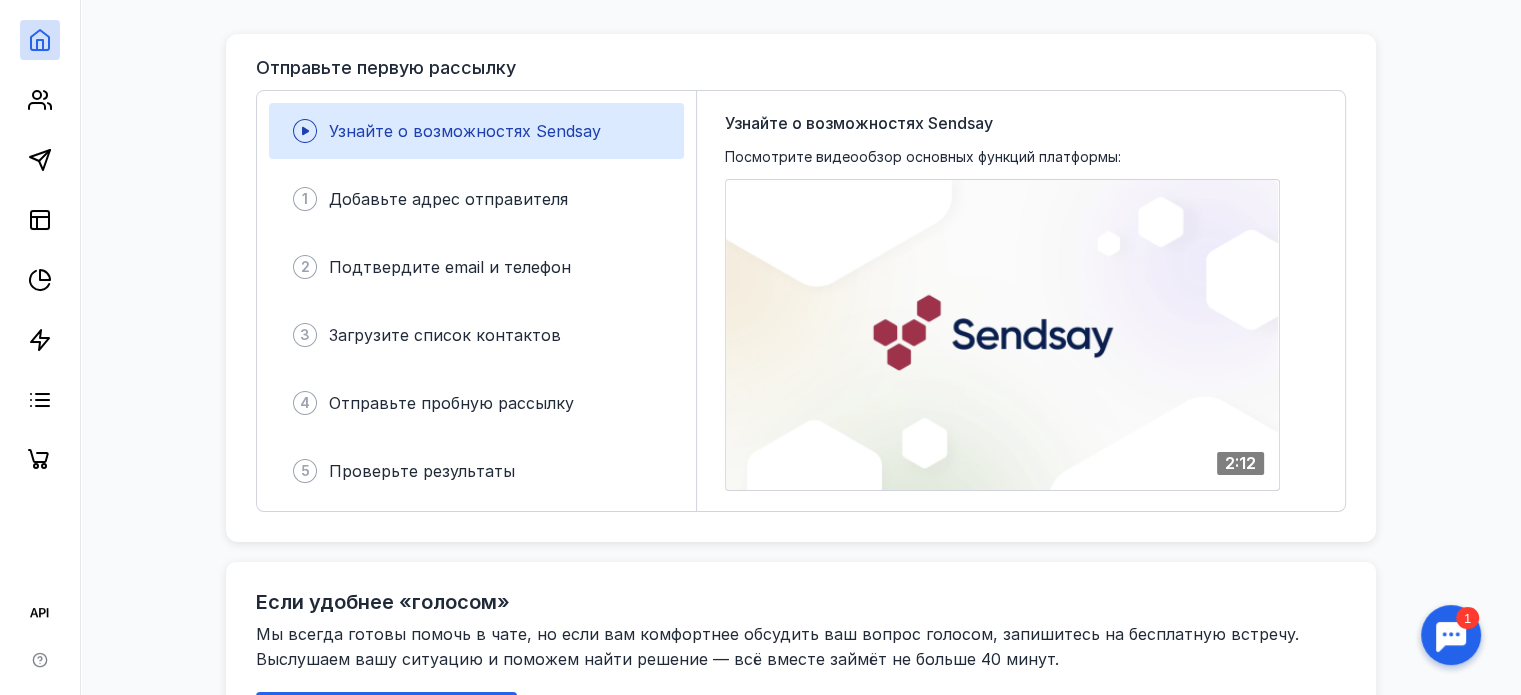 scroll, scrollTop: 0, scrollLeft: 0, axis: both 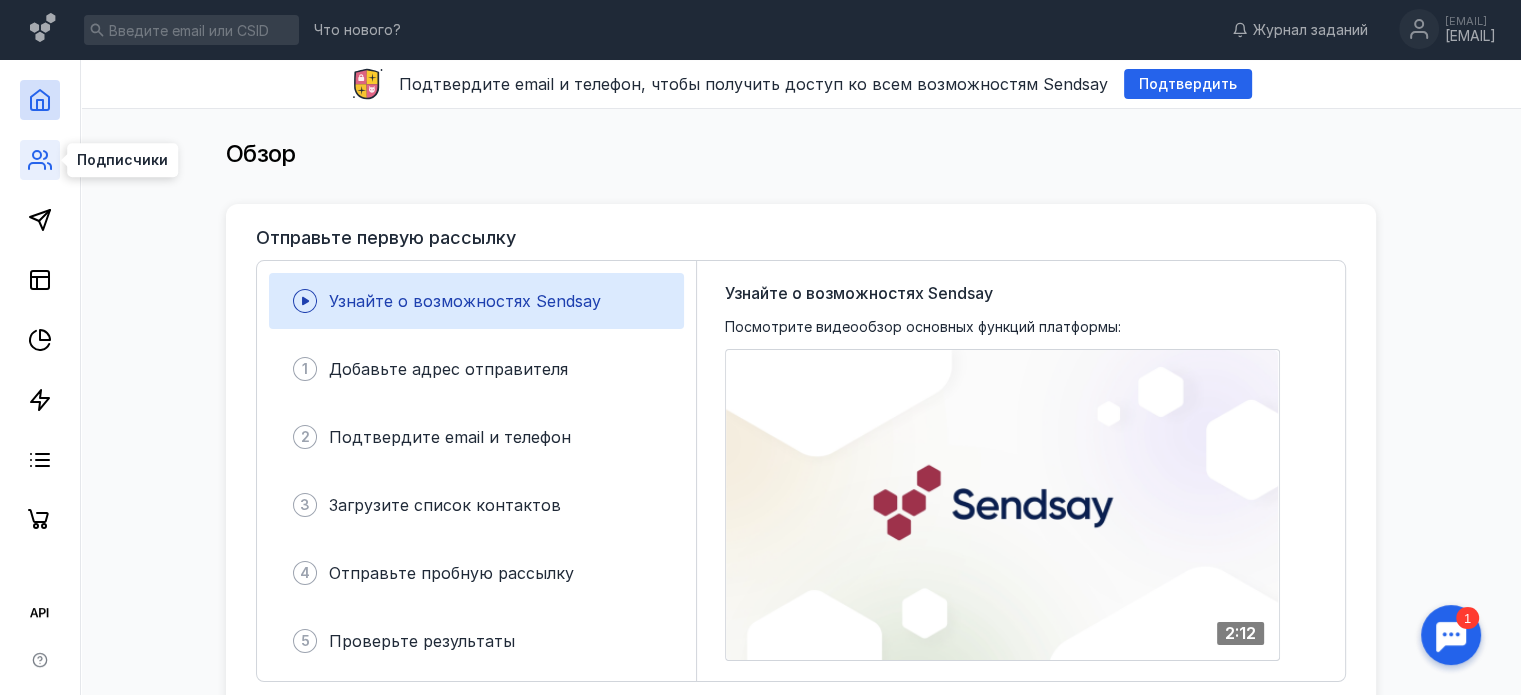 click 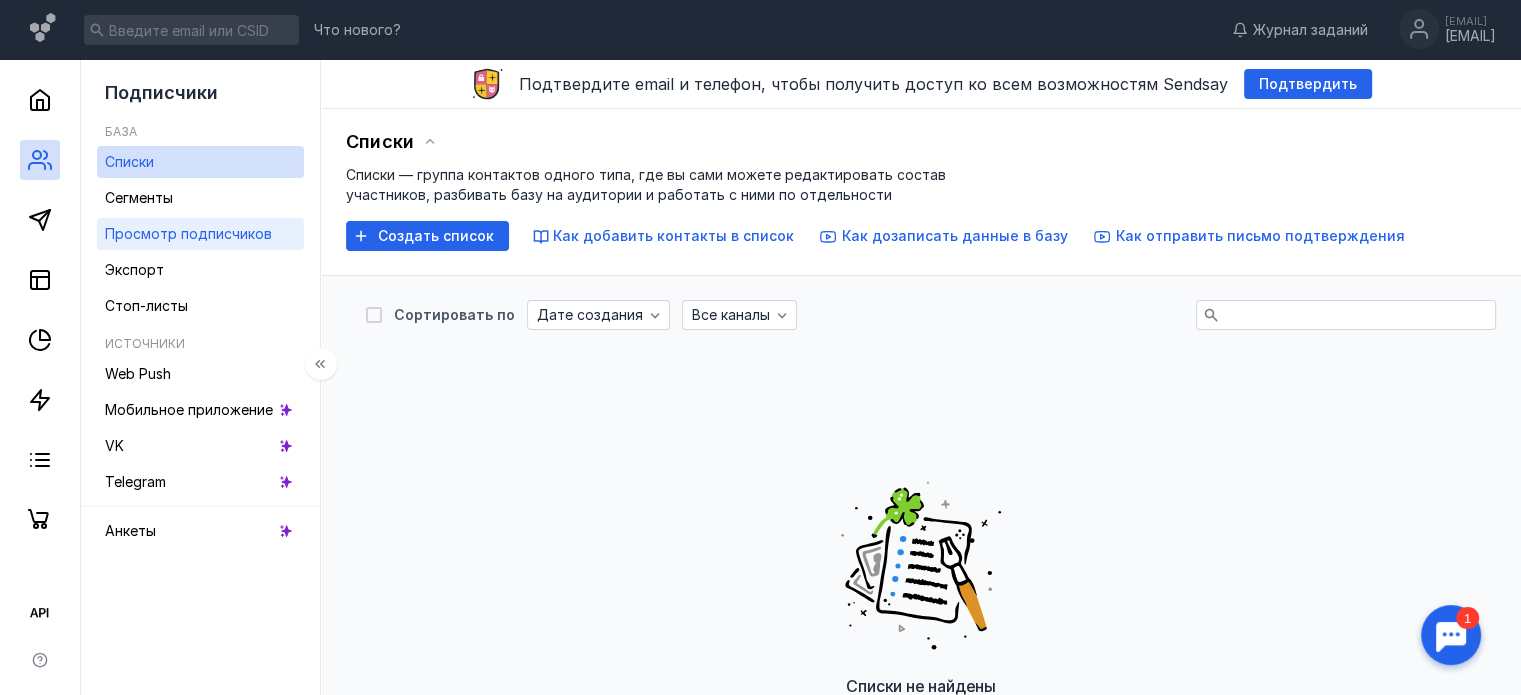 click on "Просмотр подписчиков" at bounding box center [188, 233] 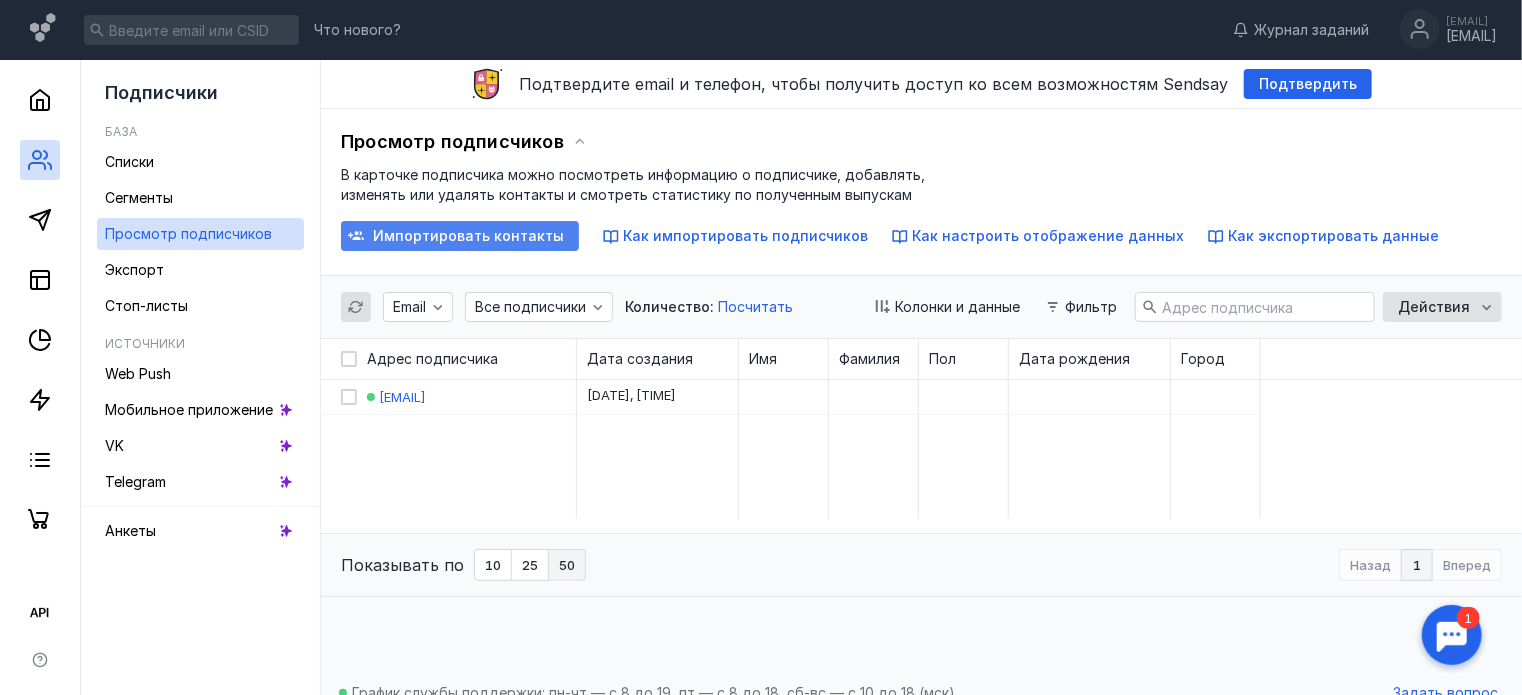 click on "Импортировать контакты" at bounding box center (468, 236) 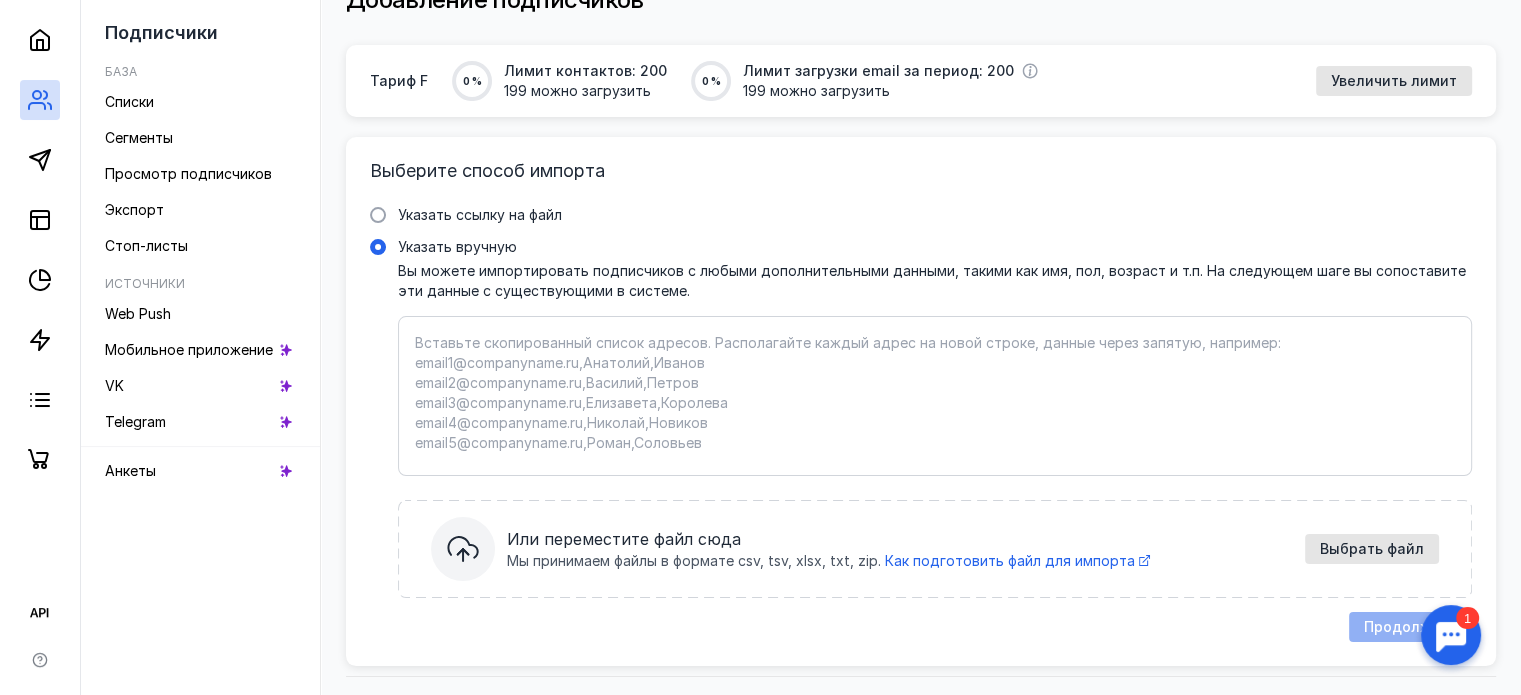 scroll, scrollTop: 200, scrollLeft: 0, axis: vertical 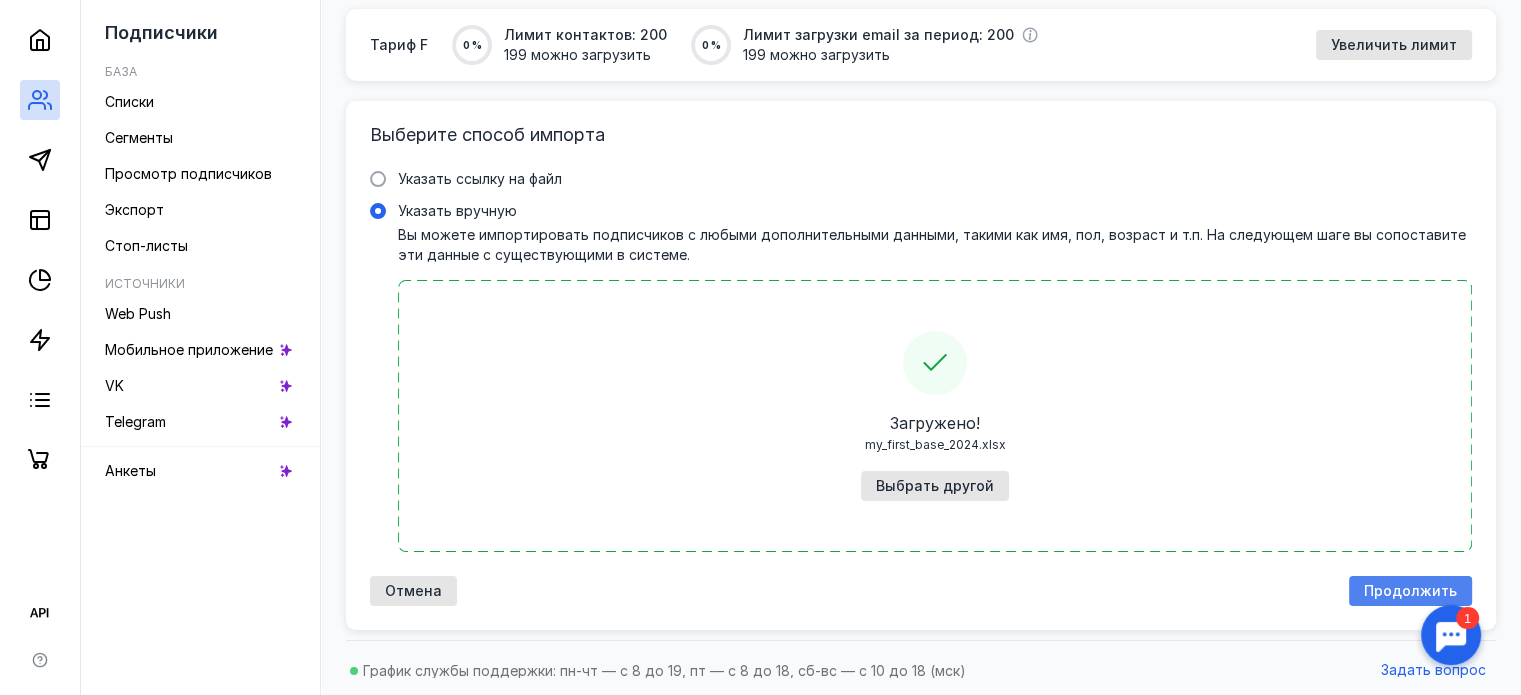 click on "Продолжить" at bounding box center (1410, 591) 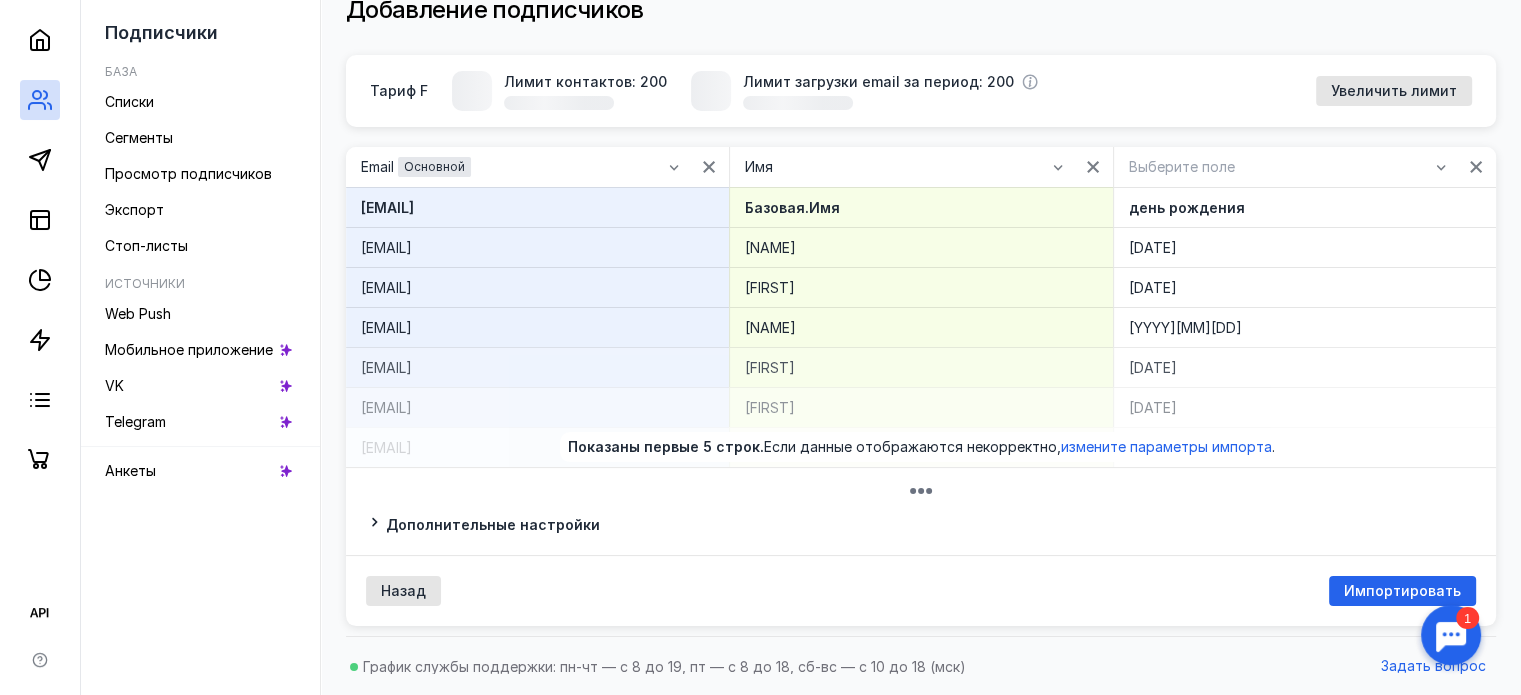 scroll, scrollTop: 200, scrollLeft: 0, axis: vertical 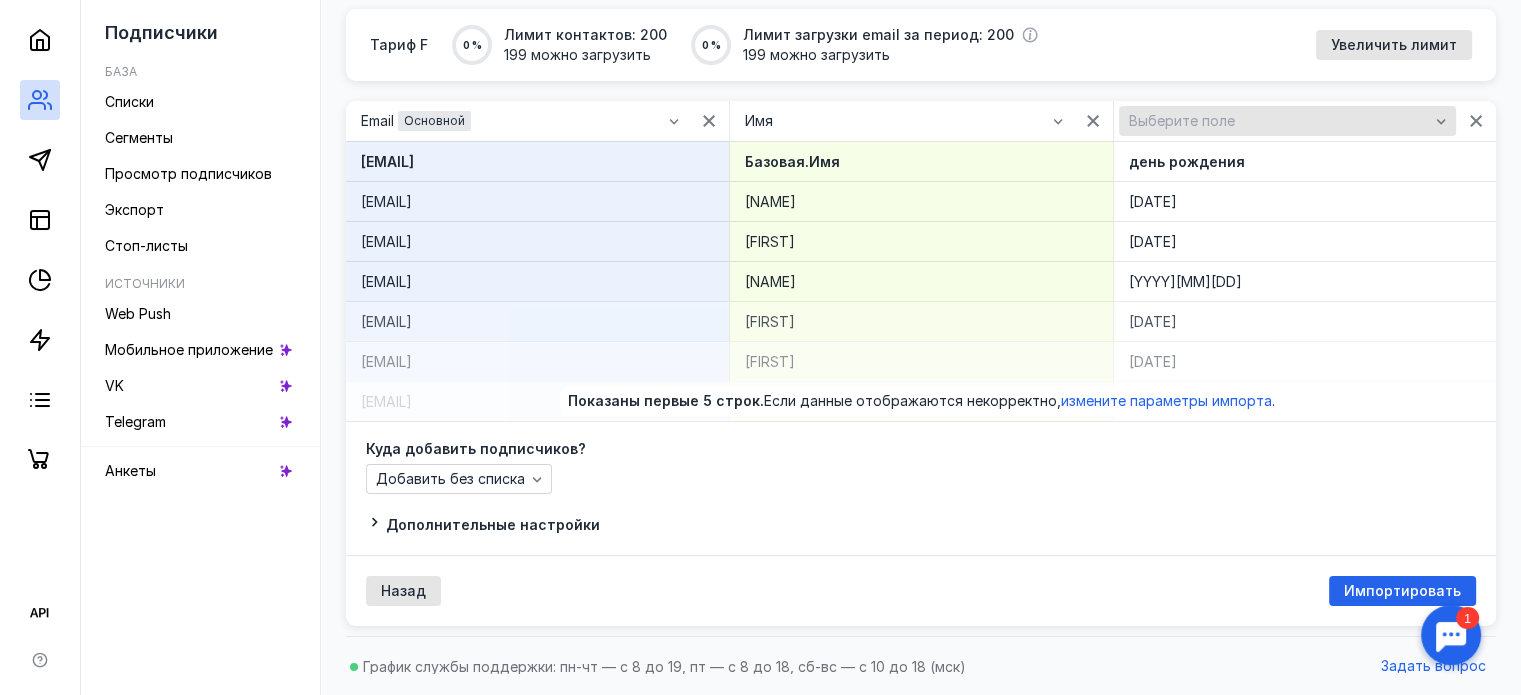 click on "Выберите поле" at bounding box center (1287, 121) 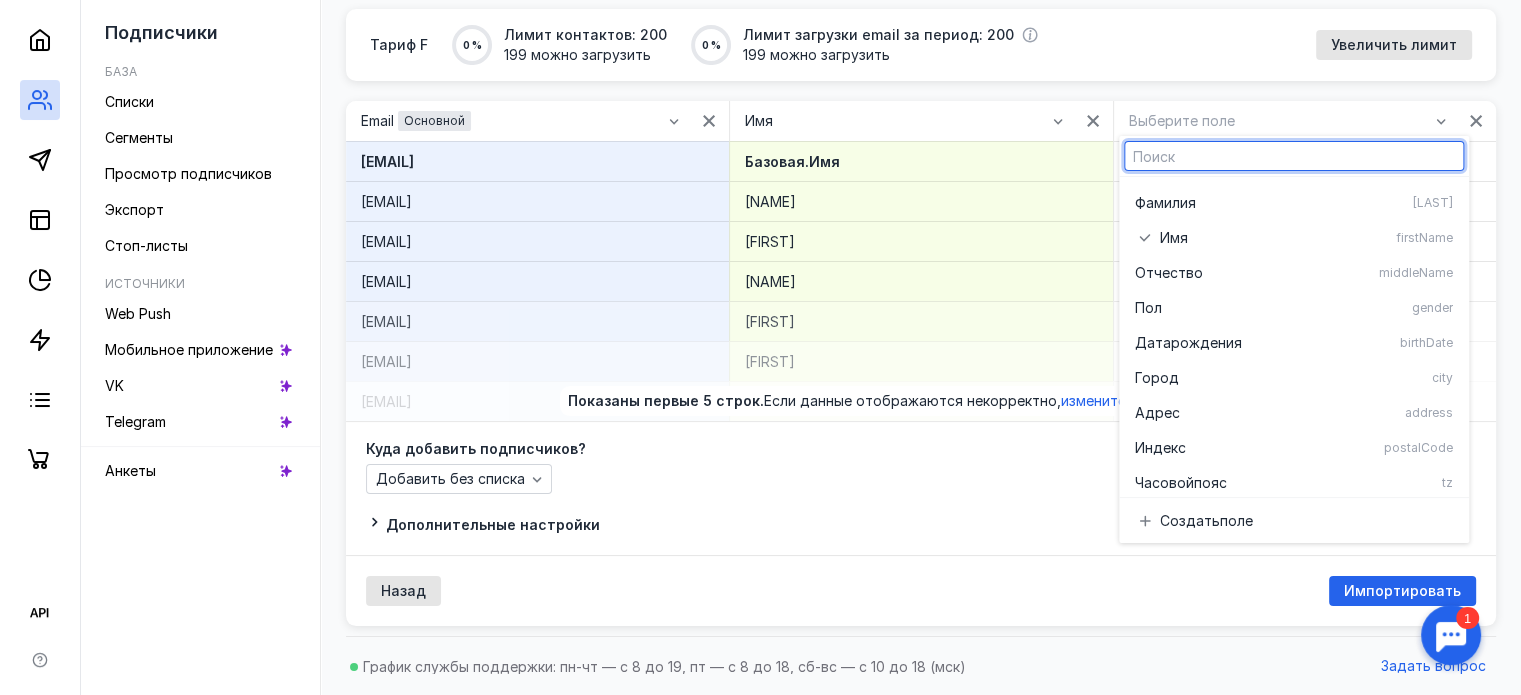 scroll, scrollTop: 248, scrollLeft: 0, axis: vertical 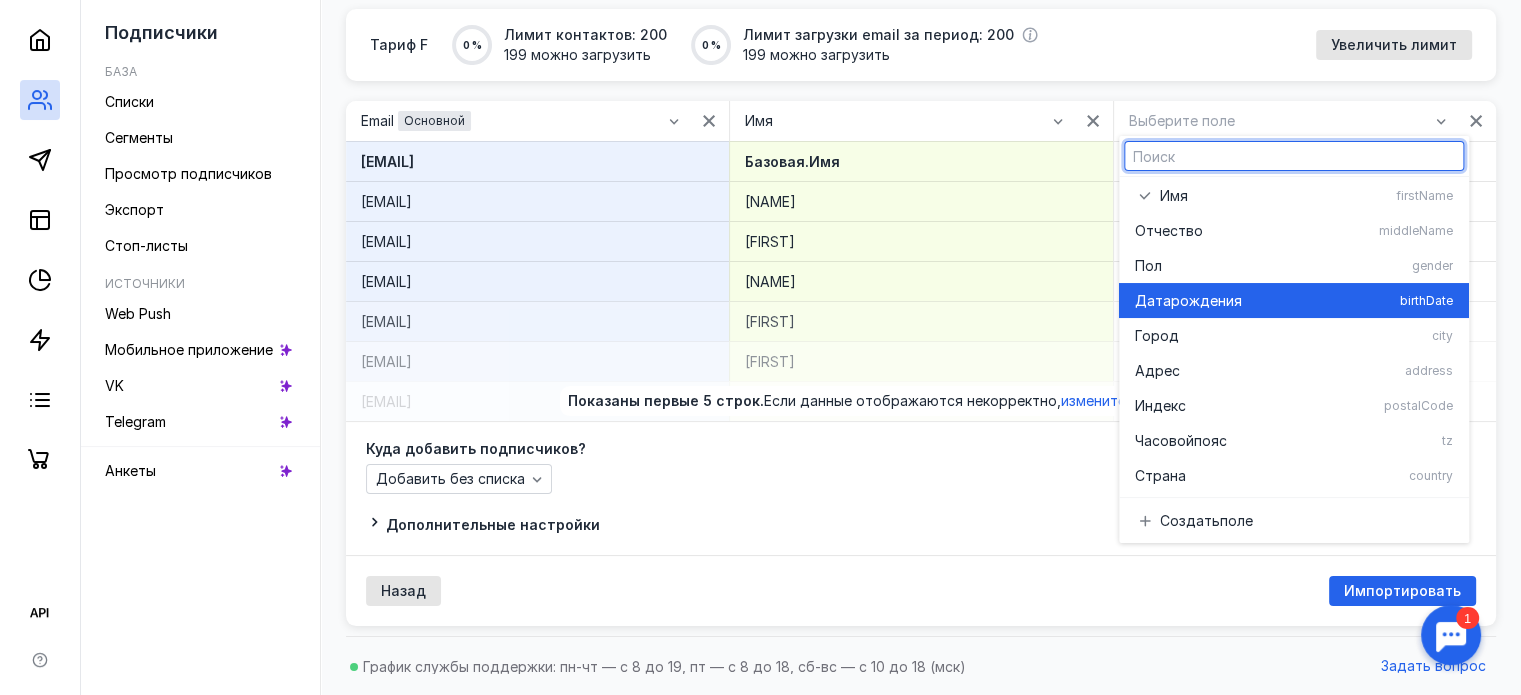 click on "Дата рождения" at bounding box center [1263, 301] 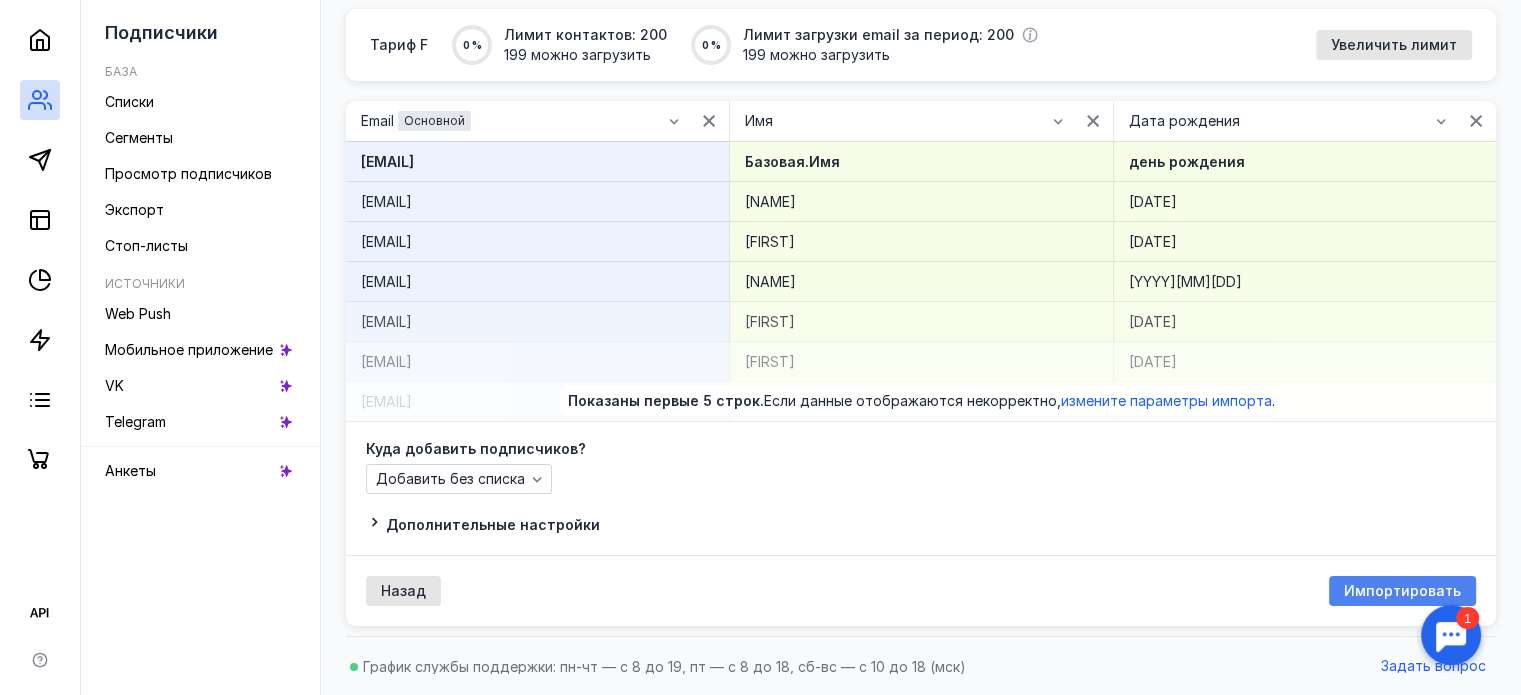 click on "Импортировать" at bounding box center (1402, 591) 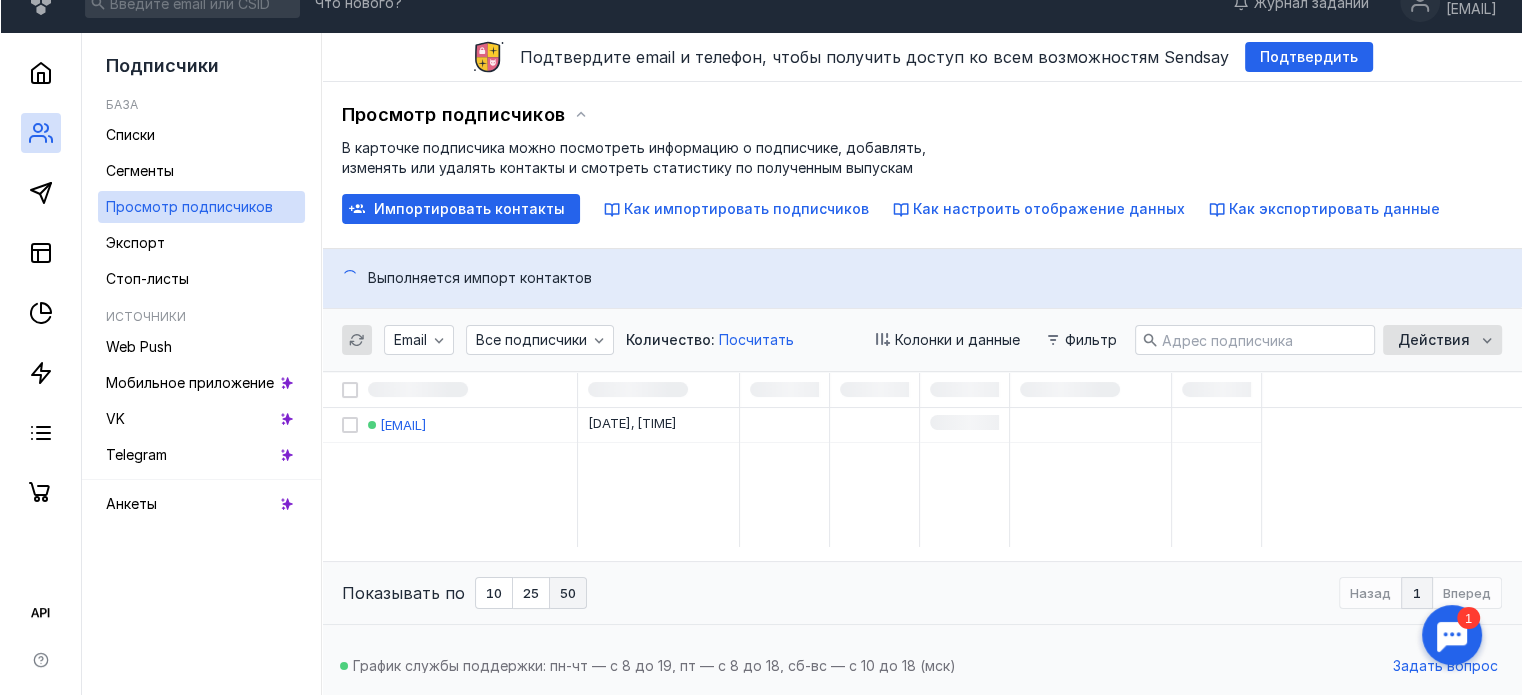 scroll, scrollTop: 0, scrollLeft: 0, axis: both 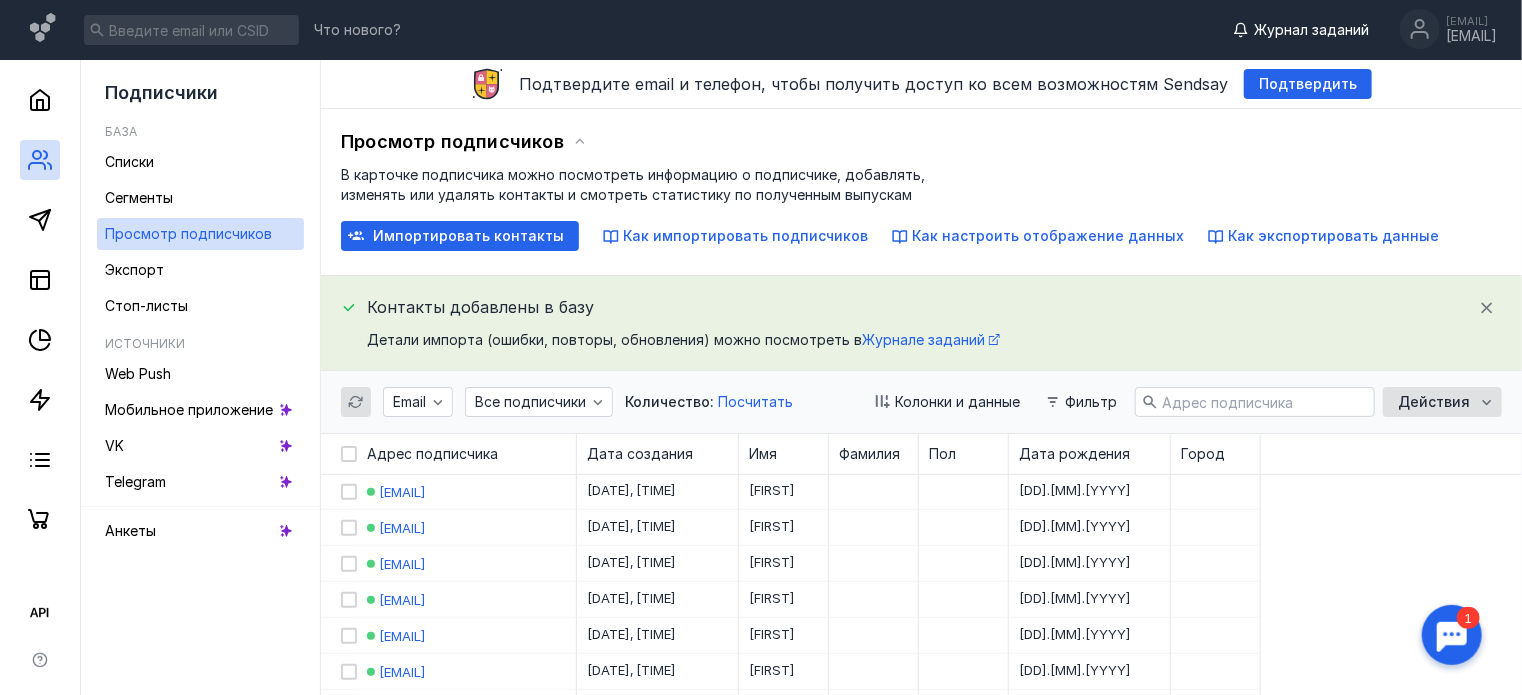 click on "Журнал заданий" at bounding box center [1311, 30] 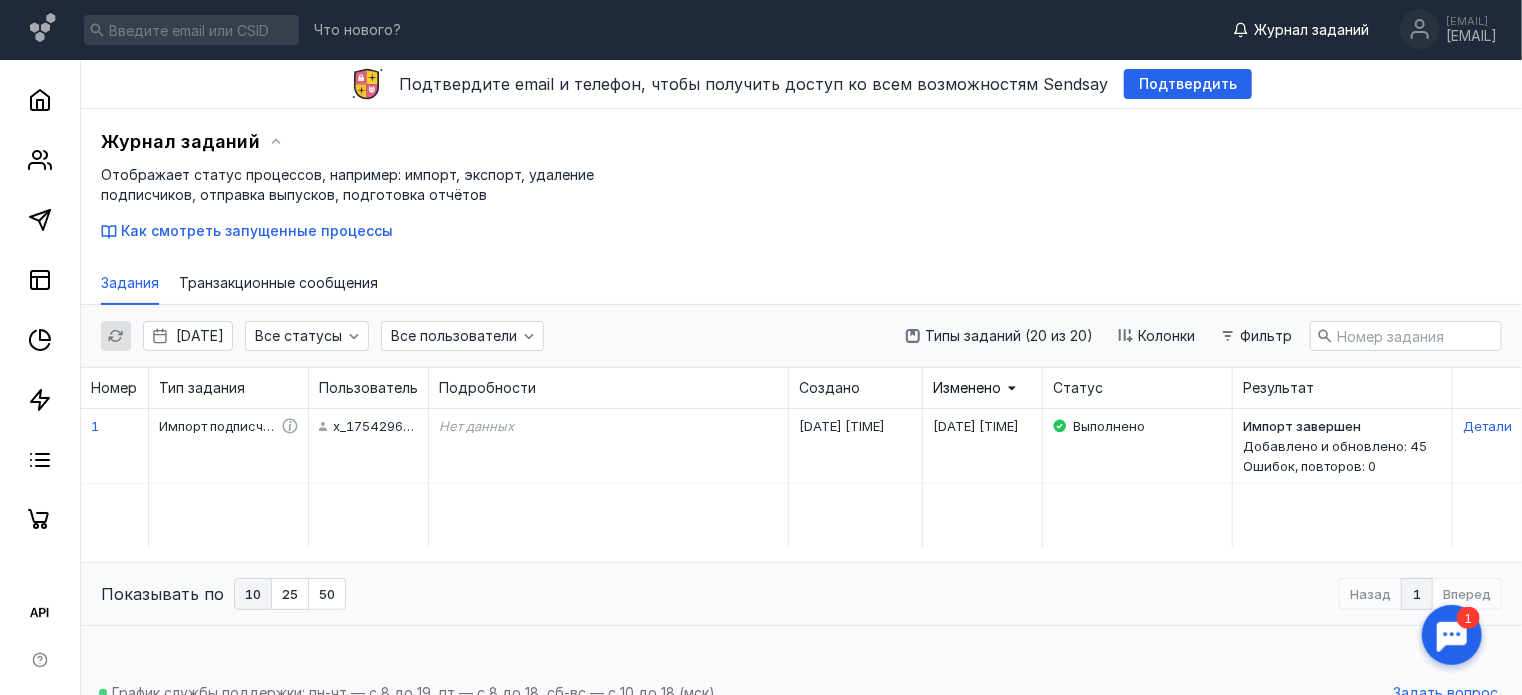 click on "Детали" at bounding box center (1487, 426) 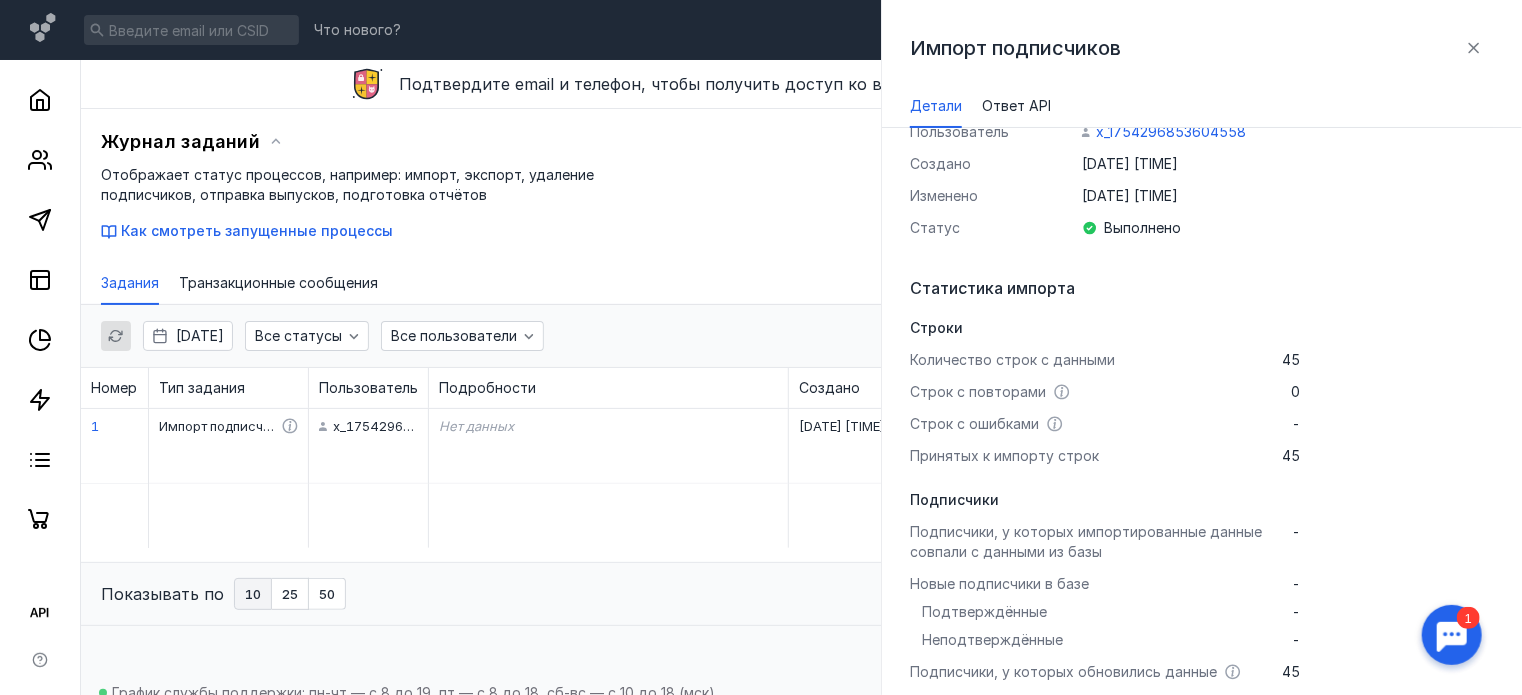 scroll, scrollTop: 248, scrollLeft: 0, axis: vertical 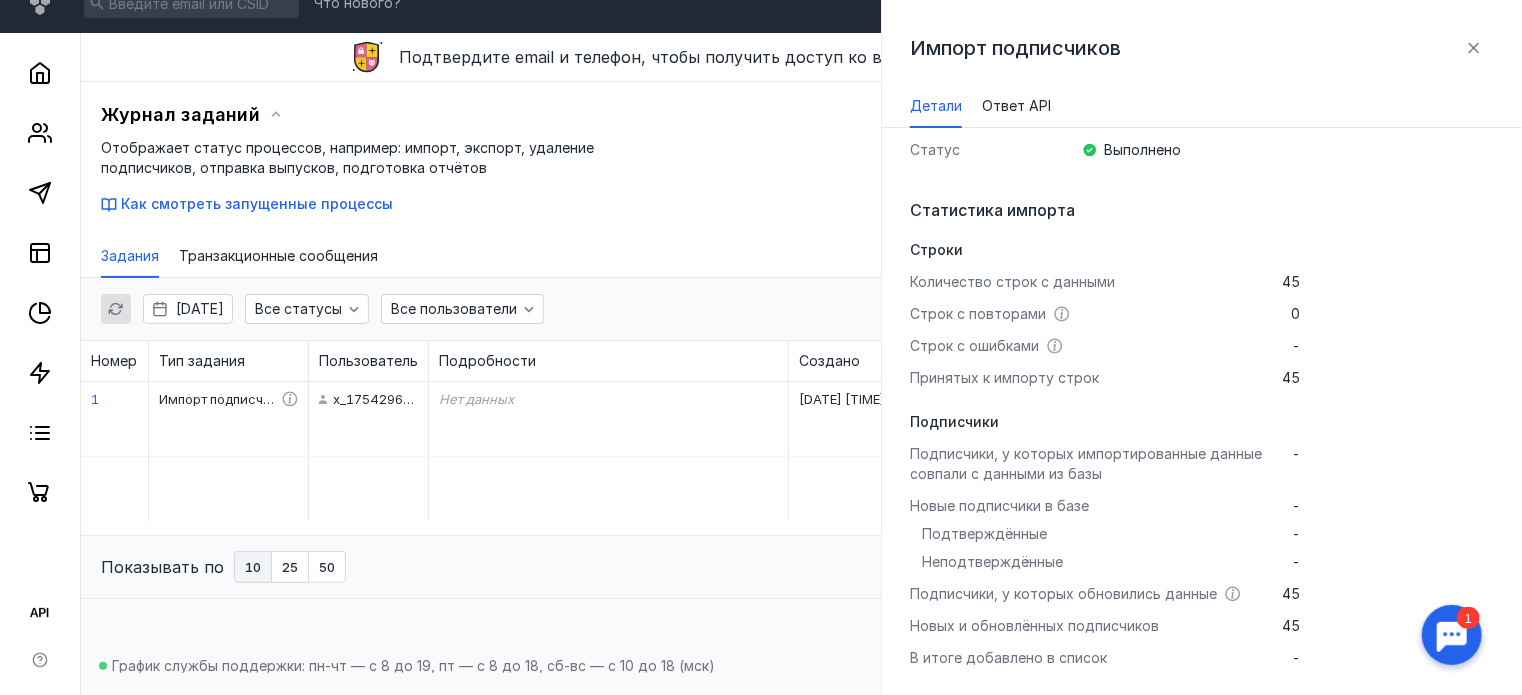click on "Импорт подписчиков Детали Ответ API" at bounding box center [1202, 64] 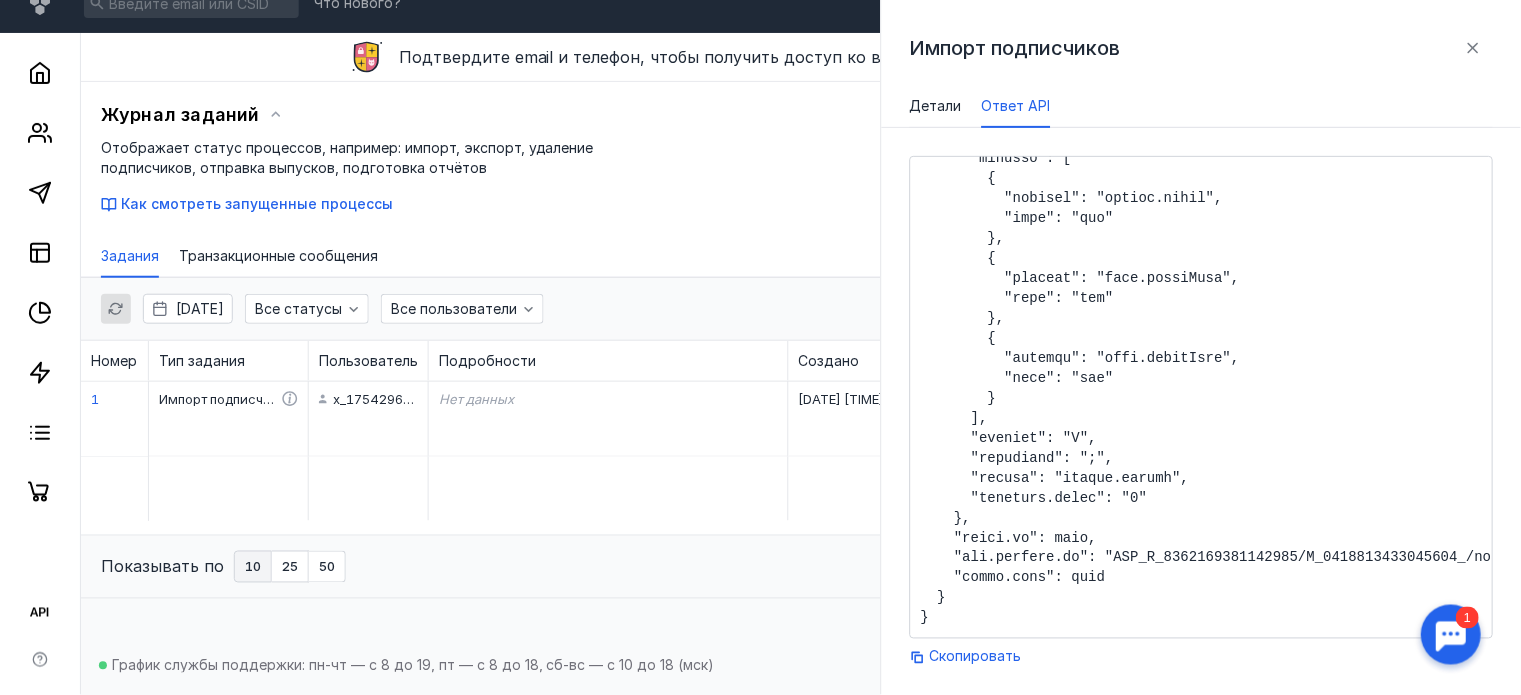 scroll, scrollTop: 813, scrollLeft: 0, axis: vertical 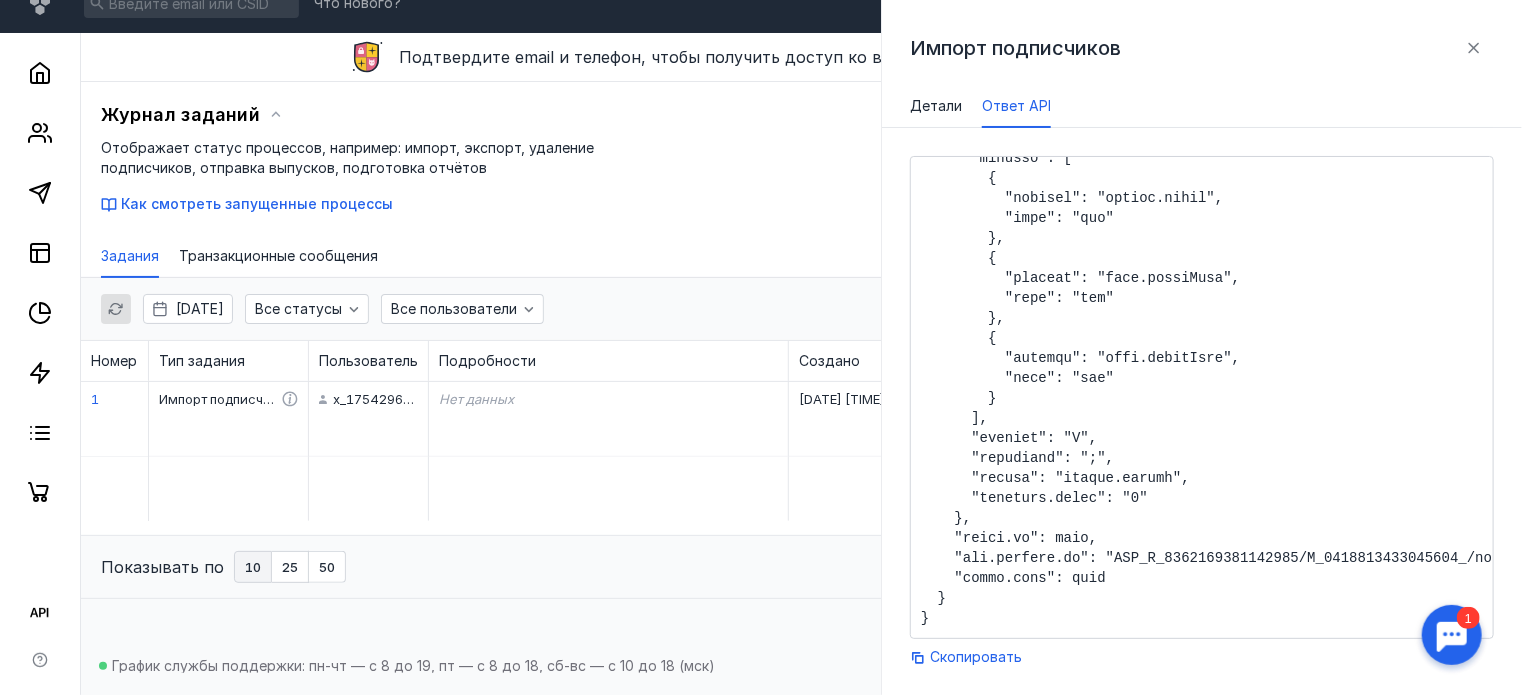 click on "Детали" at bounding box center (936, 106) 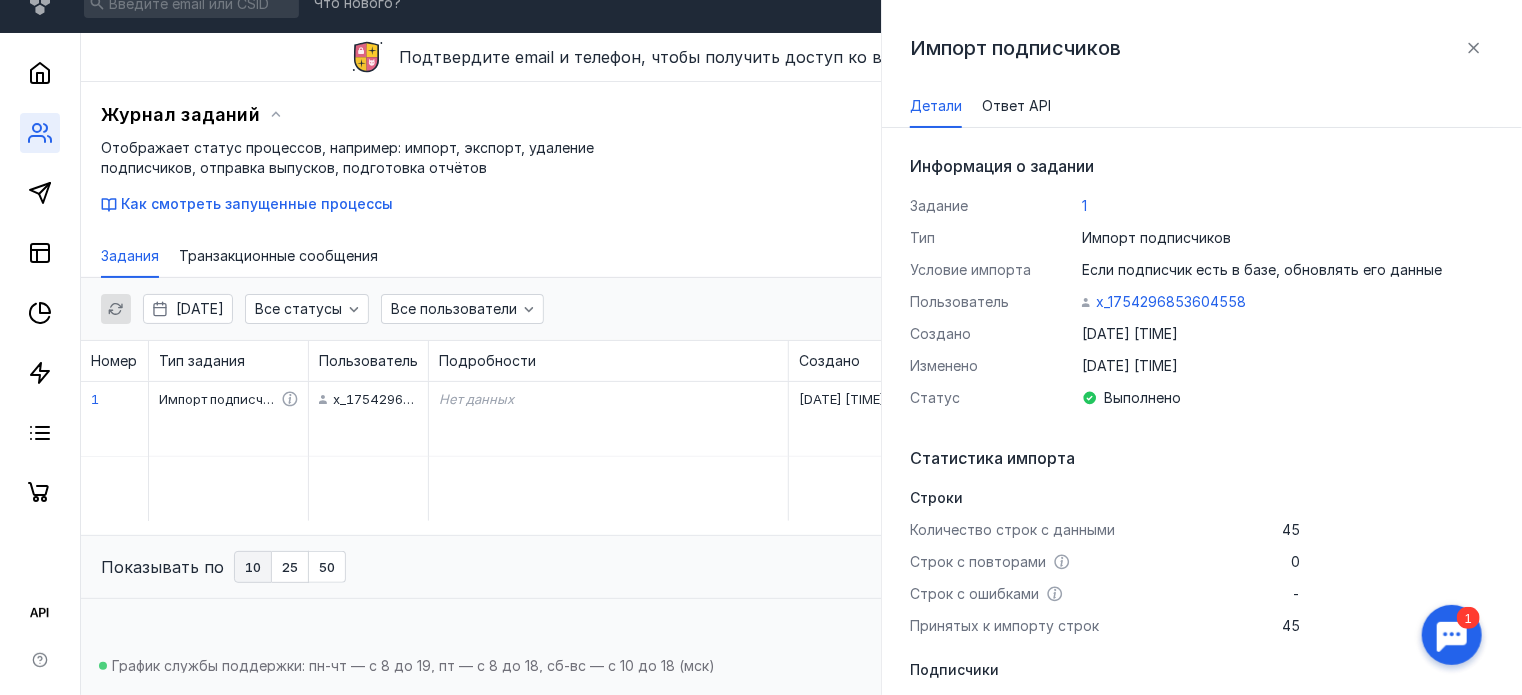 click at bounding box center [40, 133] 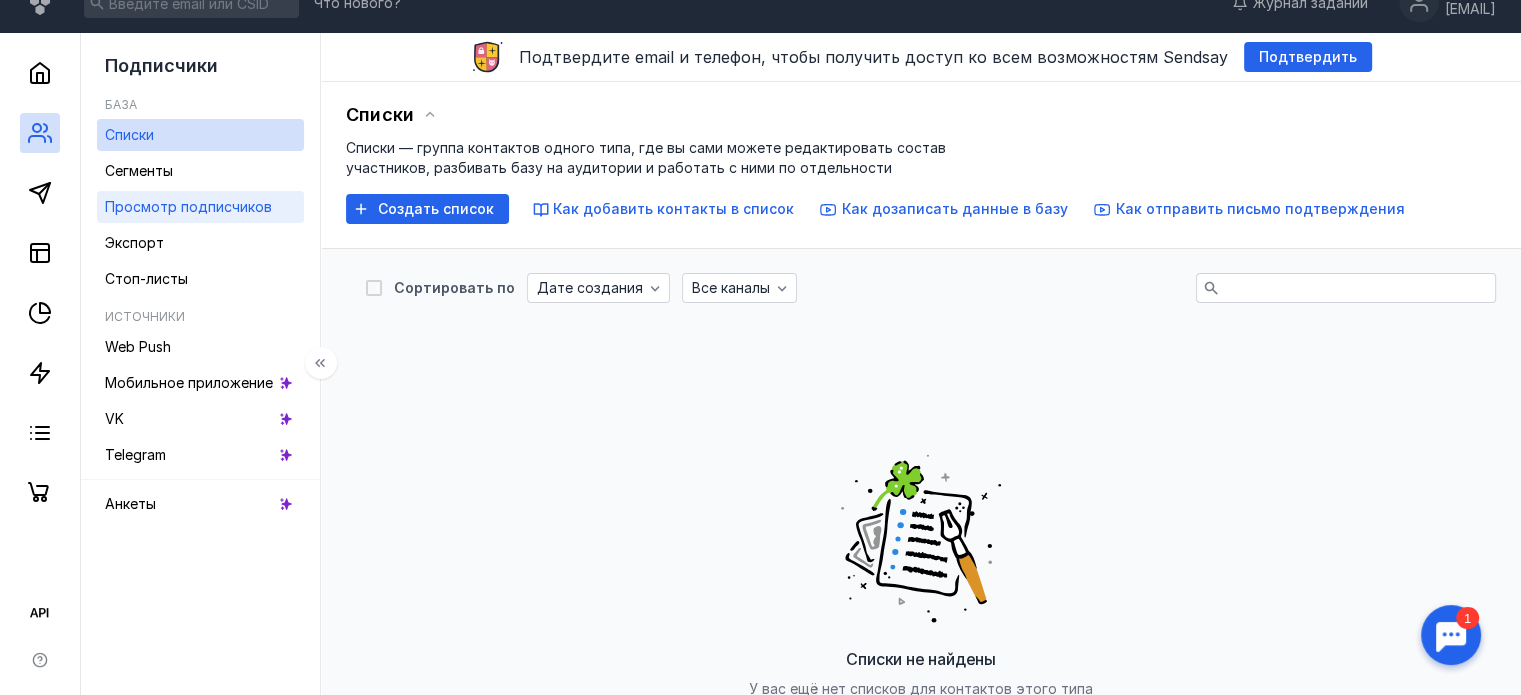 click on "Просмотр подписчиков" at bounding box center (188, 206) 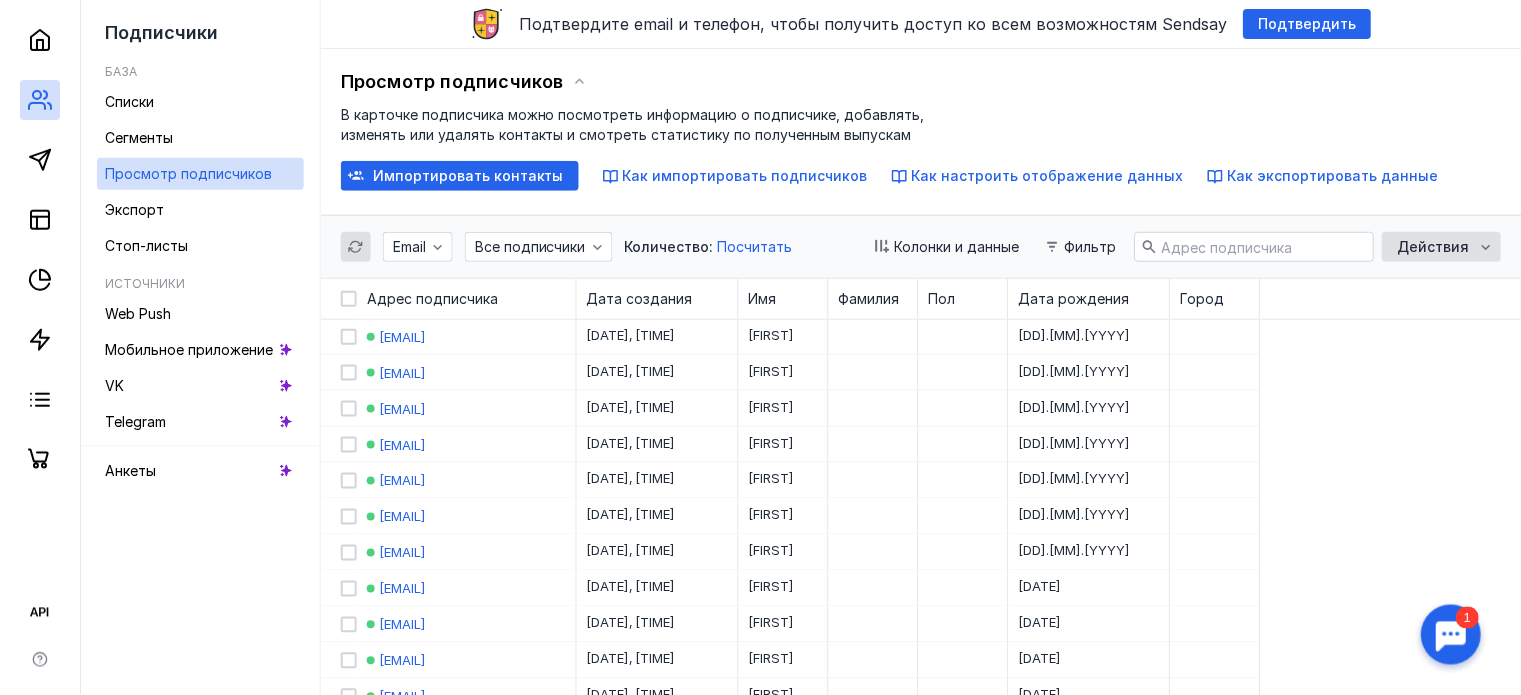 scroll, scrollTop: 0, scrollLeft: 0, axis: both 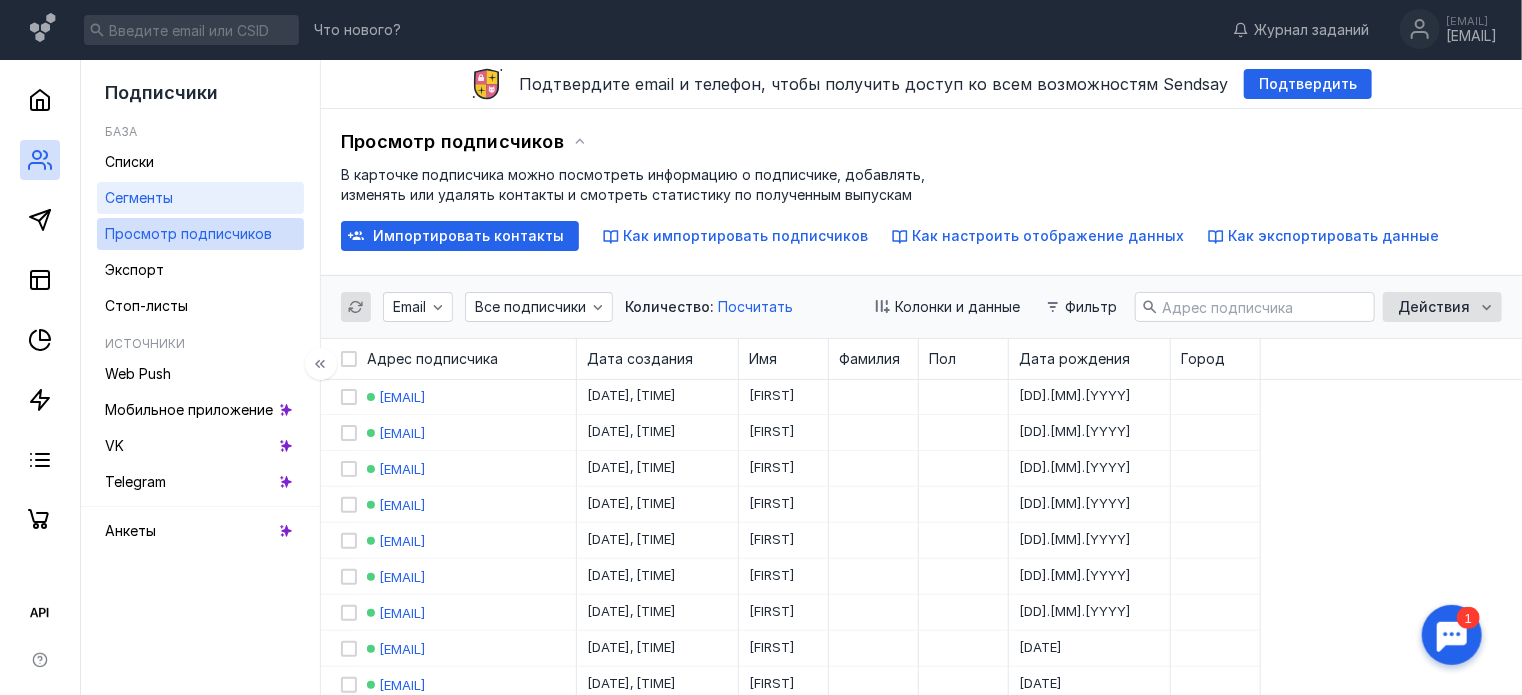 click on "Сегменты" at bounding box center [200, 198] 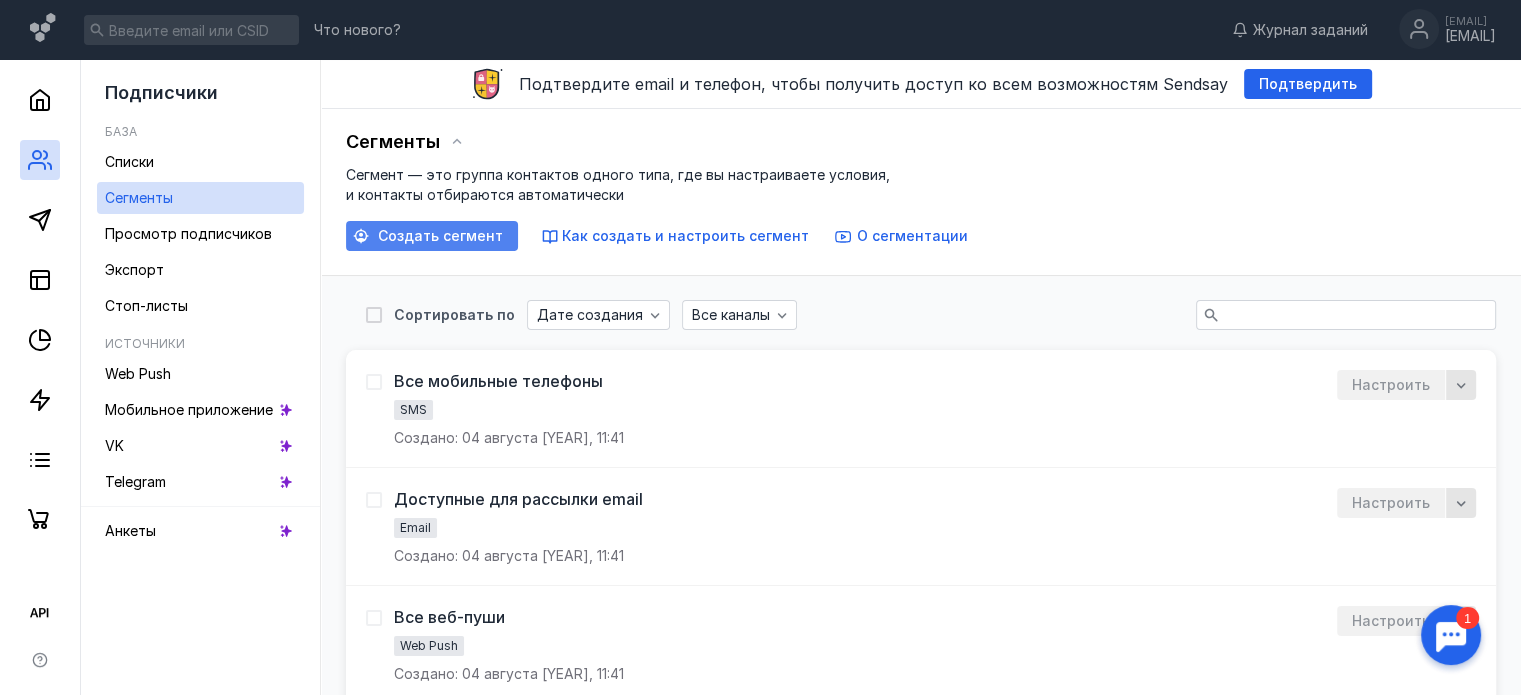 click on "Создать сегмент" at bounding box center [440, 236] 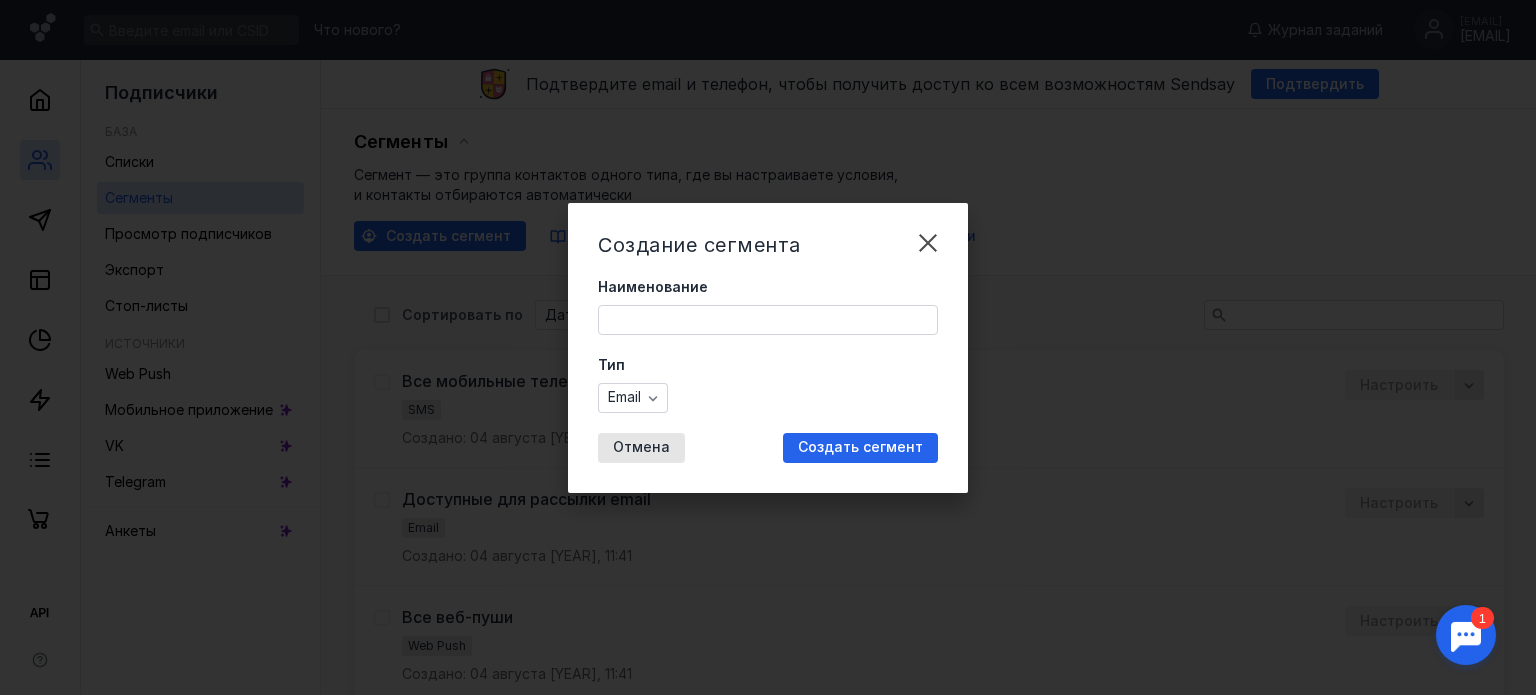 click on "Наименование" at bounding box center [768, 320] 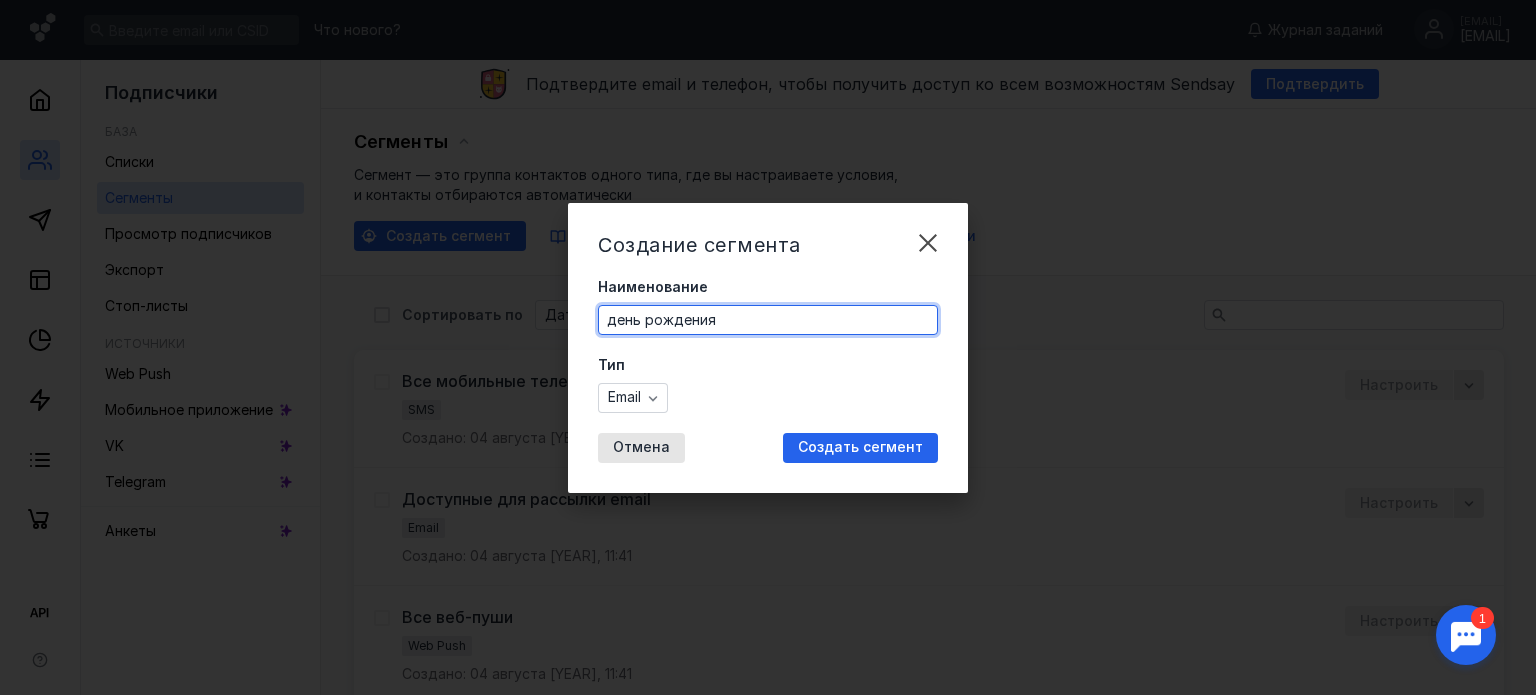 type on "день рождения" 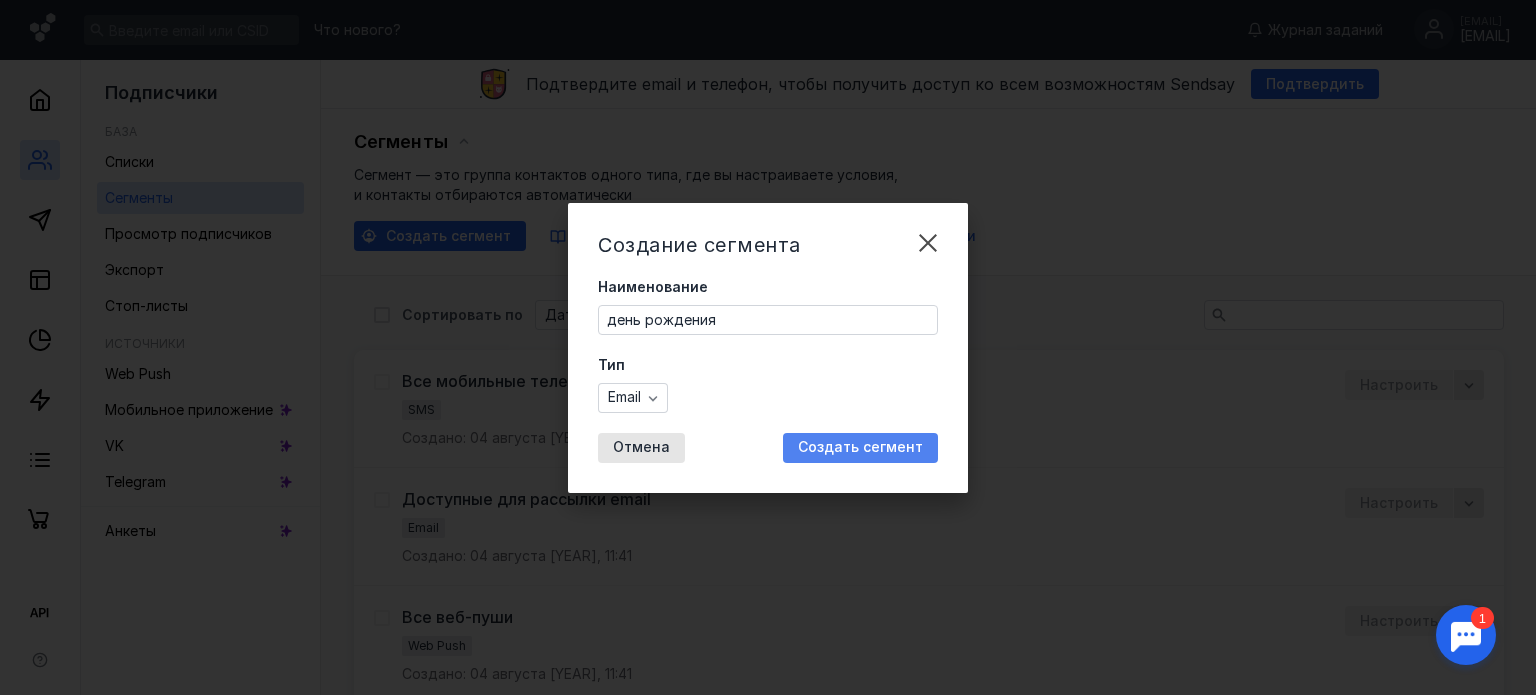 click on "Создать сегмент" at bounding box center (860, 447) 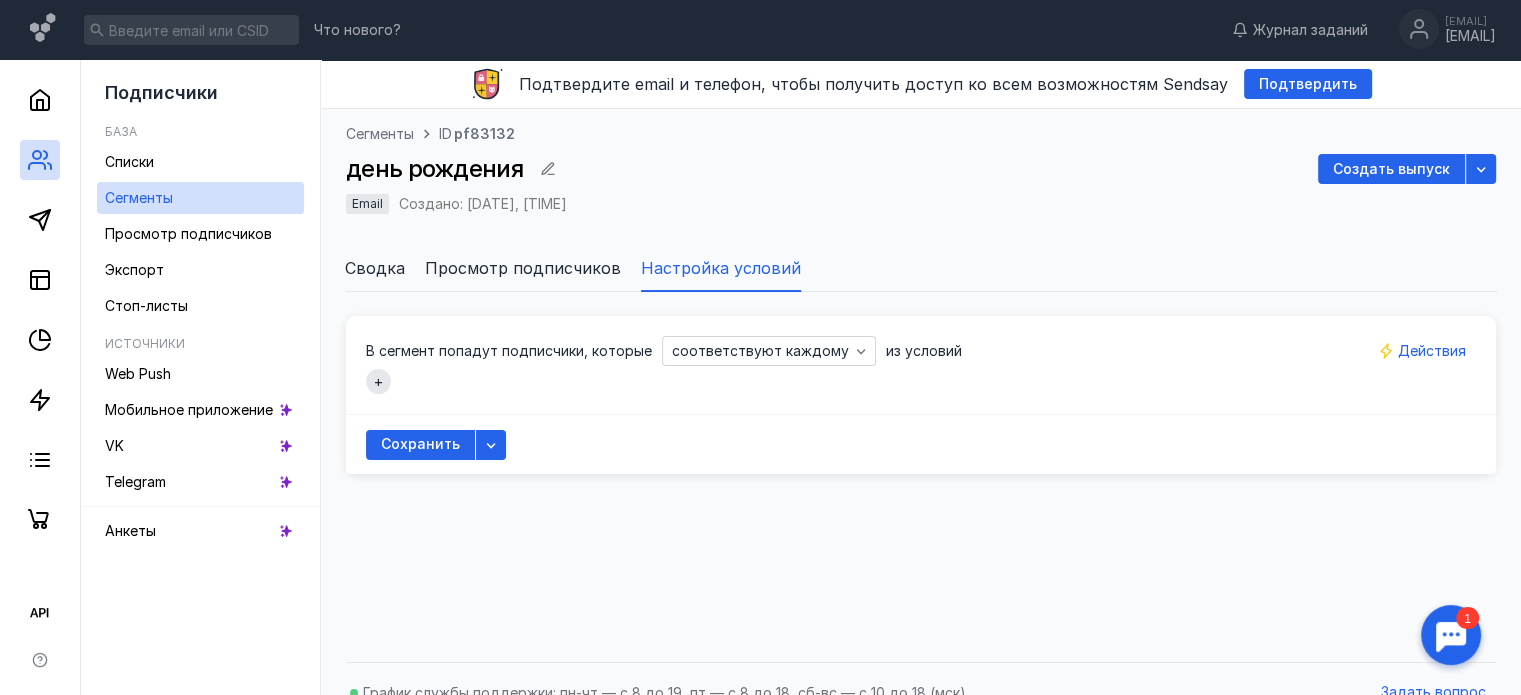 click on "+" at bounding box center (378, 381) 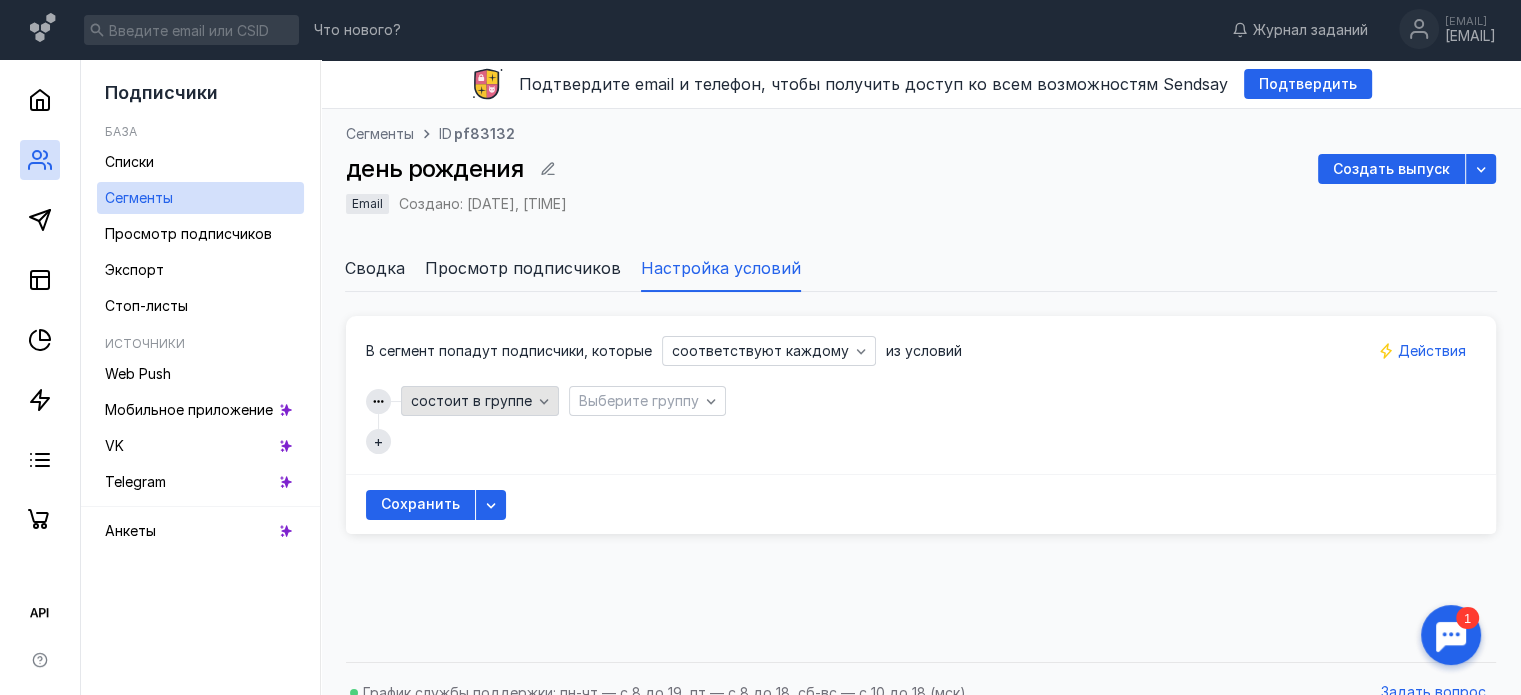 click on "состоит в группе" at bounding box center [480, 401] 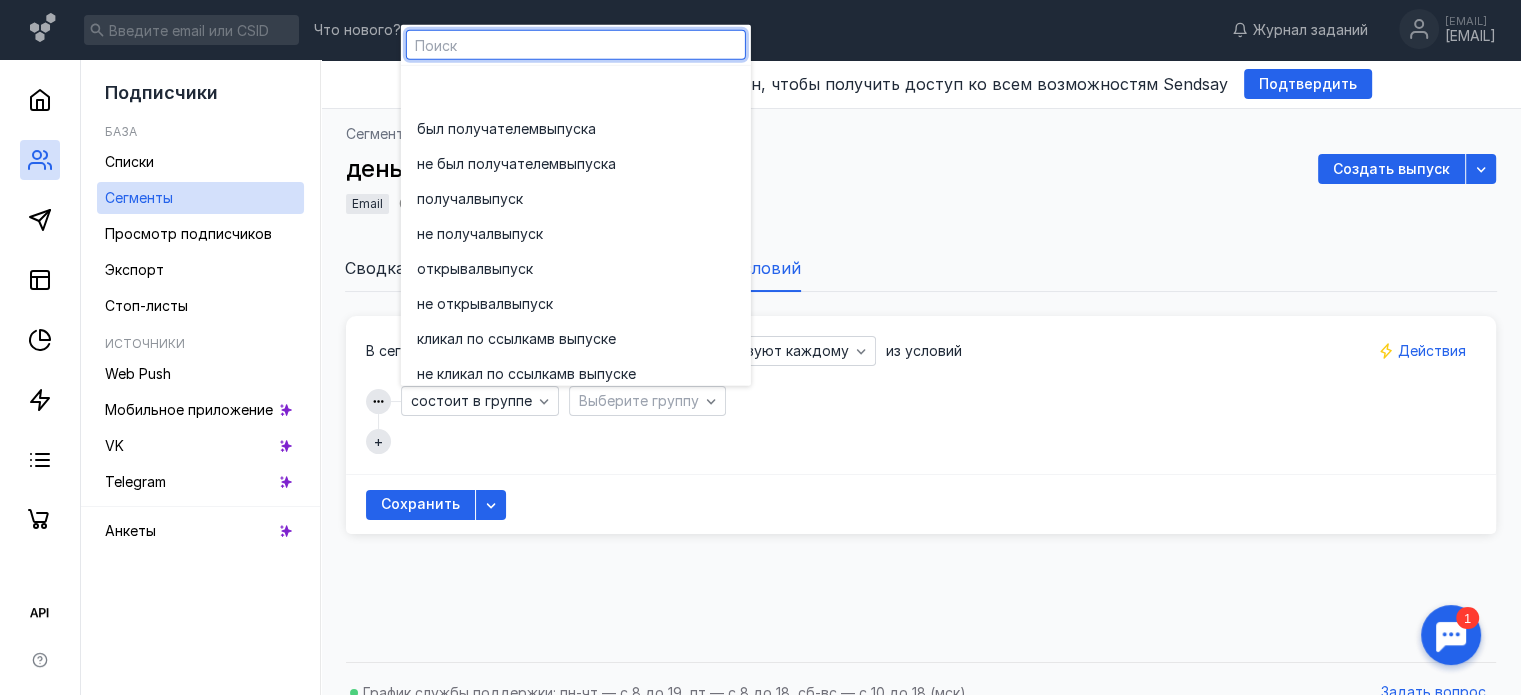 scroll, scrollTop: 180, scrollLeft: 0, axis: vertical 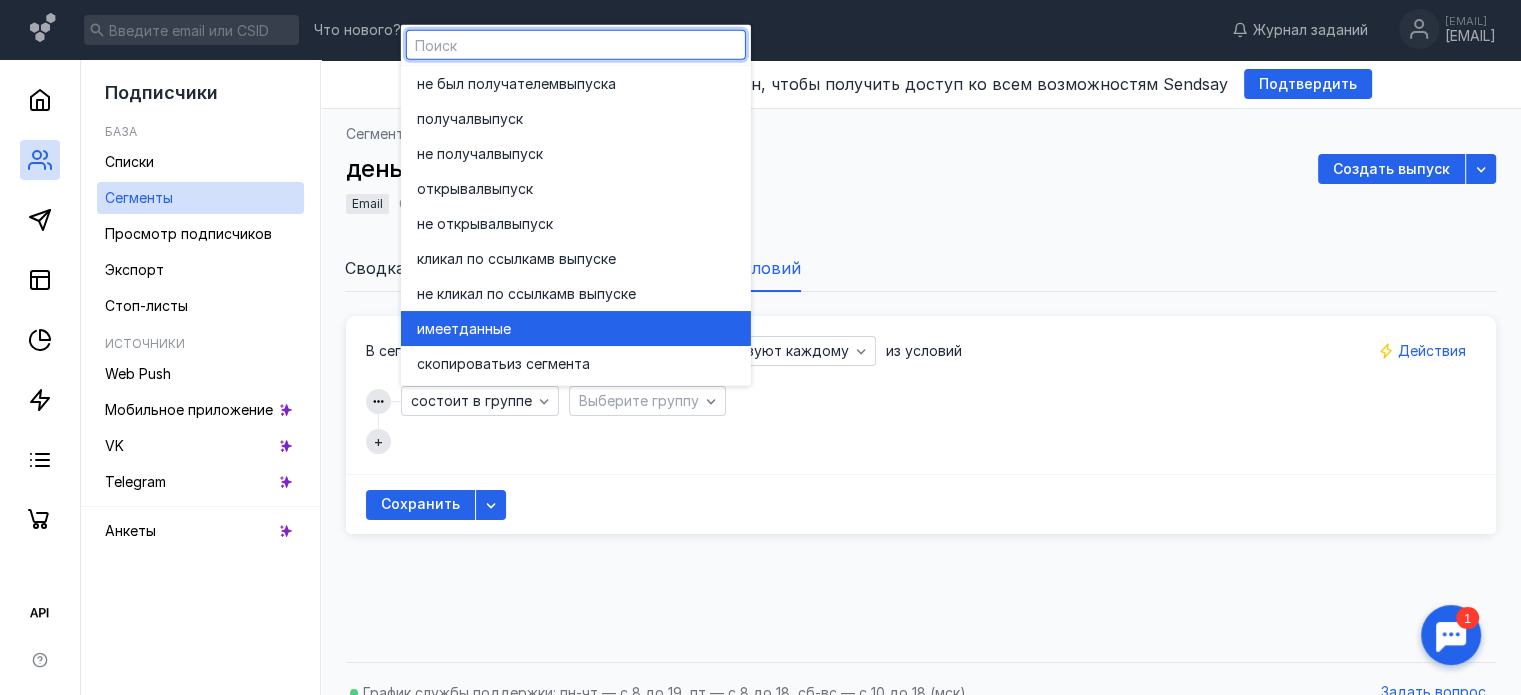 click on "данные" at bounding box center [485, 328] 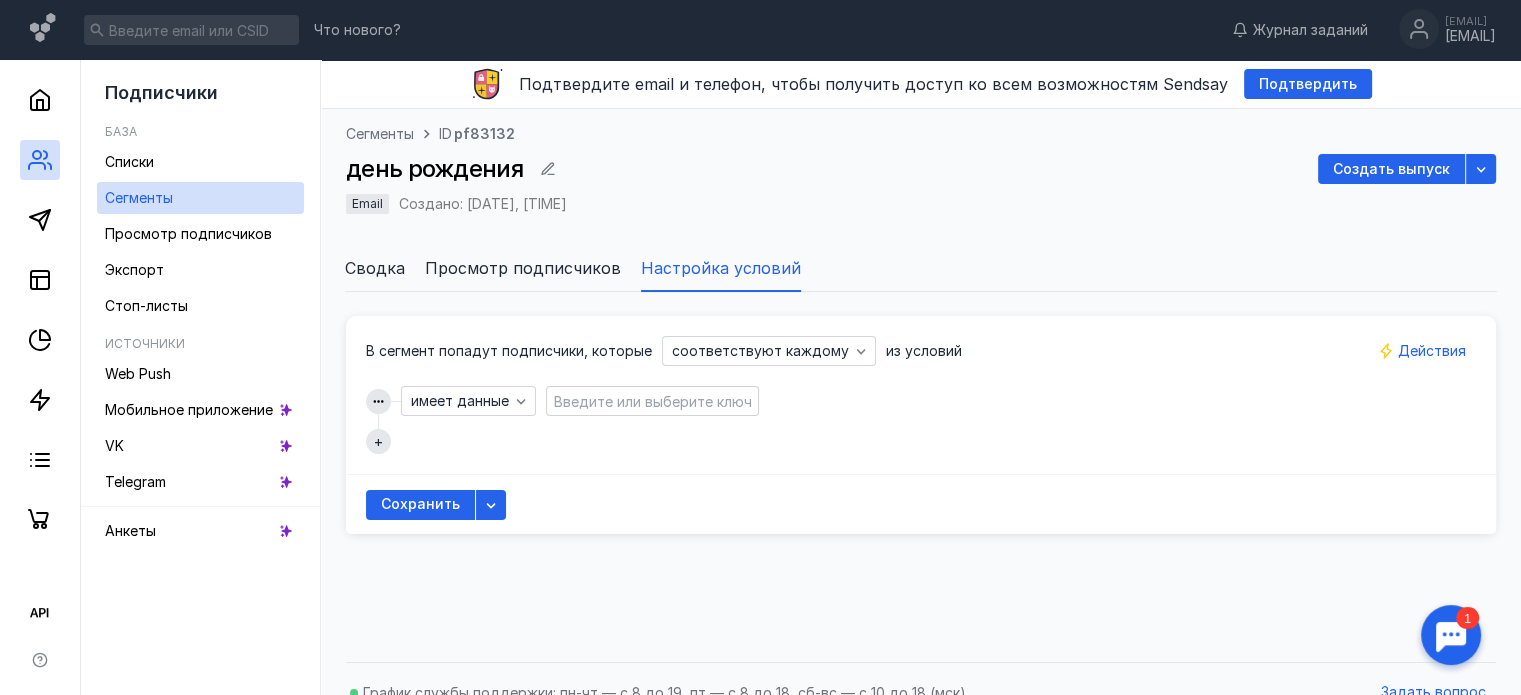 click at bounding box center (652, 401) 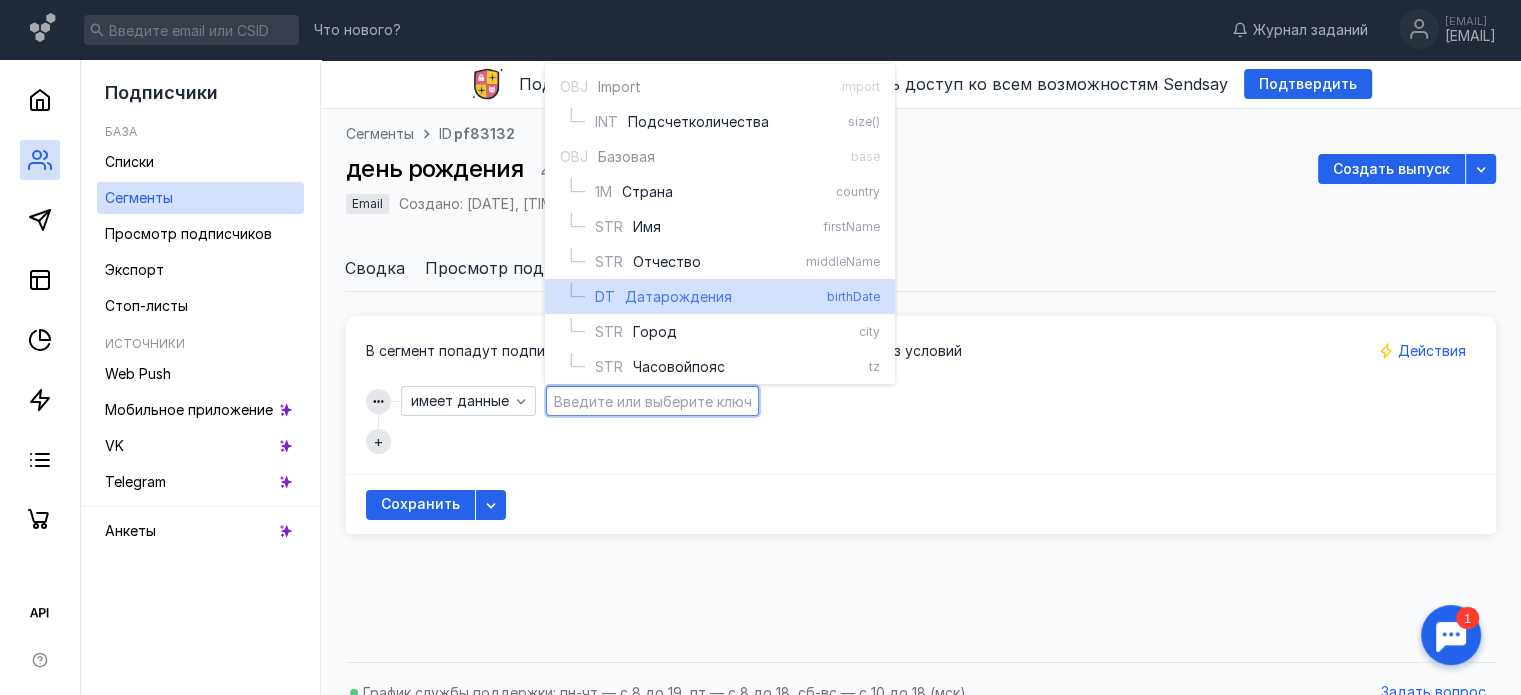 click on "рождения" at bounding box center [696, 297] 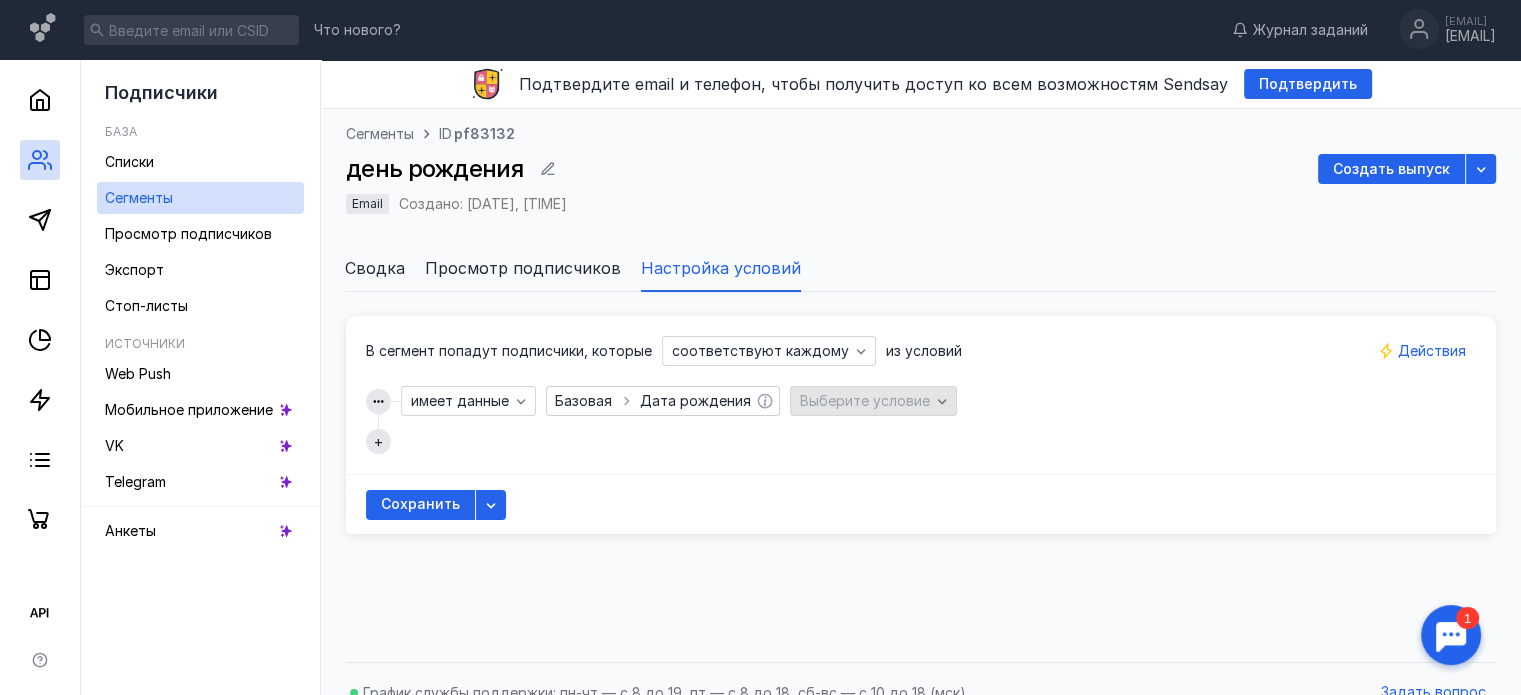 click on "Выберите условие" at bounding box center (865, 400) 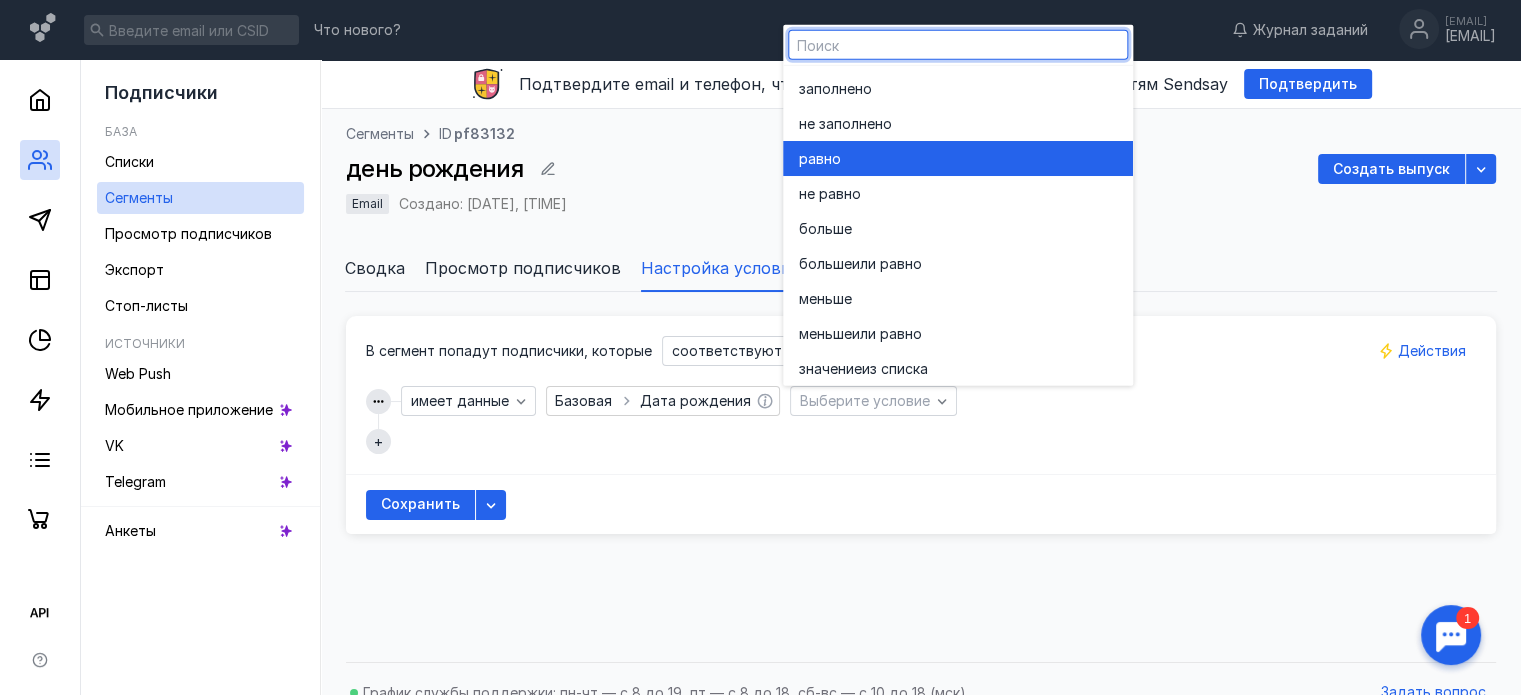 click on "равно" at bounding box center (958, 158) 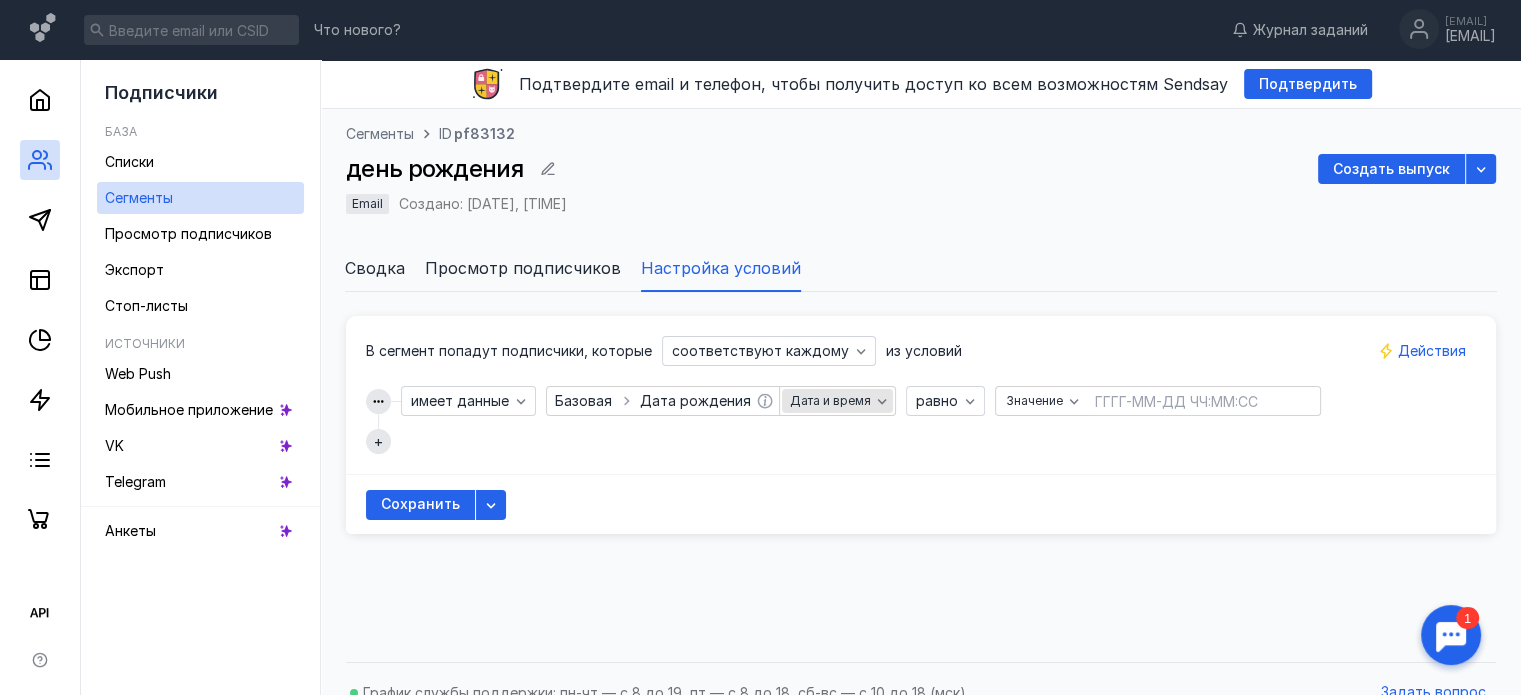 click 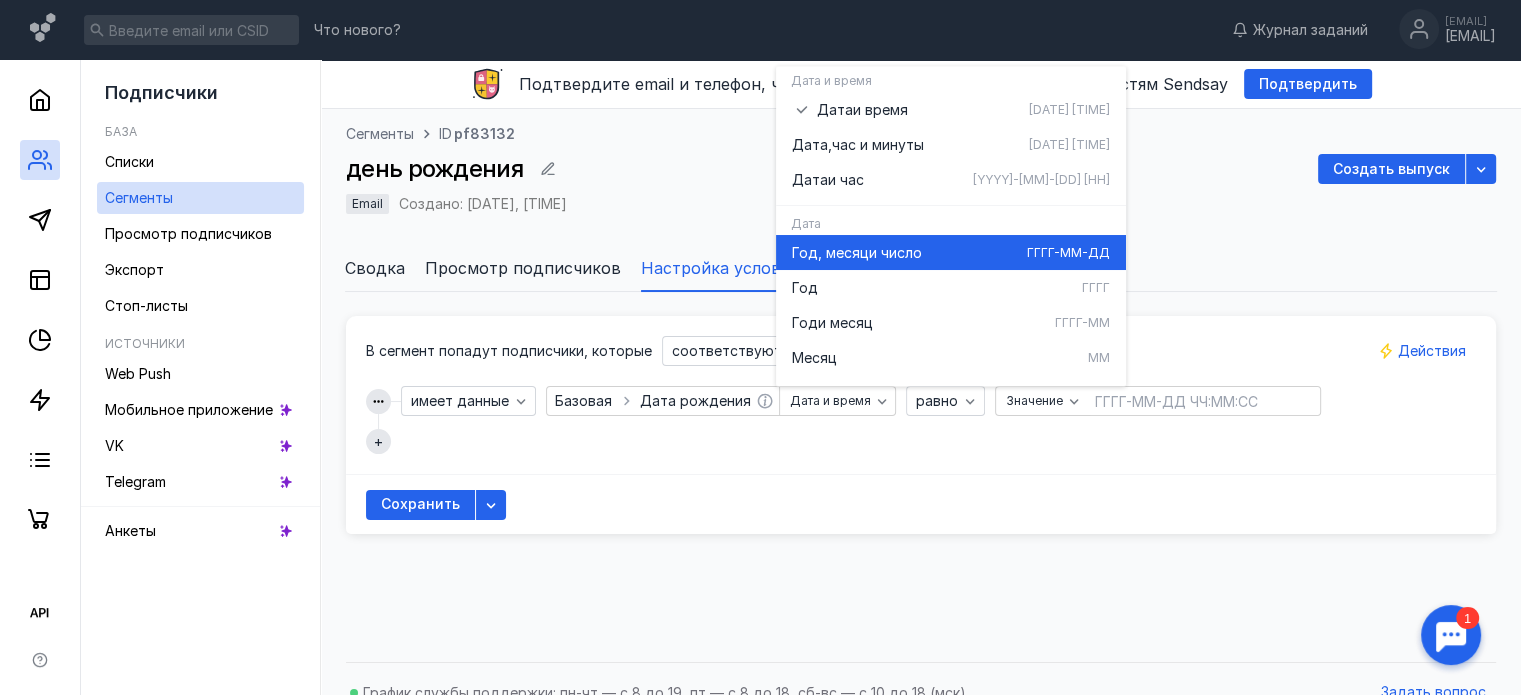 scroll, scrollTop: 99, scrollLeft: 0, axis: vertical 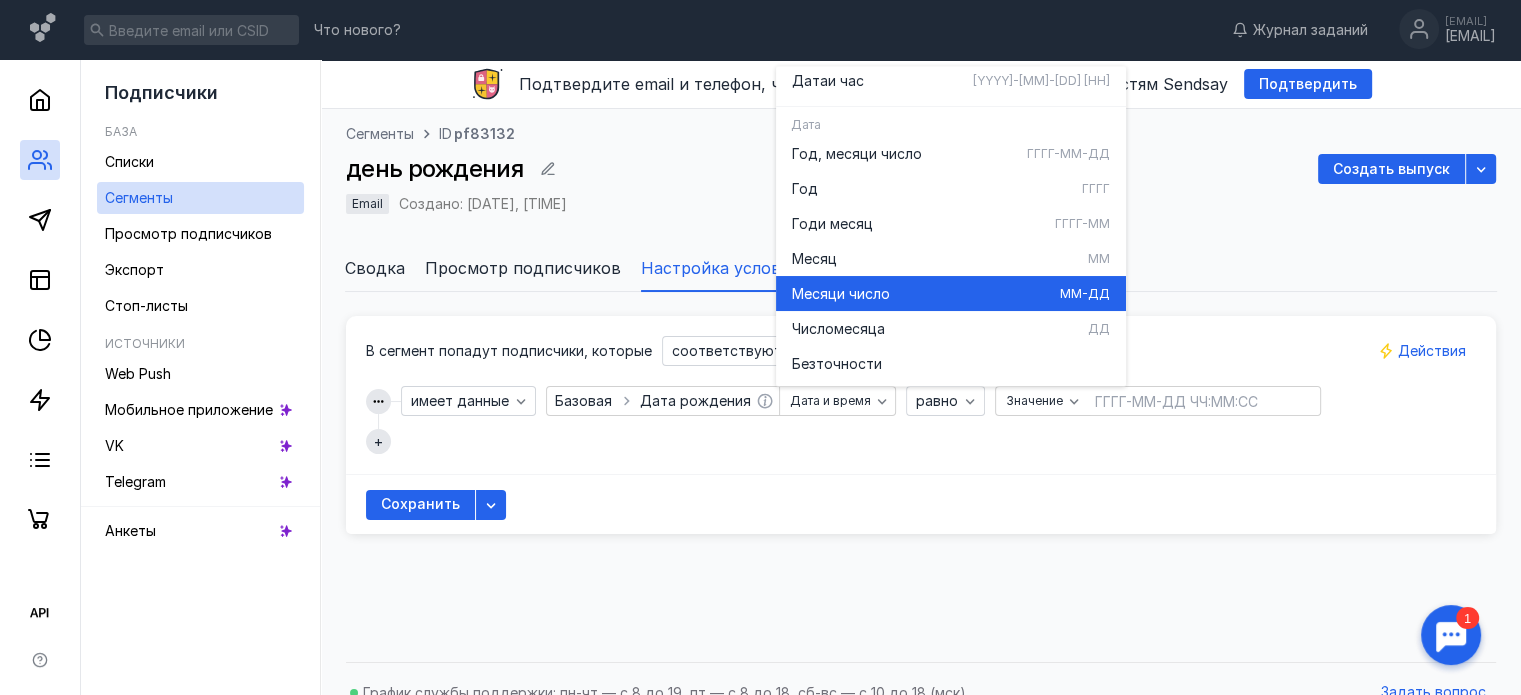 click on "и число" at bounding box center [863, 294] 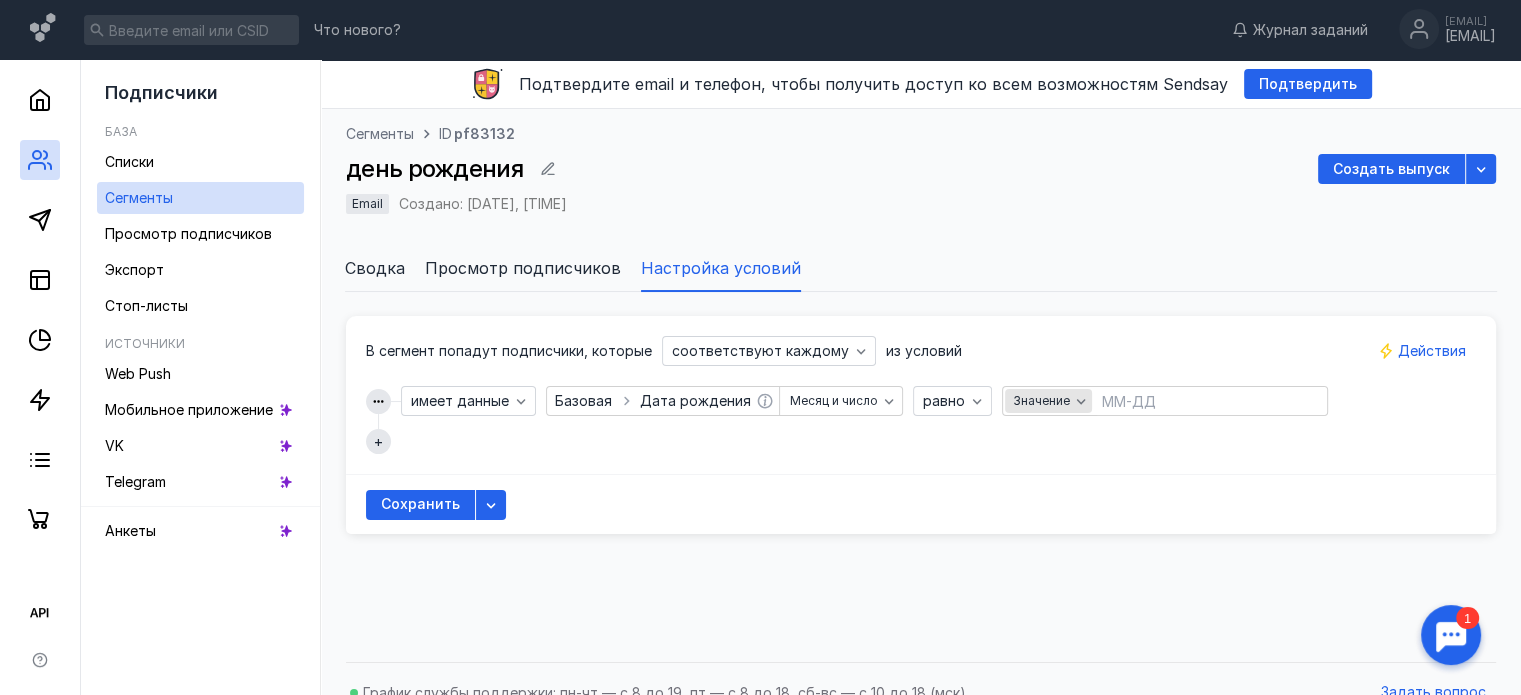 click on "Значение" at bounding box center (1048, 401) 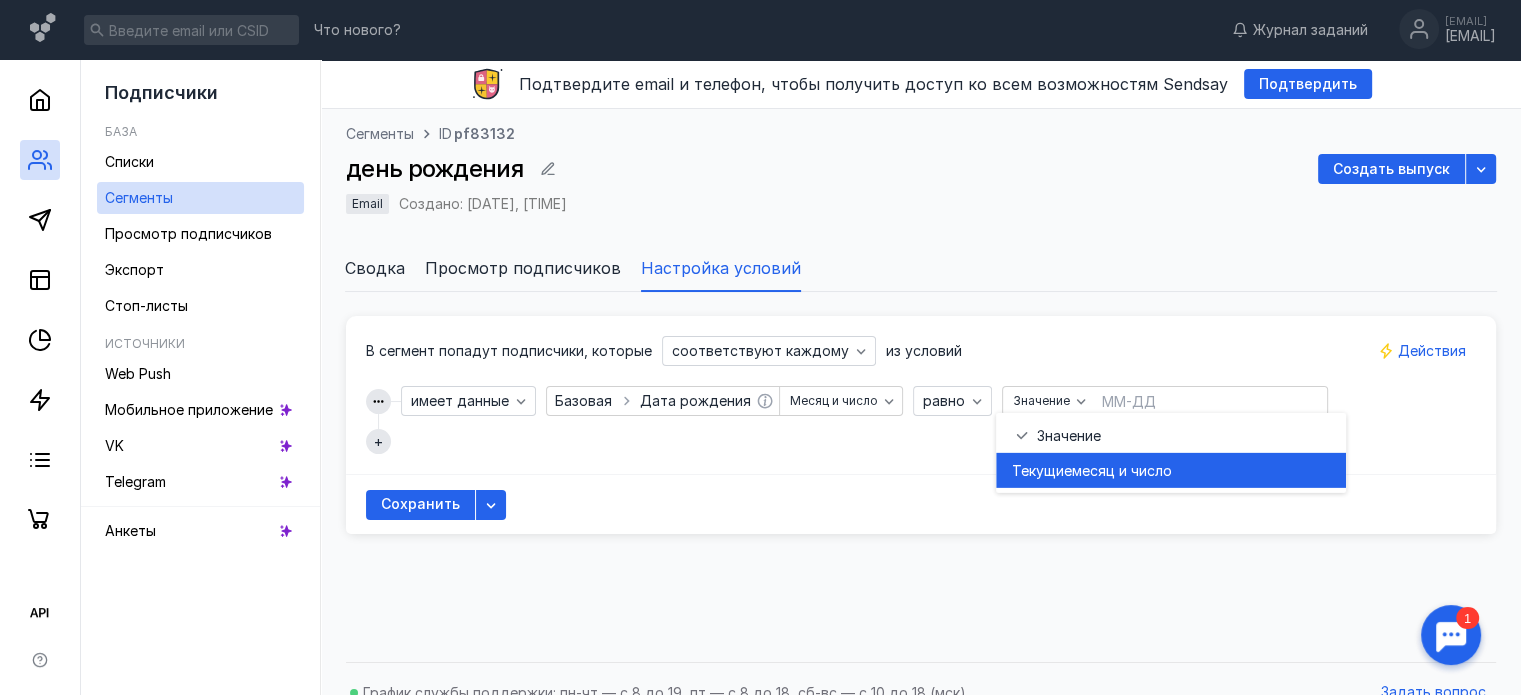 click on "Текущие  месяц и число" at bounding box center (1171, 470) 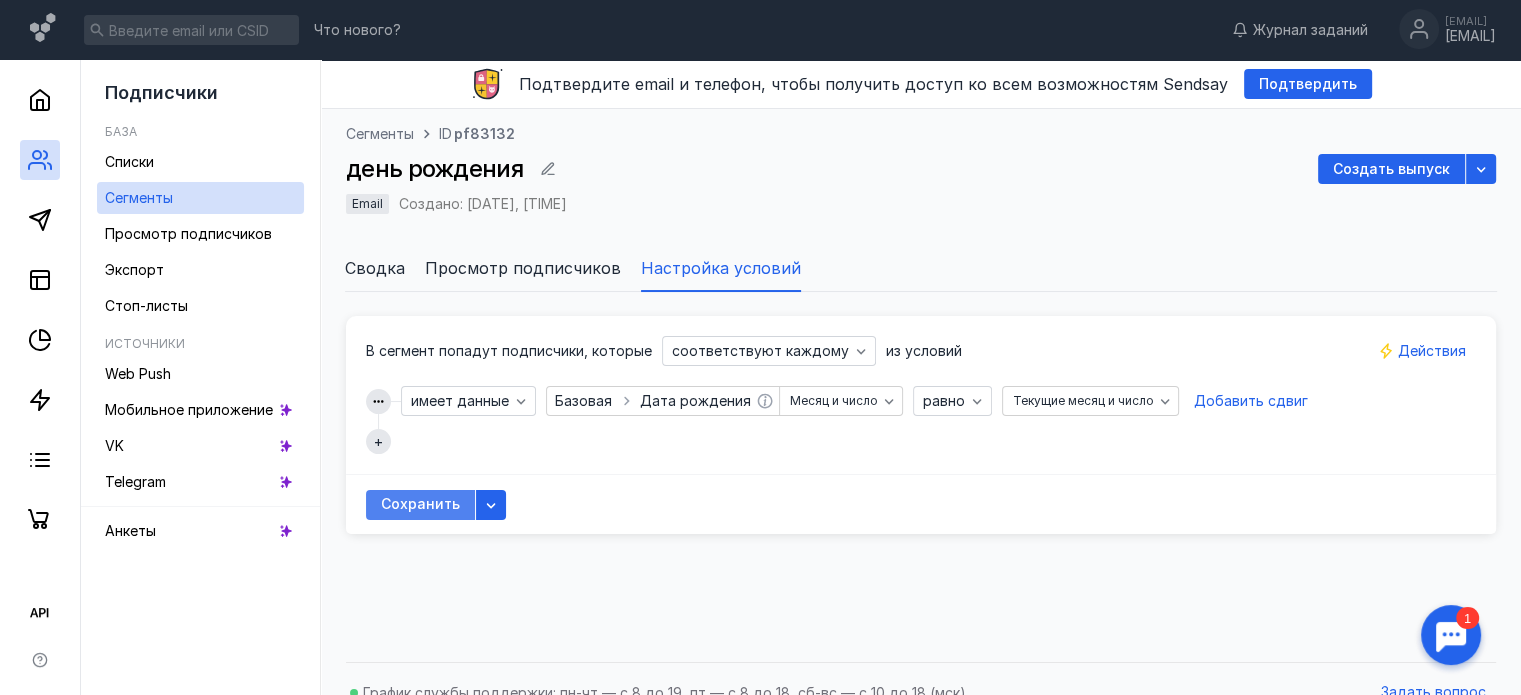 click on "Сохранить" at bounding box center (420, 504) 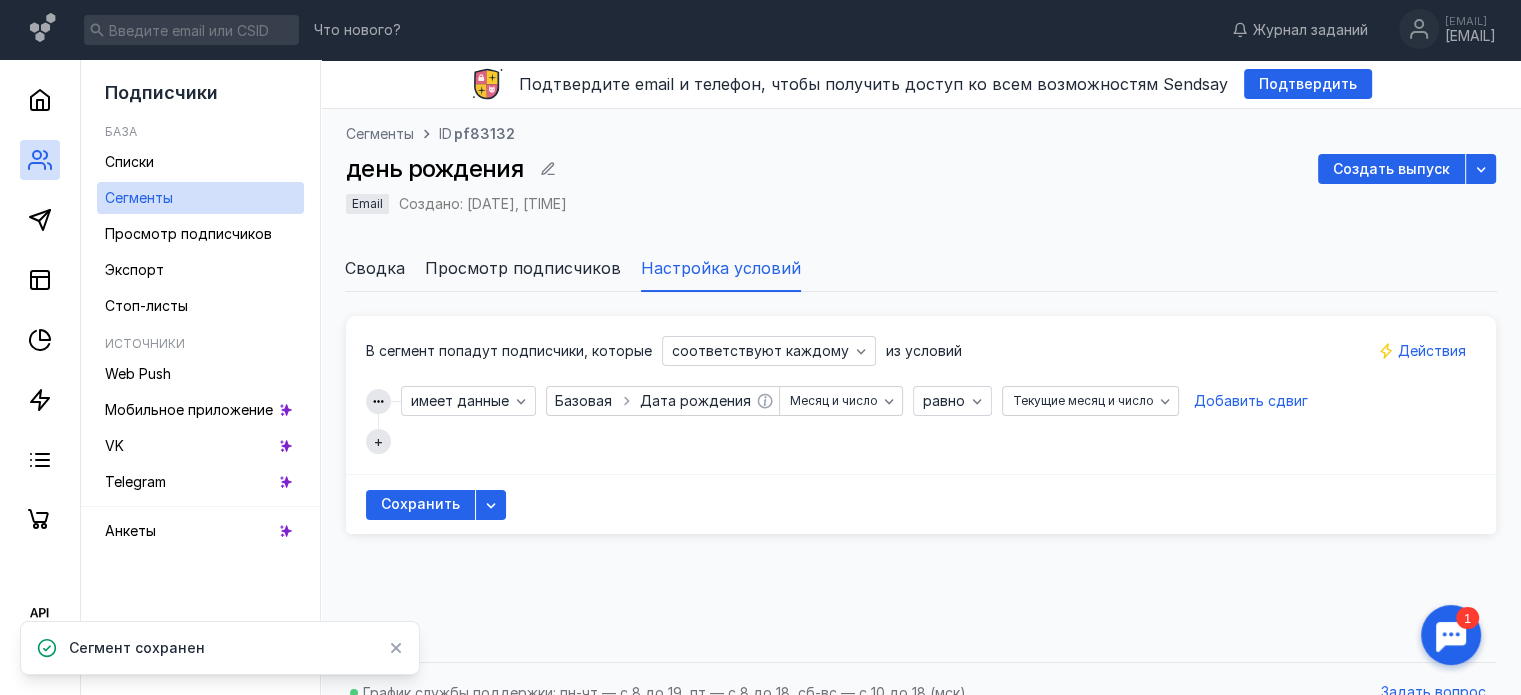 click on "Сводка" at bounding box center (375, 268) 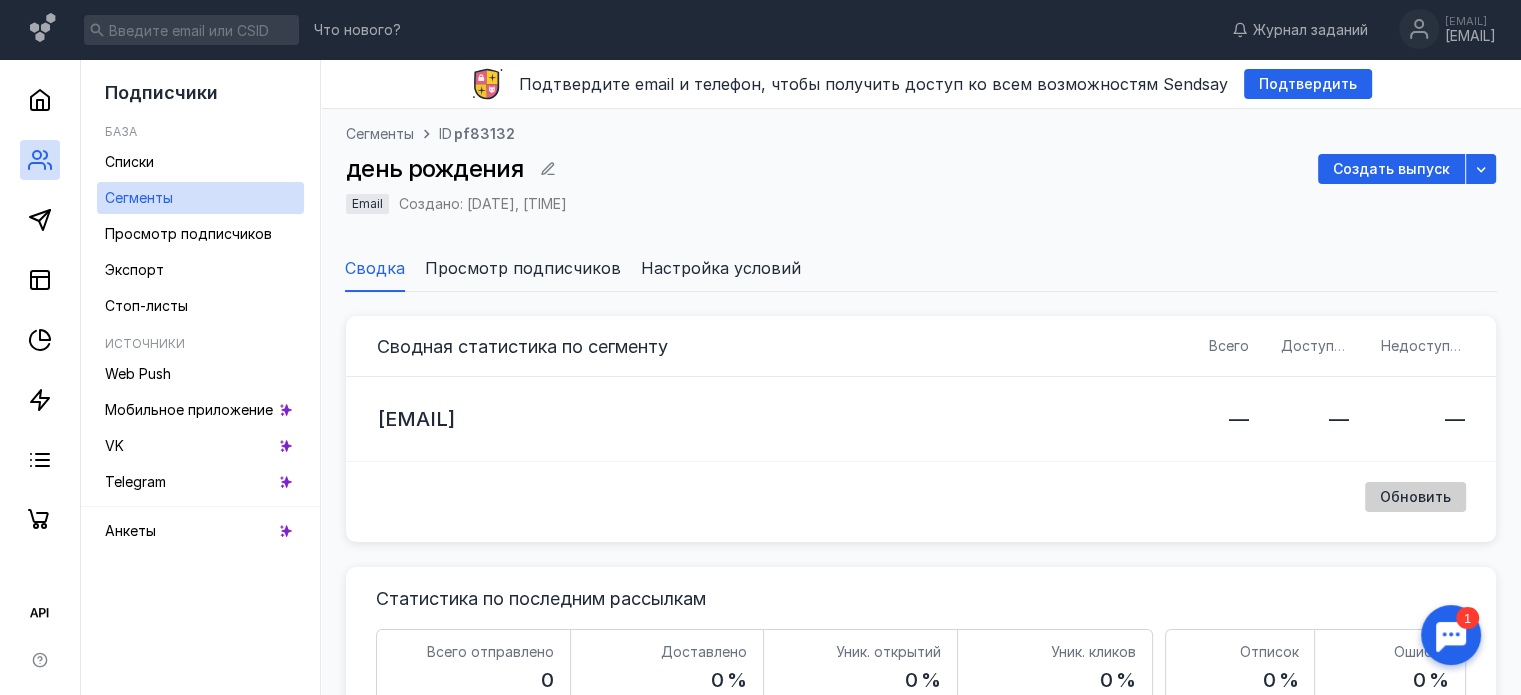 click on "Обновить" at bounding box center [1415, 497] 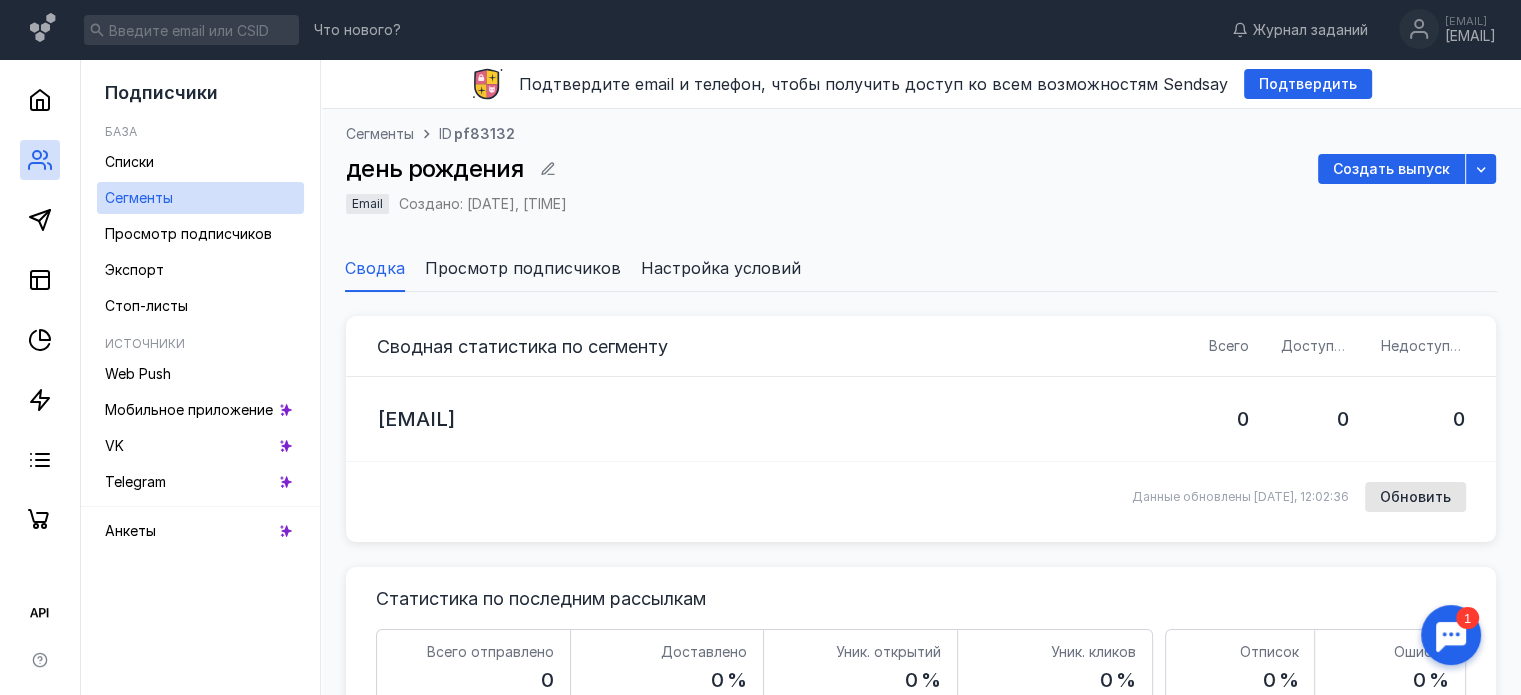 click on "Просмотр подписчиков" at bounding box center (523, 268) 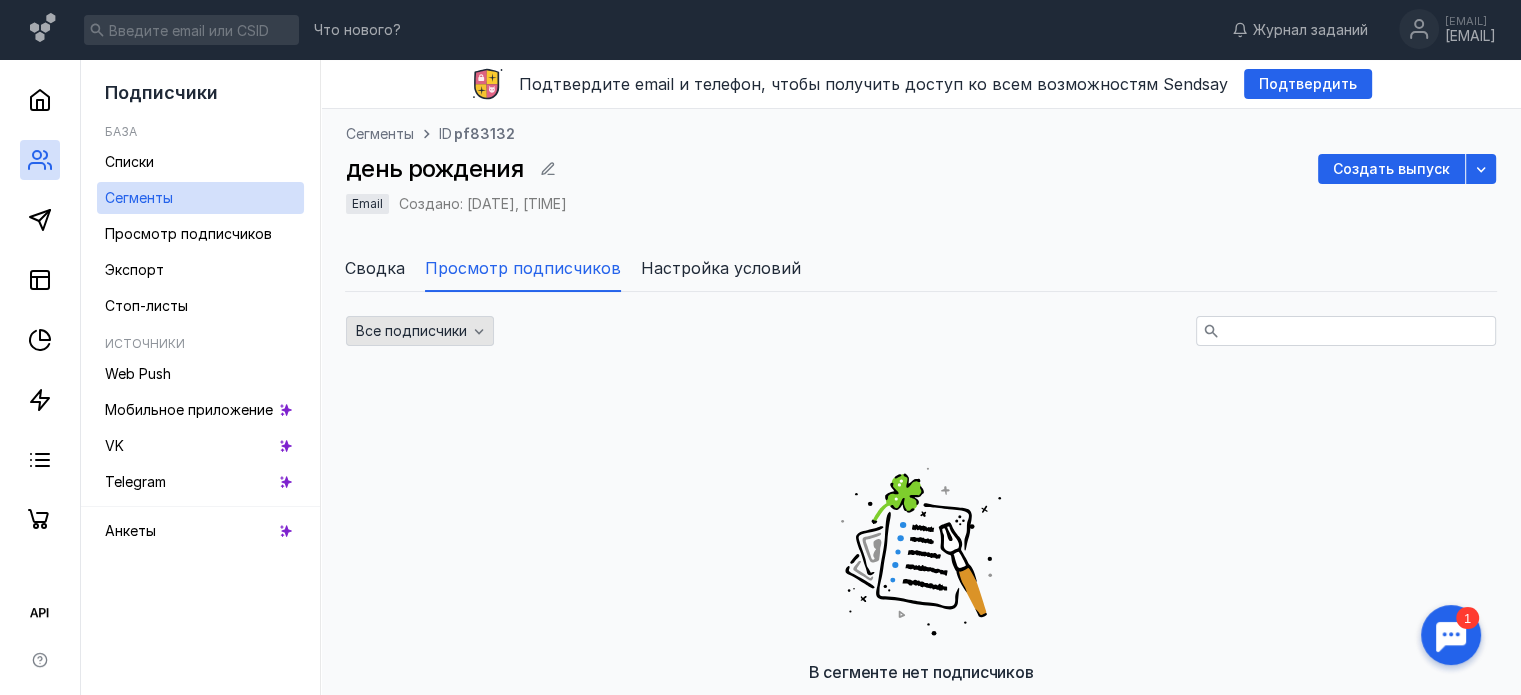 click 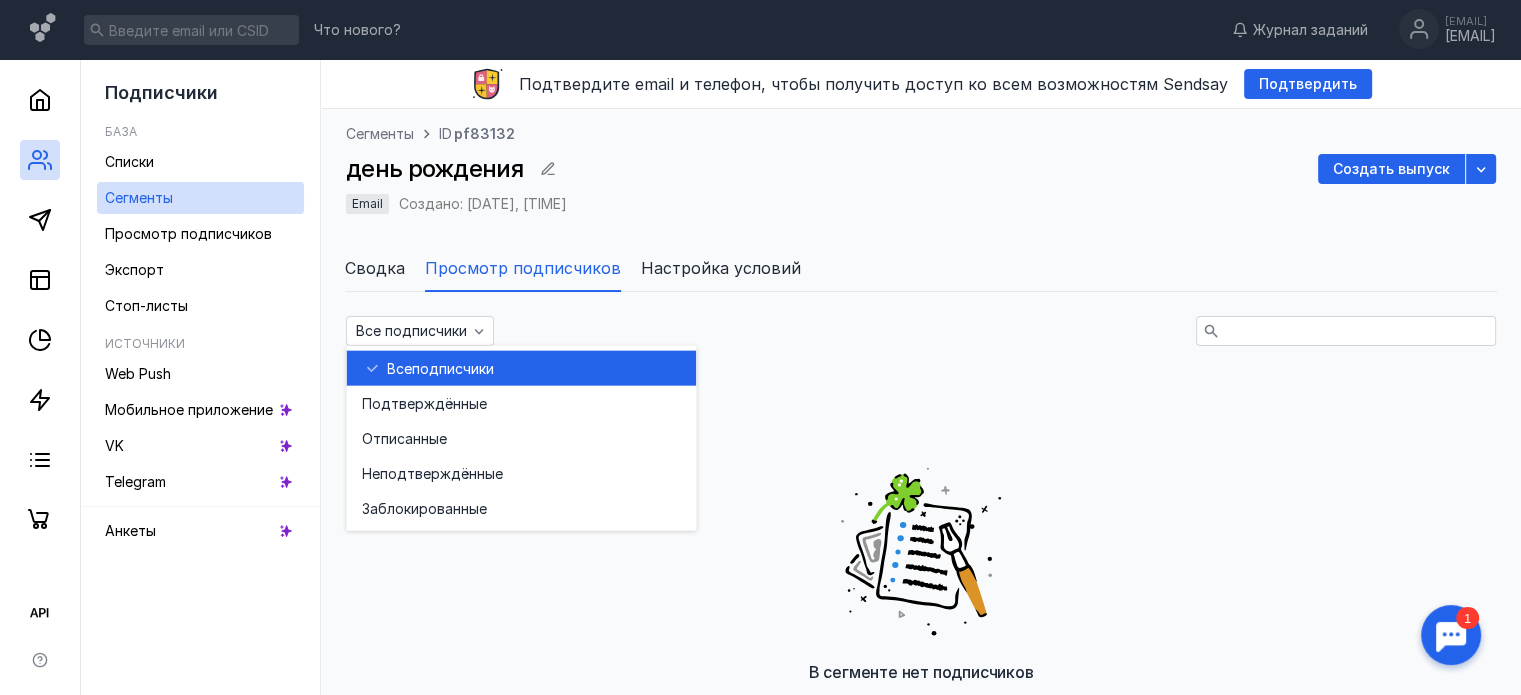 click on "Все подписчики В сегменте нет подписчиков Условия сегмента не настроены, или под них сейчас не попадает ни один подписчик Редактировать сегмент" at bounding box center (921, 603) 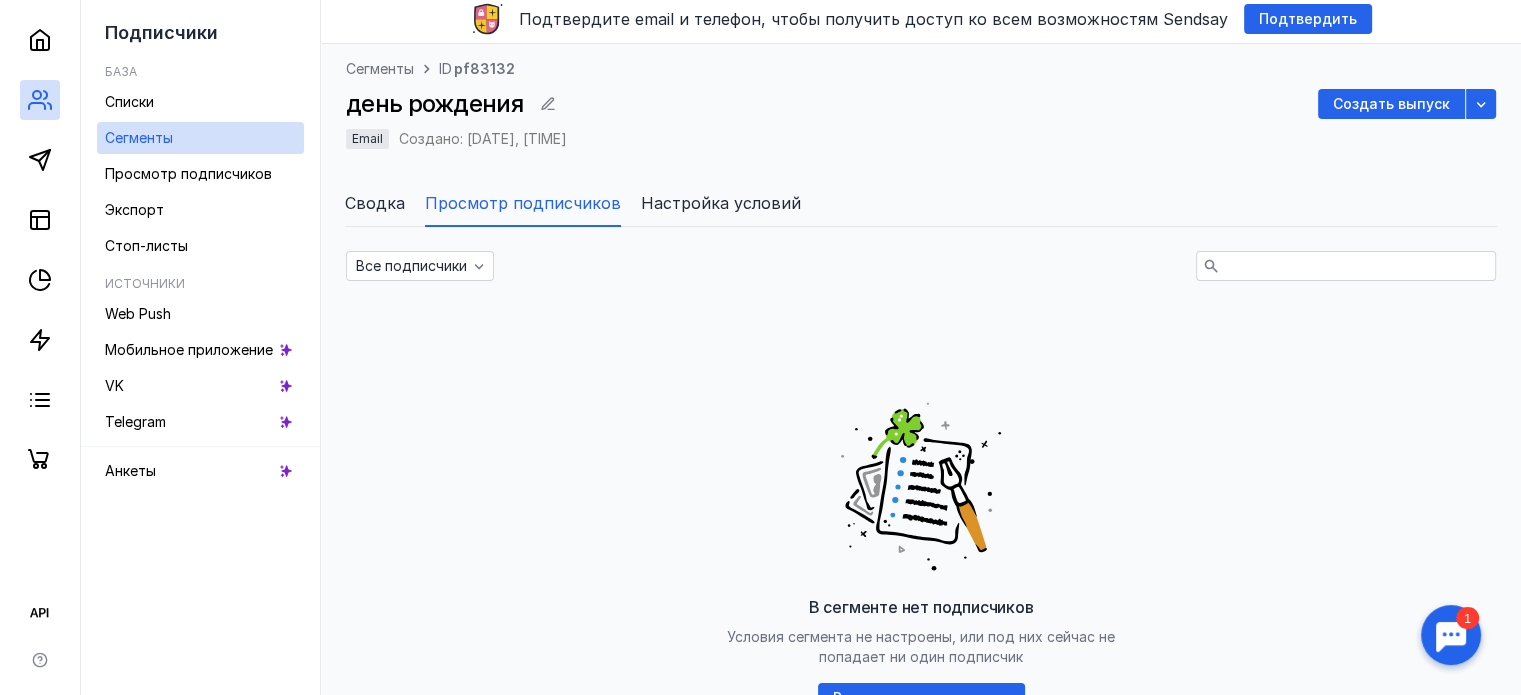scroll, scrollTop: 0, scrollLeft: 0, axis: both 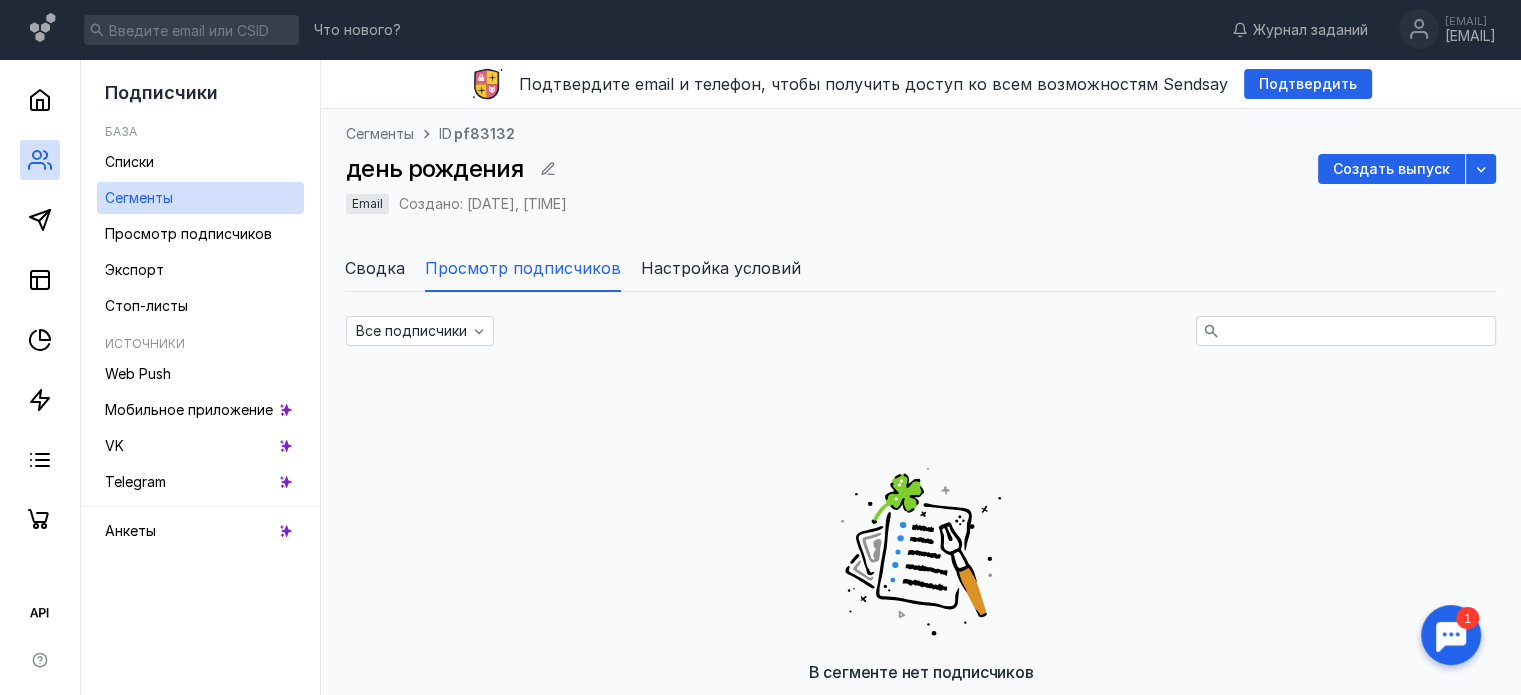 click on "Настройка условий" at bounding box center [721, 268] 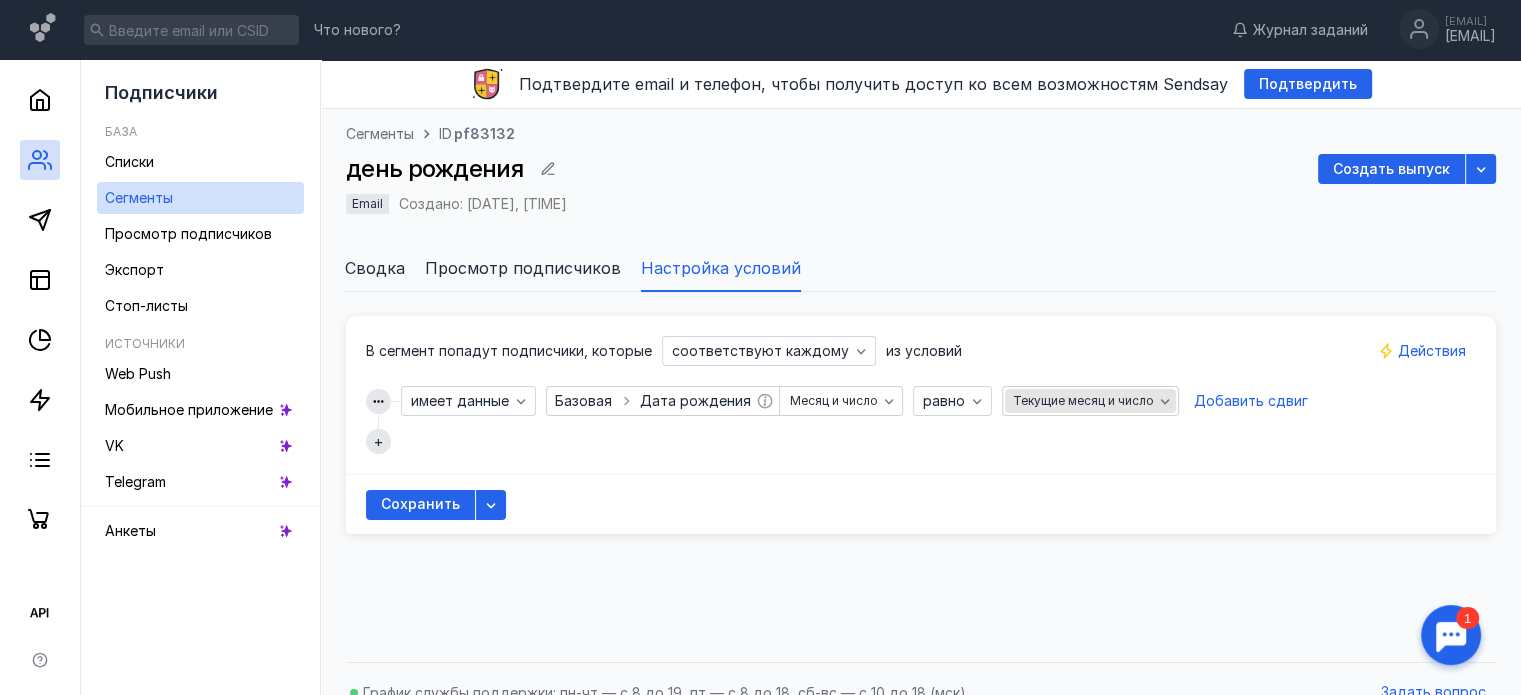click 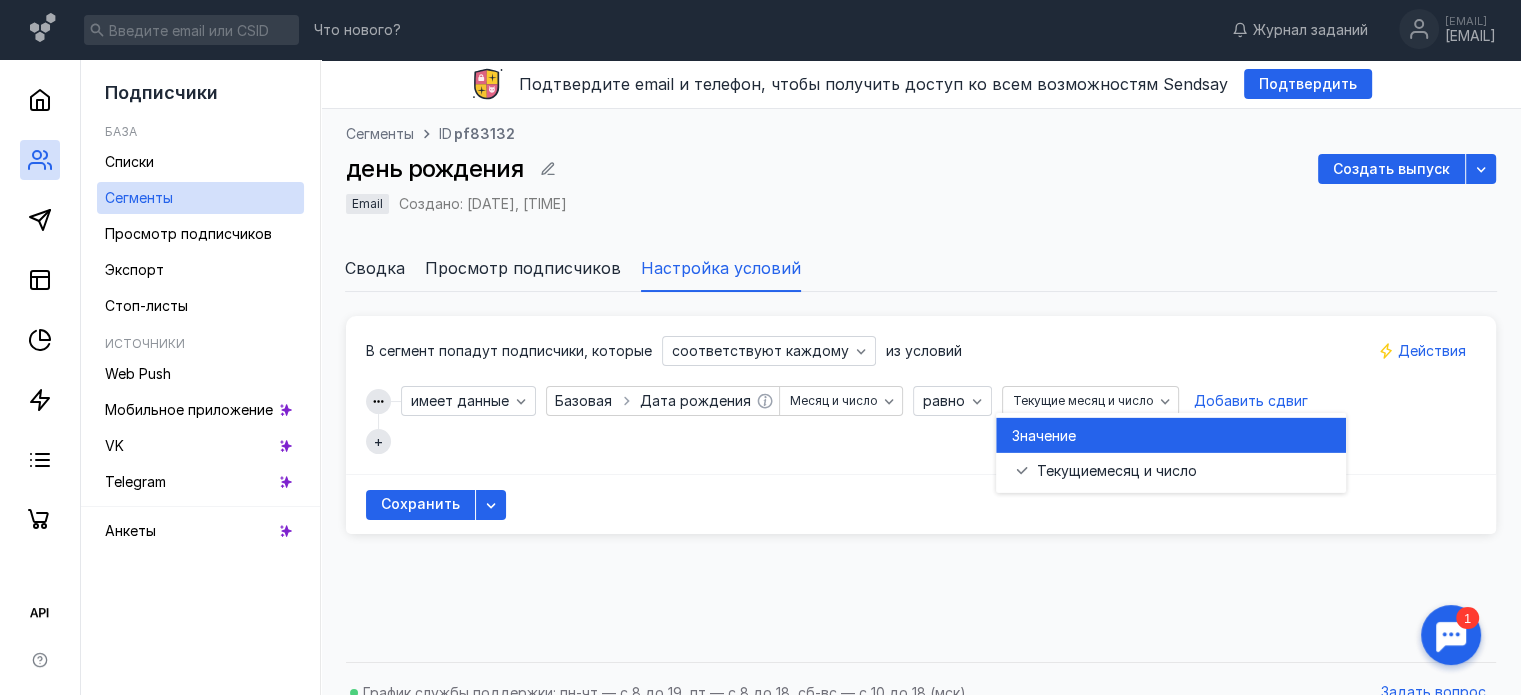 click on "Значение" at bounding box center (1171, 435) 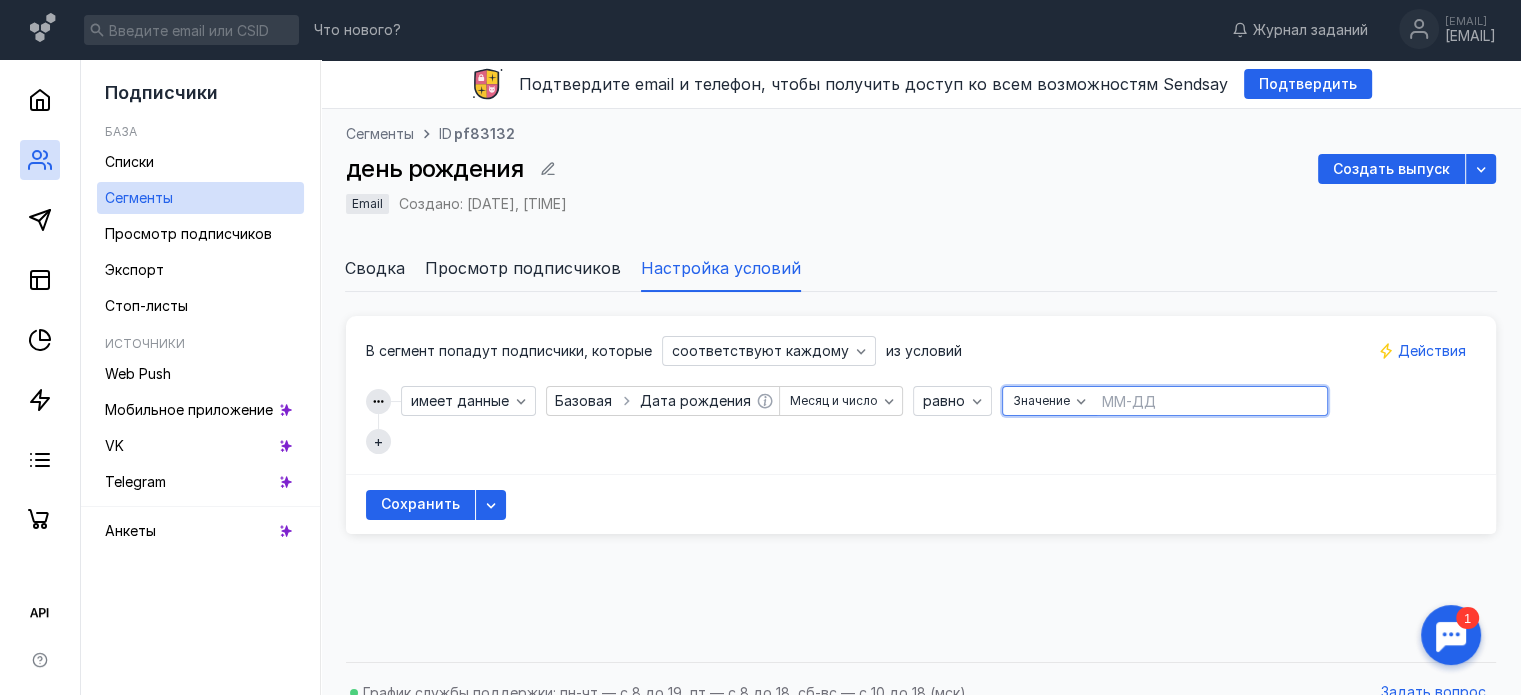click at bounding box center (1211, 401) 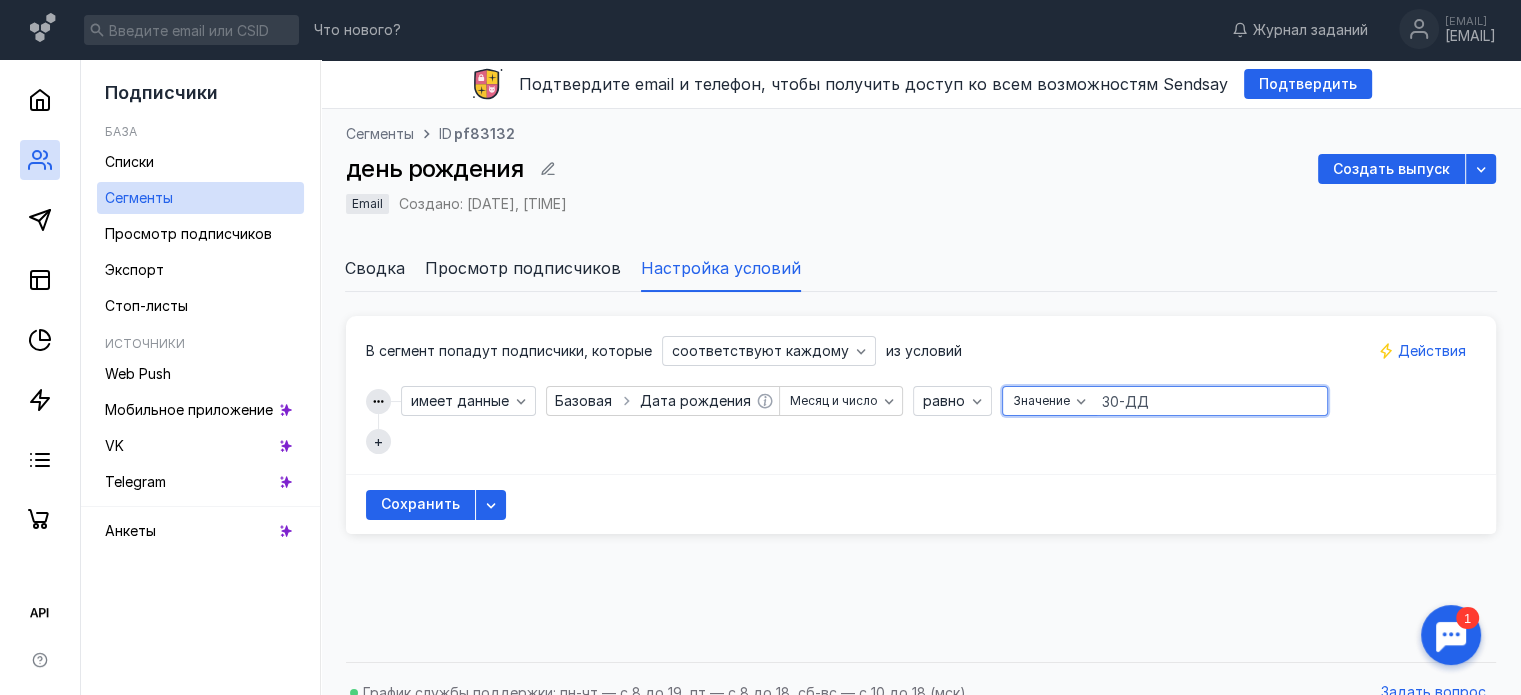 type on "3М-ДД" 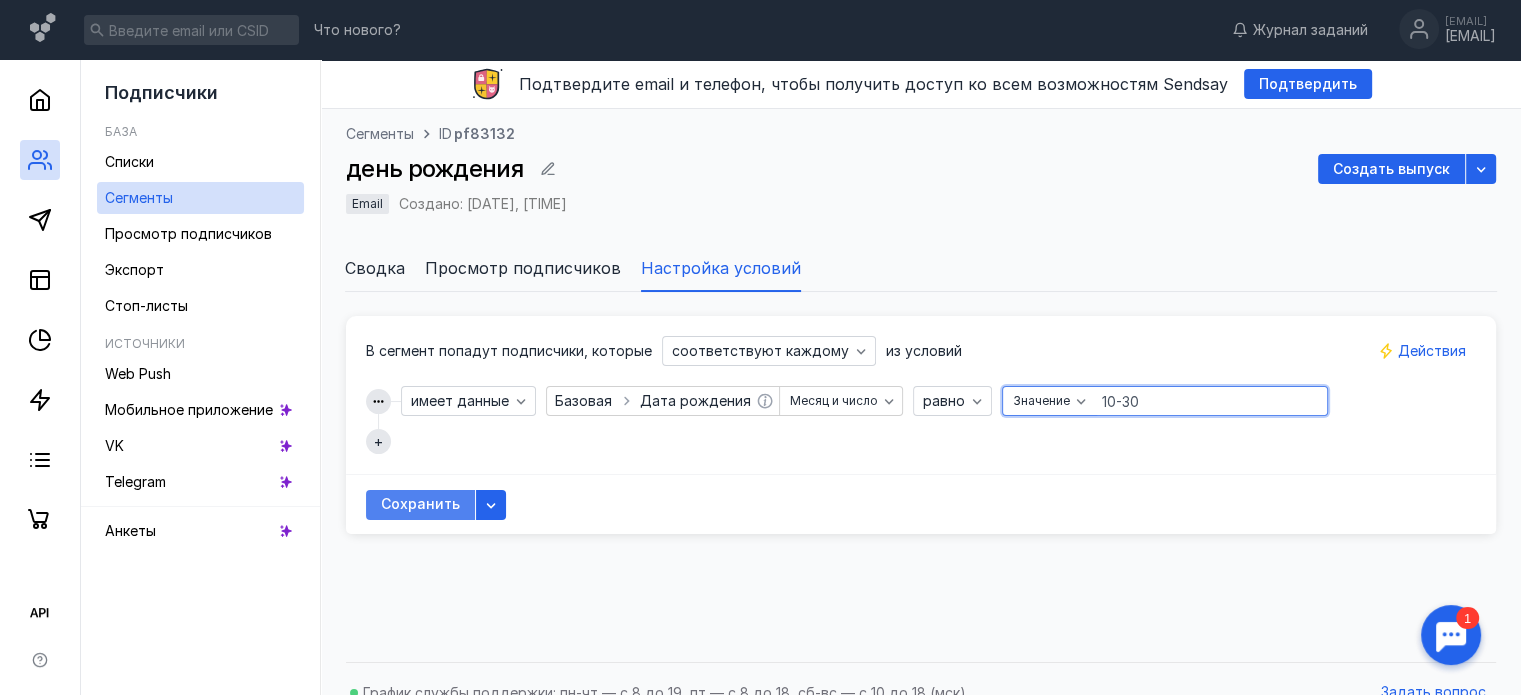 type on "10-30" 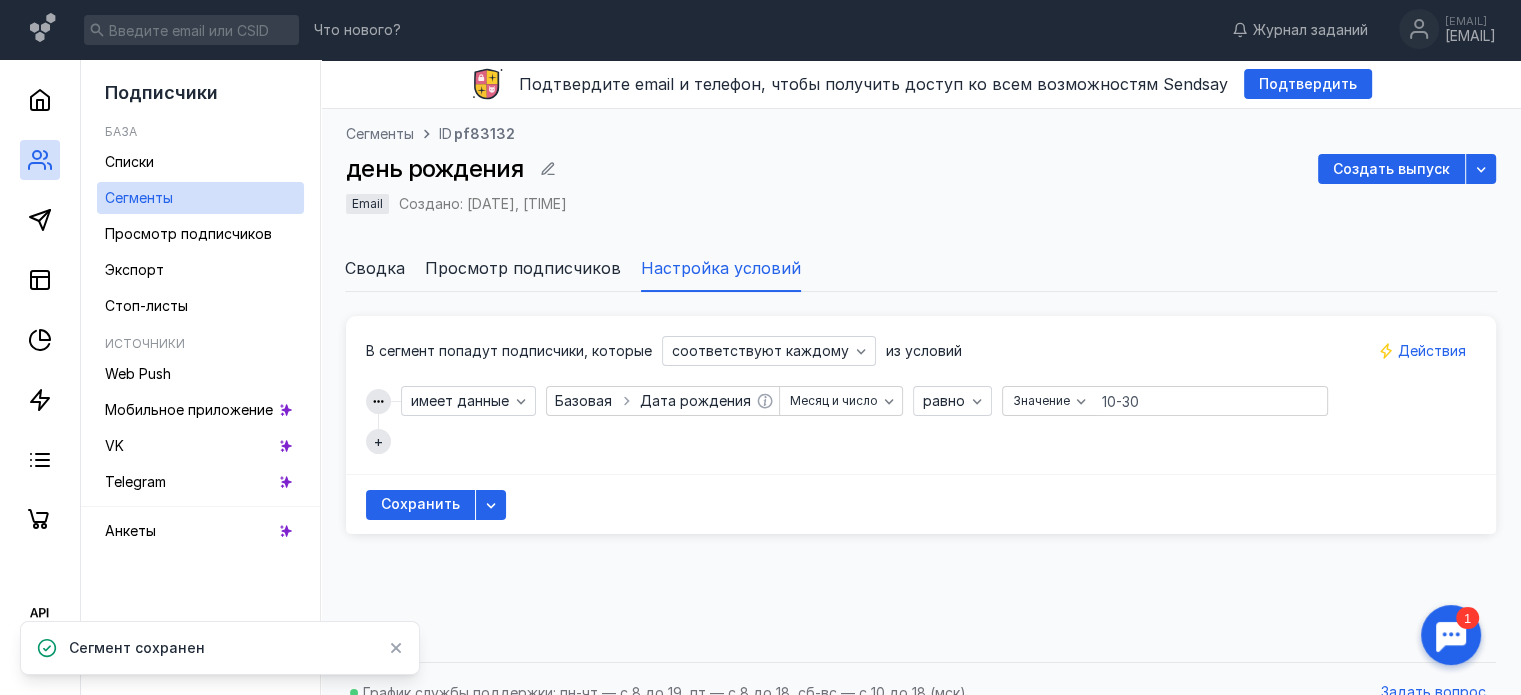 click on "Просмотр подписчиков" at bounding box center [523, 268] 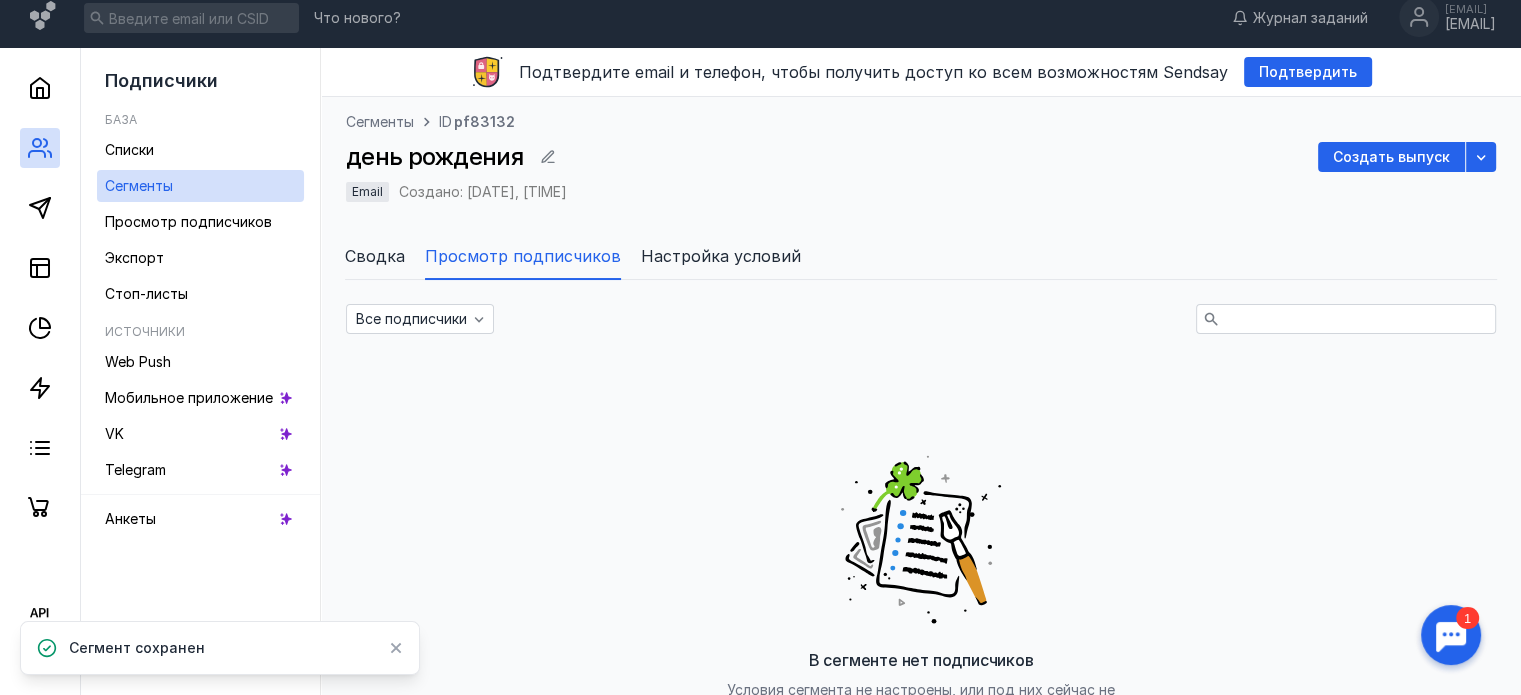 scroll, scrollTop: 0, scrollLeft: 0, axis: both 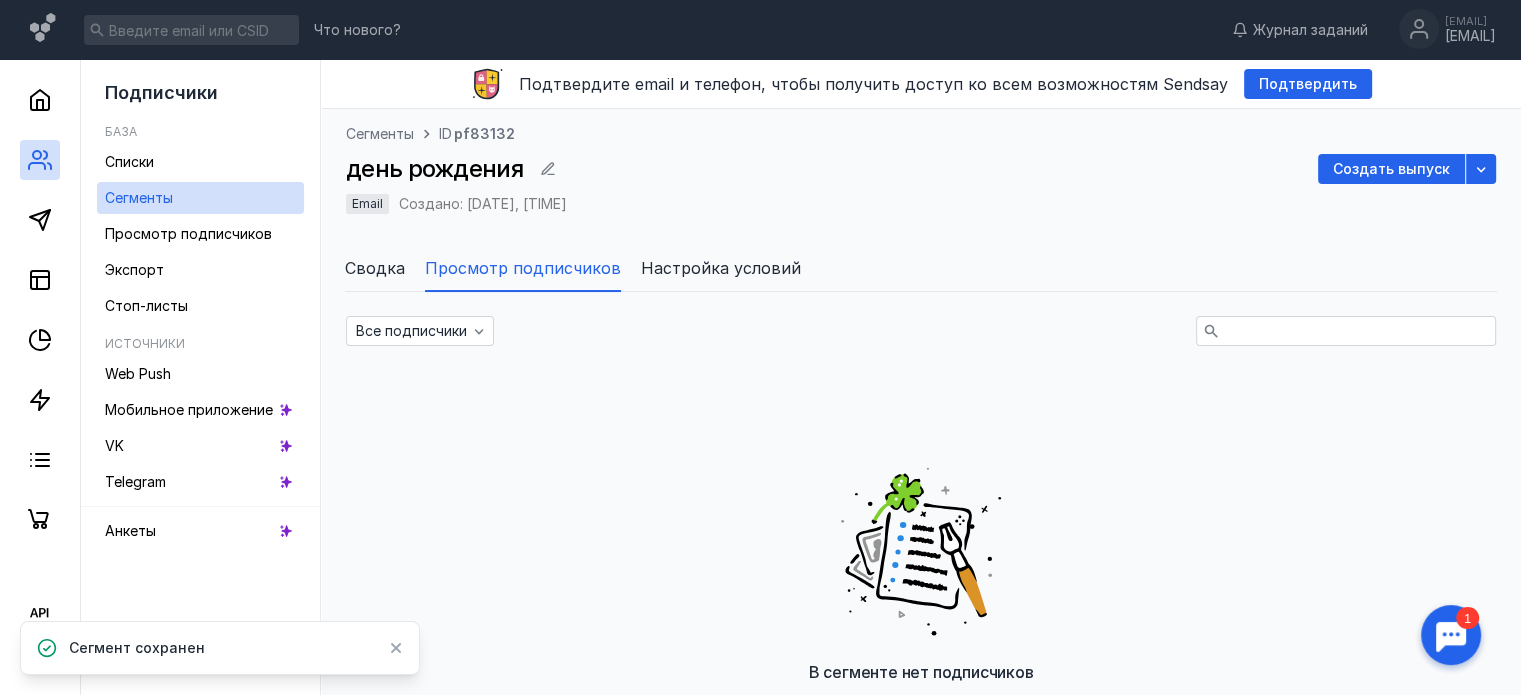 click on "Сводка" at bounding box center [375, 268] 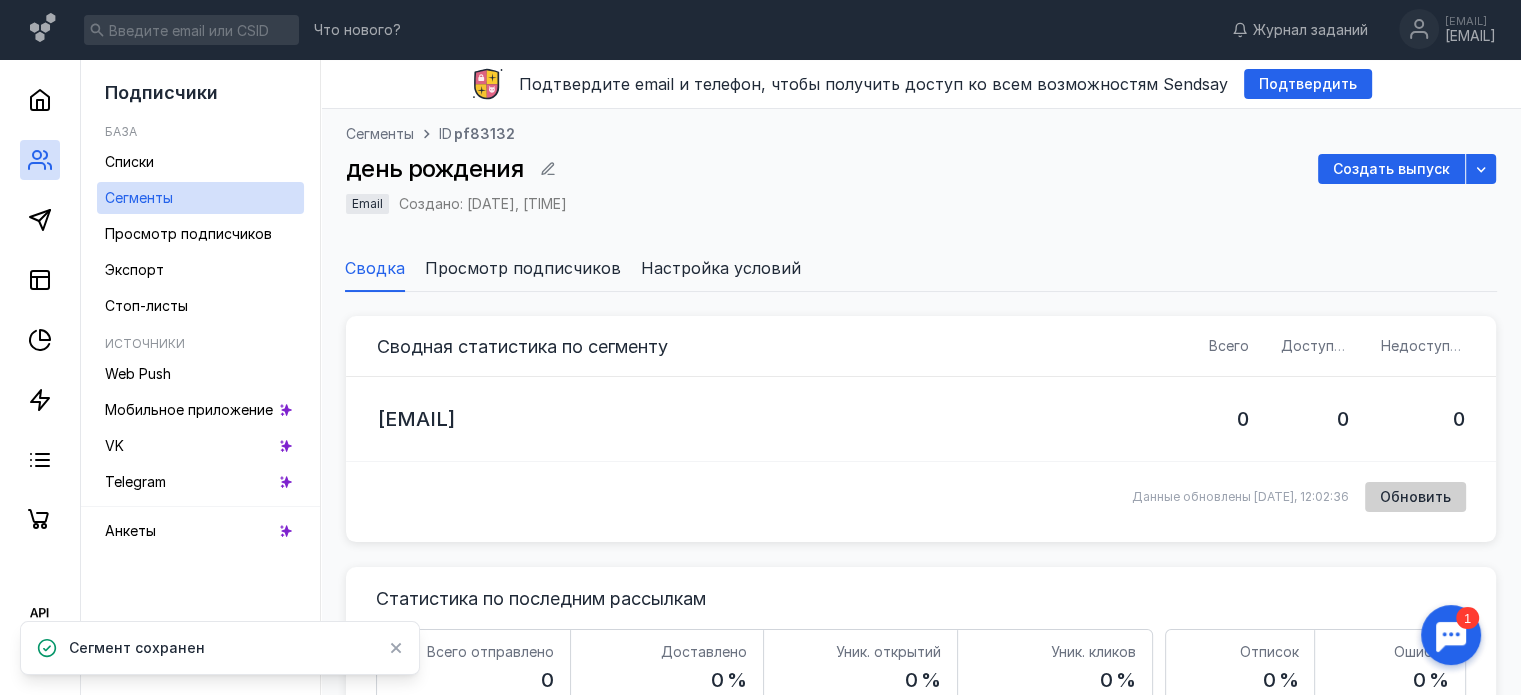 click on "Обновить" at bounding box center (1415, 497) 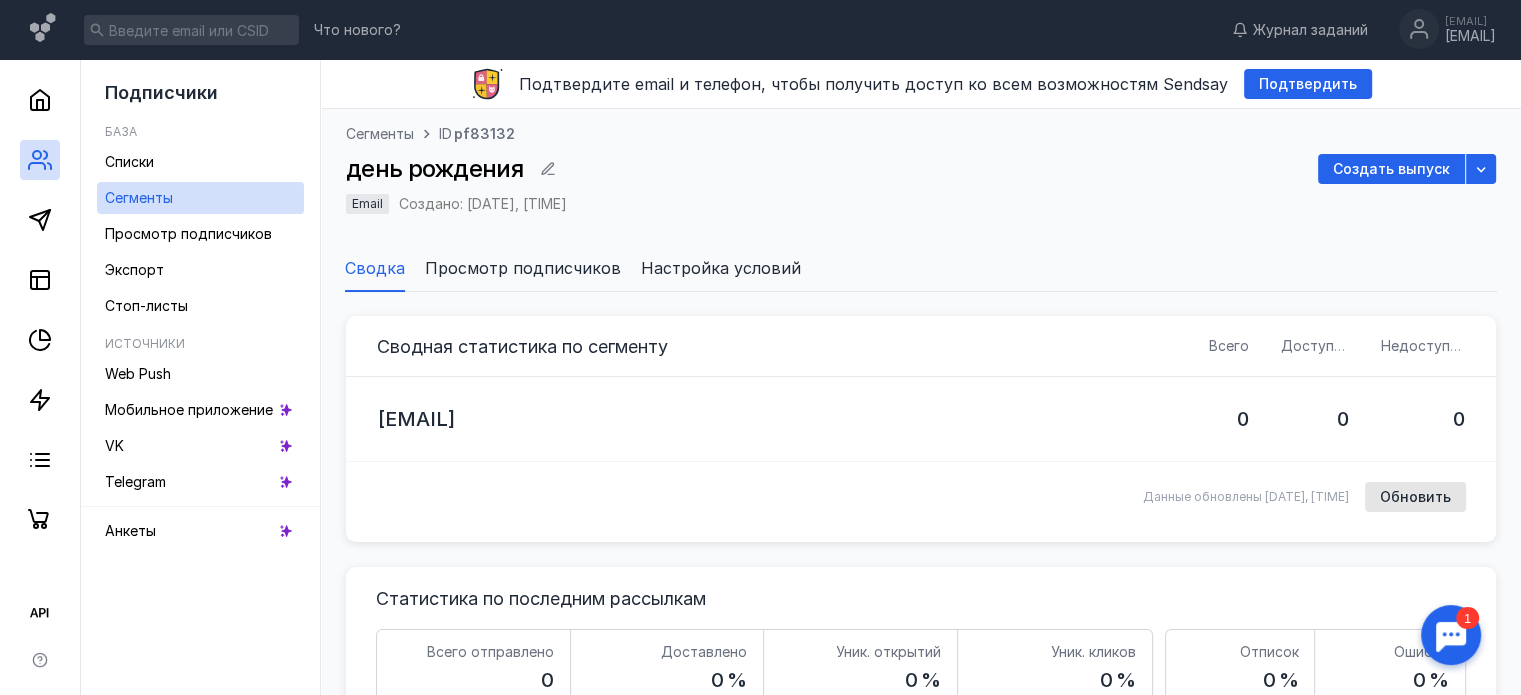 click on "Настройка условий" at bounding box center [721, 268] 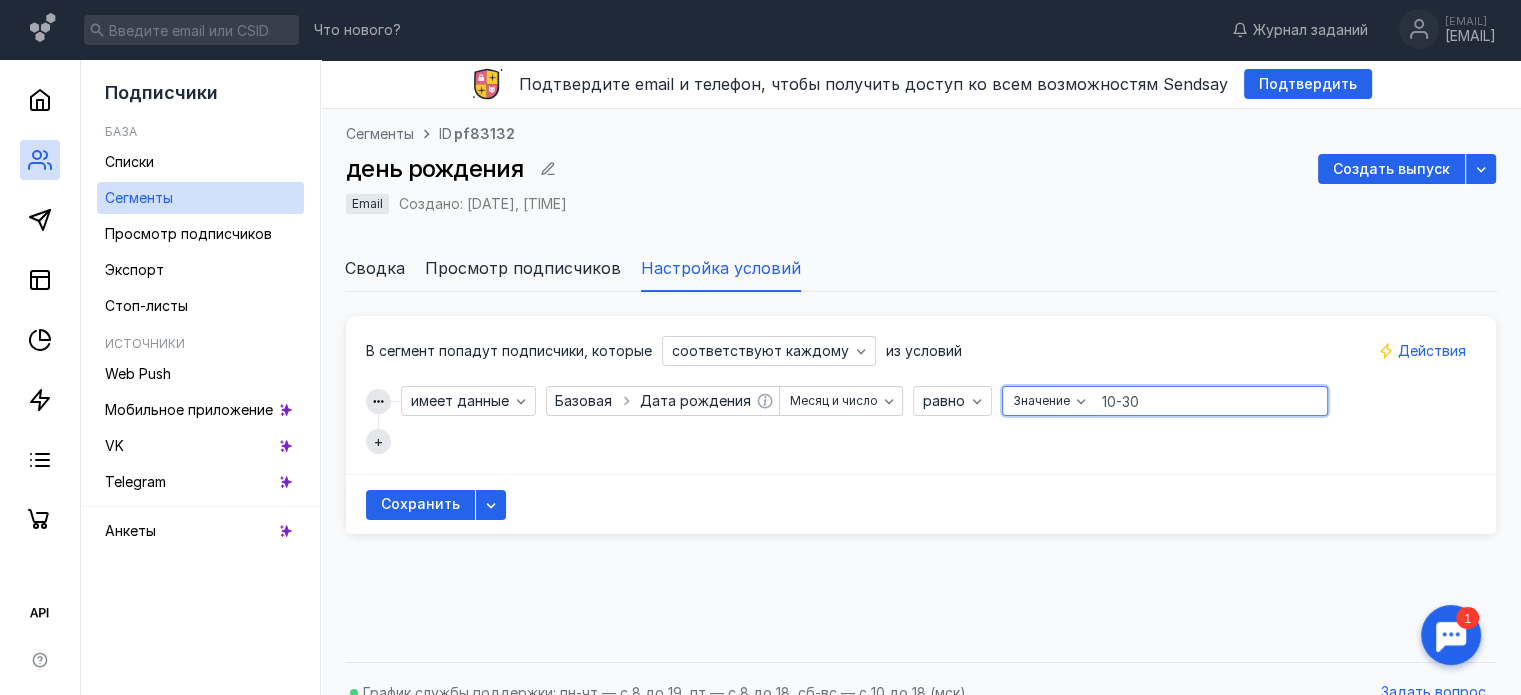 click on "10-30" at bounding box center (1211, 401) 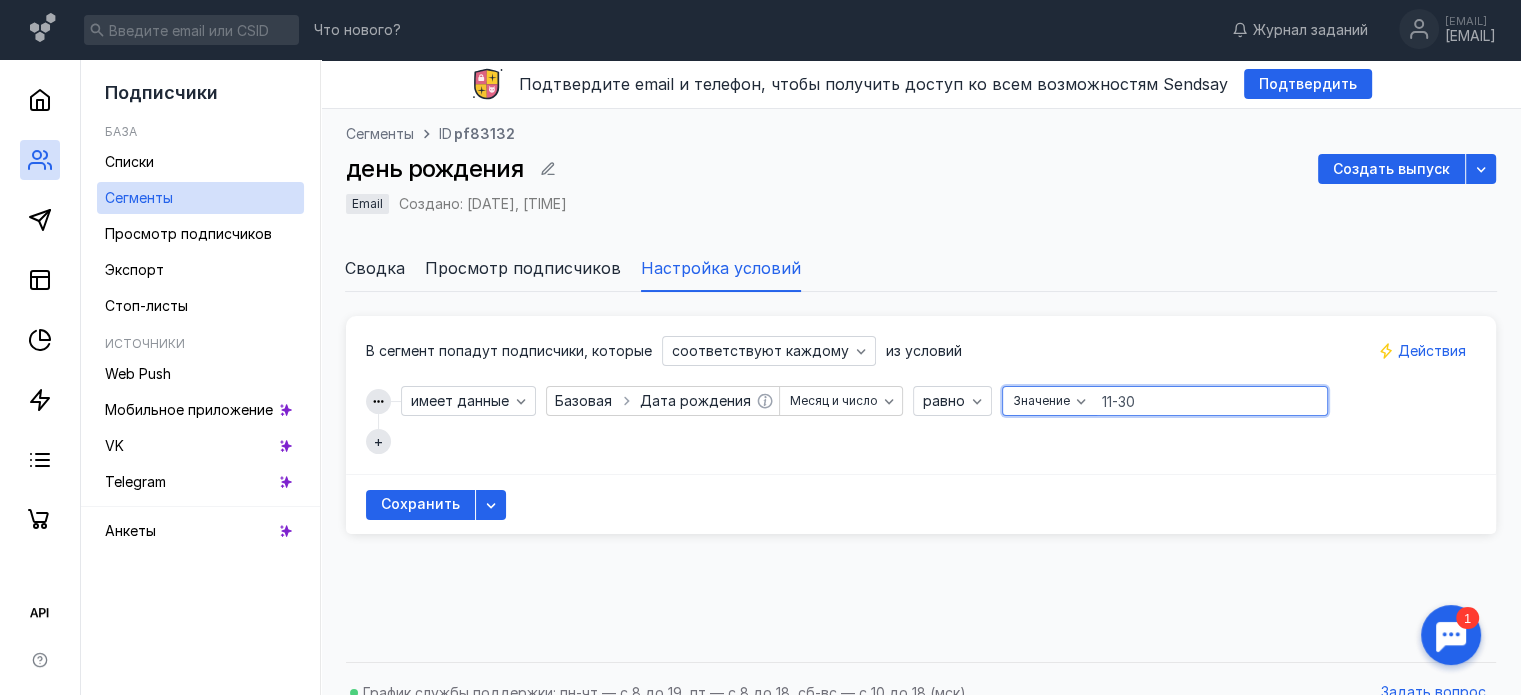 drag, startPoint x: 1134, startPoint y: 397, endPoint x: 1113, endPoint y: 411, distance: 25.23886 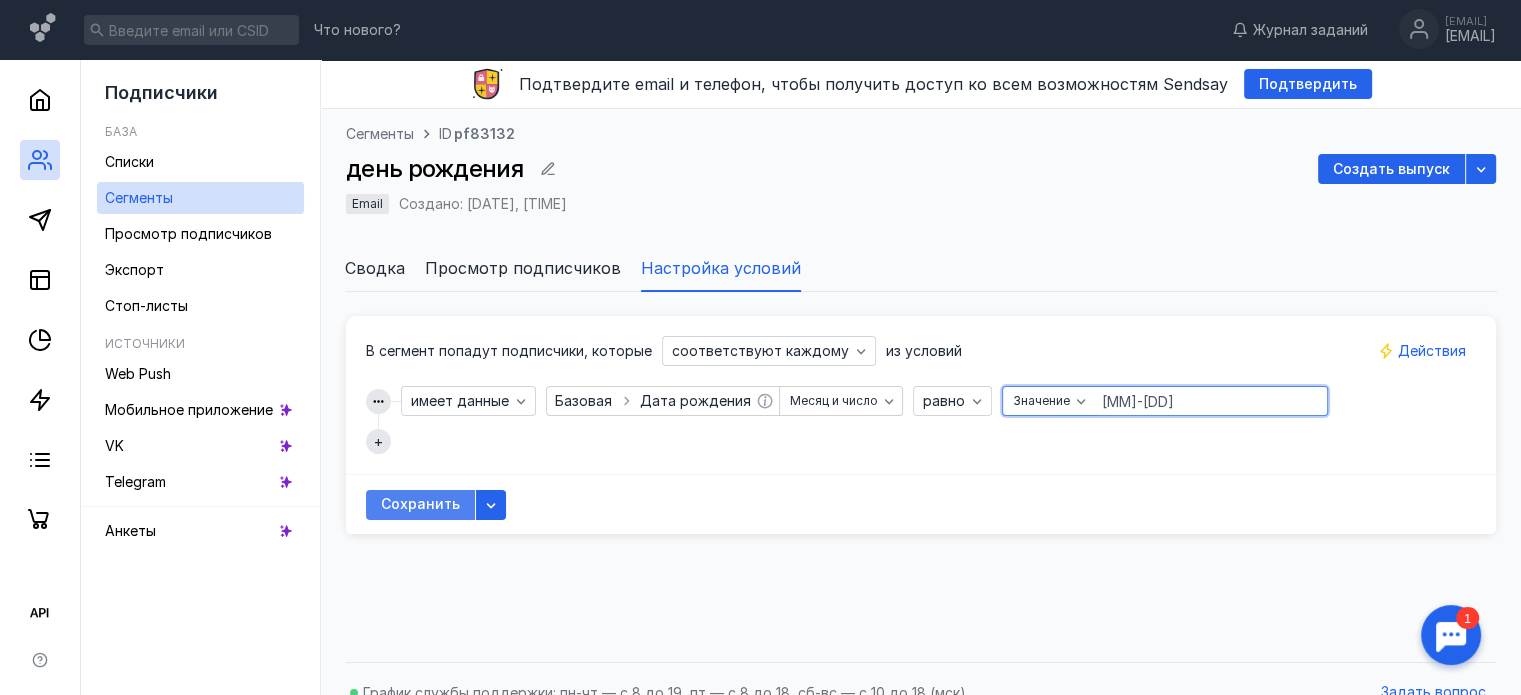 type on "[MM]-[DD]" 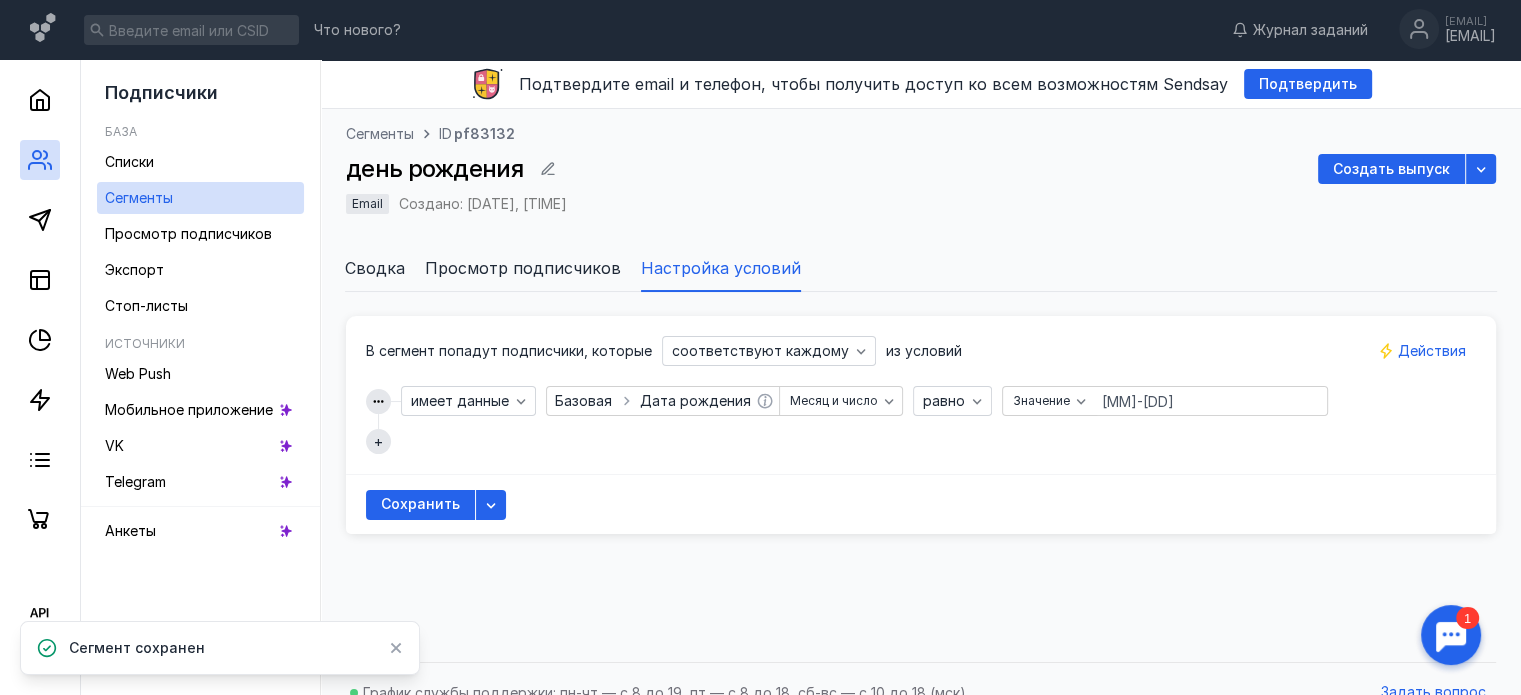 click on "Сводка" at bounding box center (375, 268) 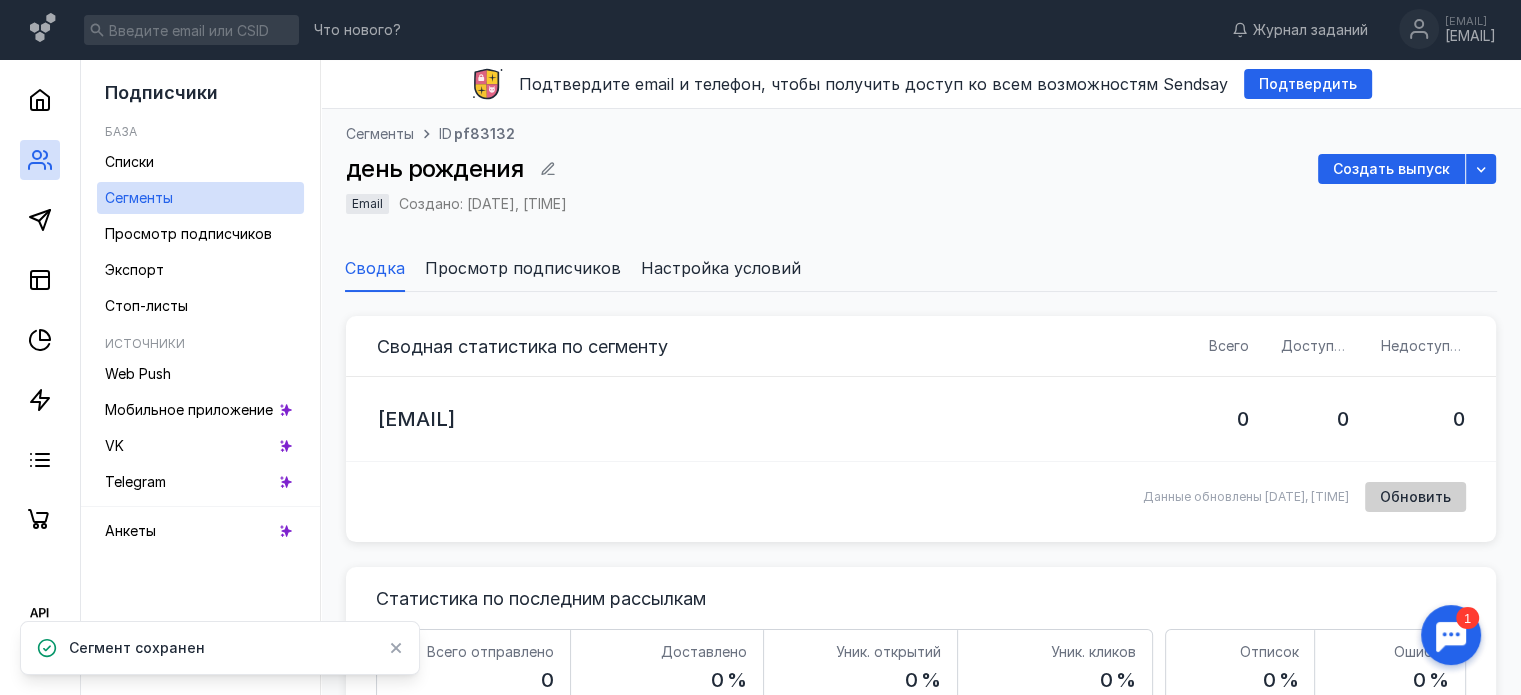 click on "Обновить" at bounding box center [1415, 497] 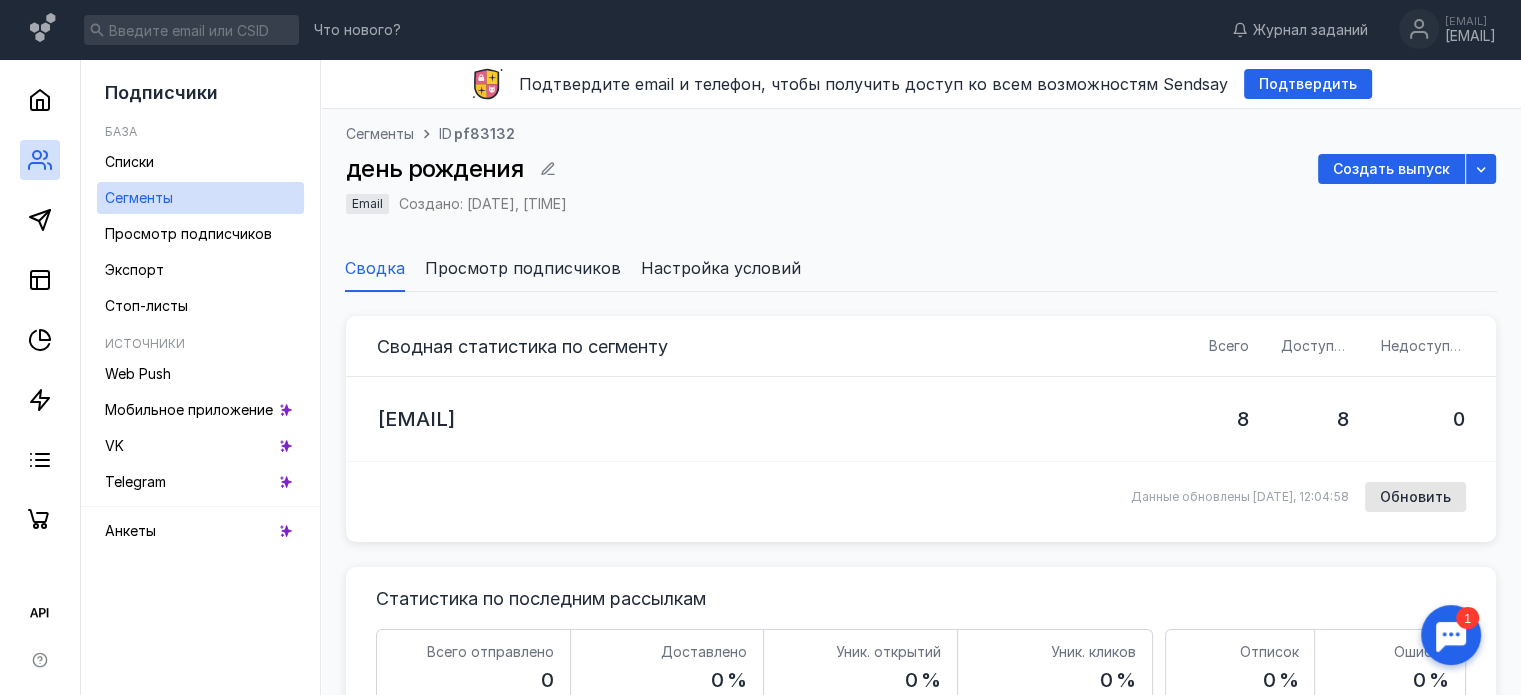 click on "Настройка условий" at bounding box center (721, 268) 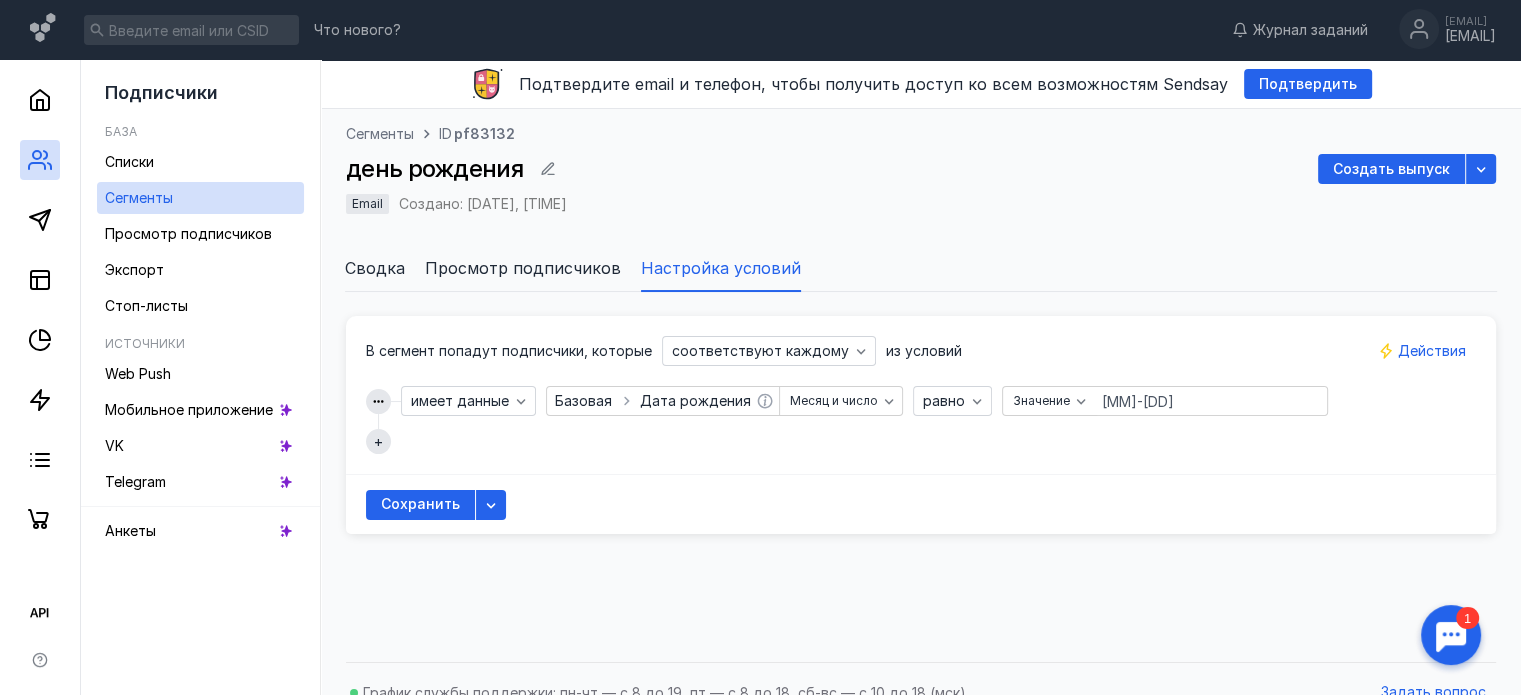 click on "Просмотр подписчиков" at bounding box center (523, 268) 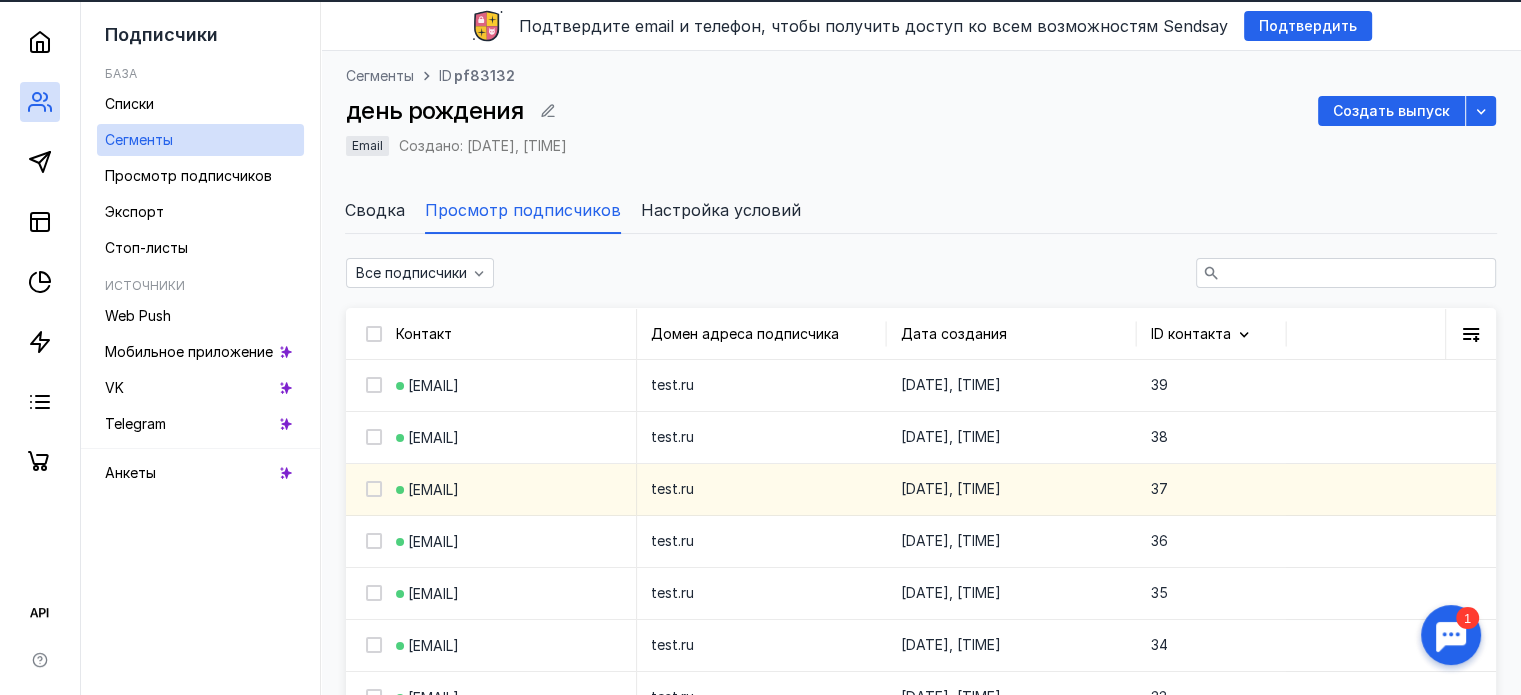 scroll, scrollTop: 200, scrollLeft: 0, axis: vertical 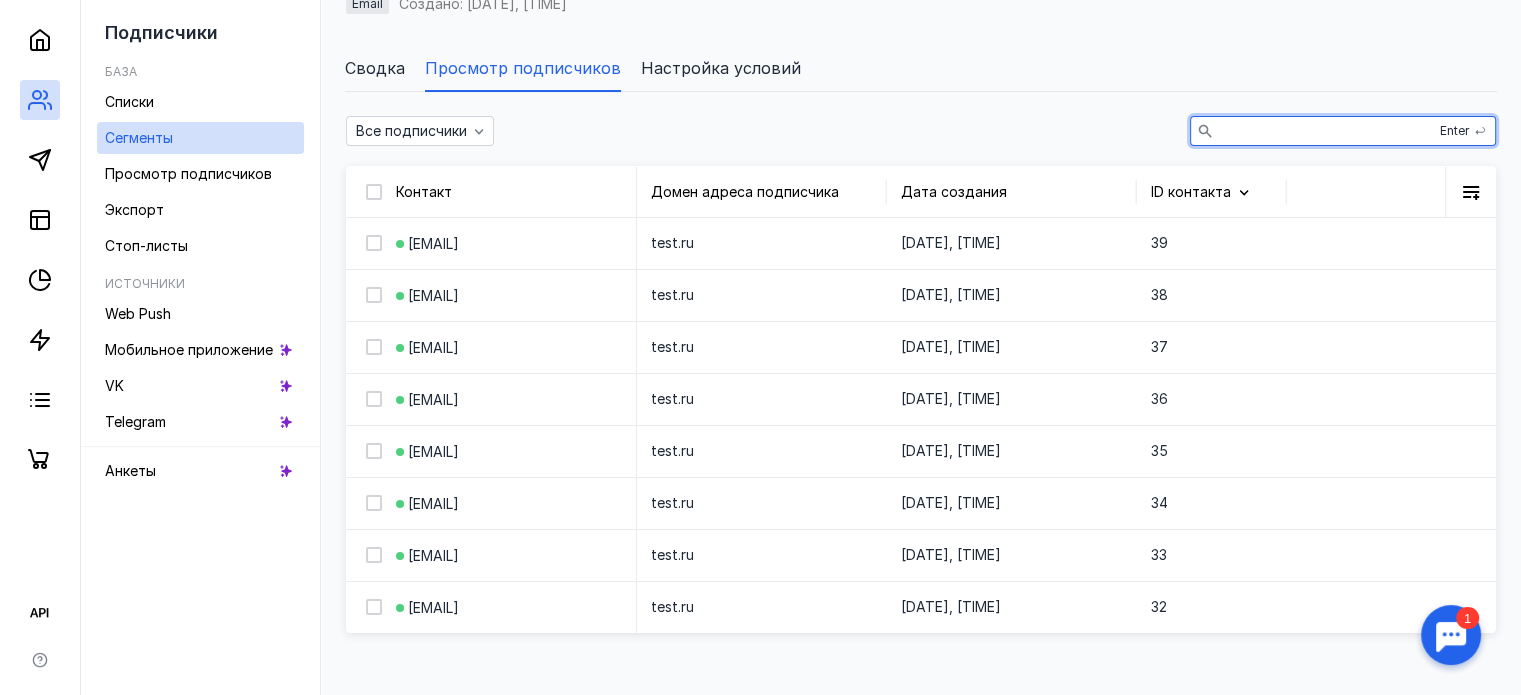 click at bounding box center [1343, 131] 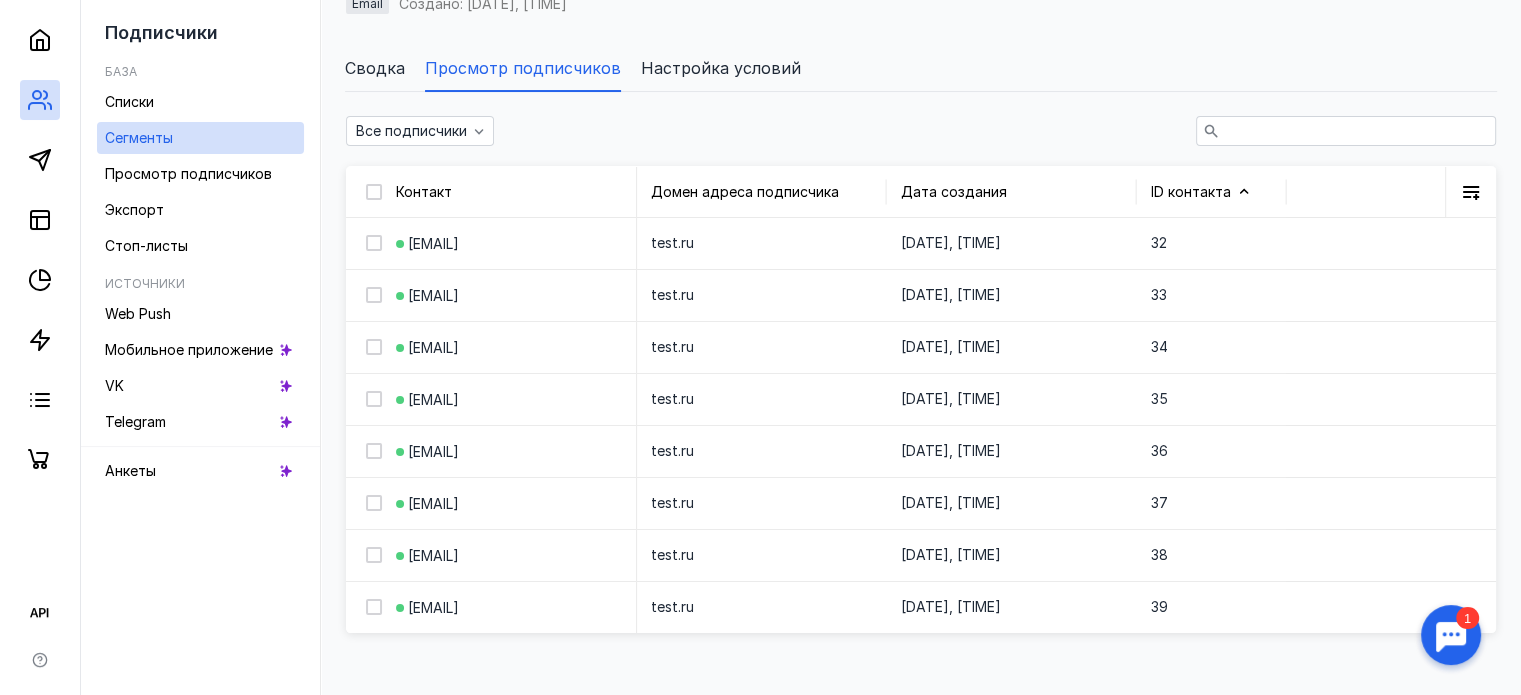 click 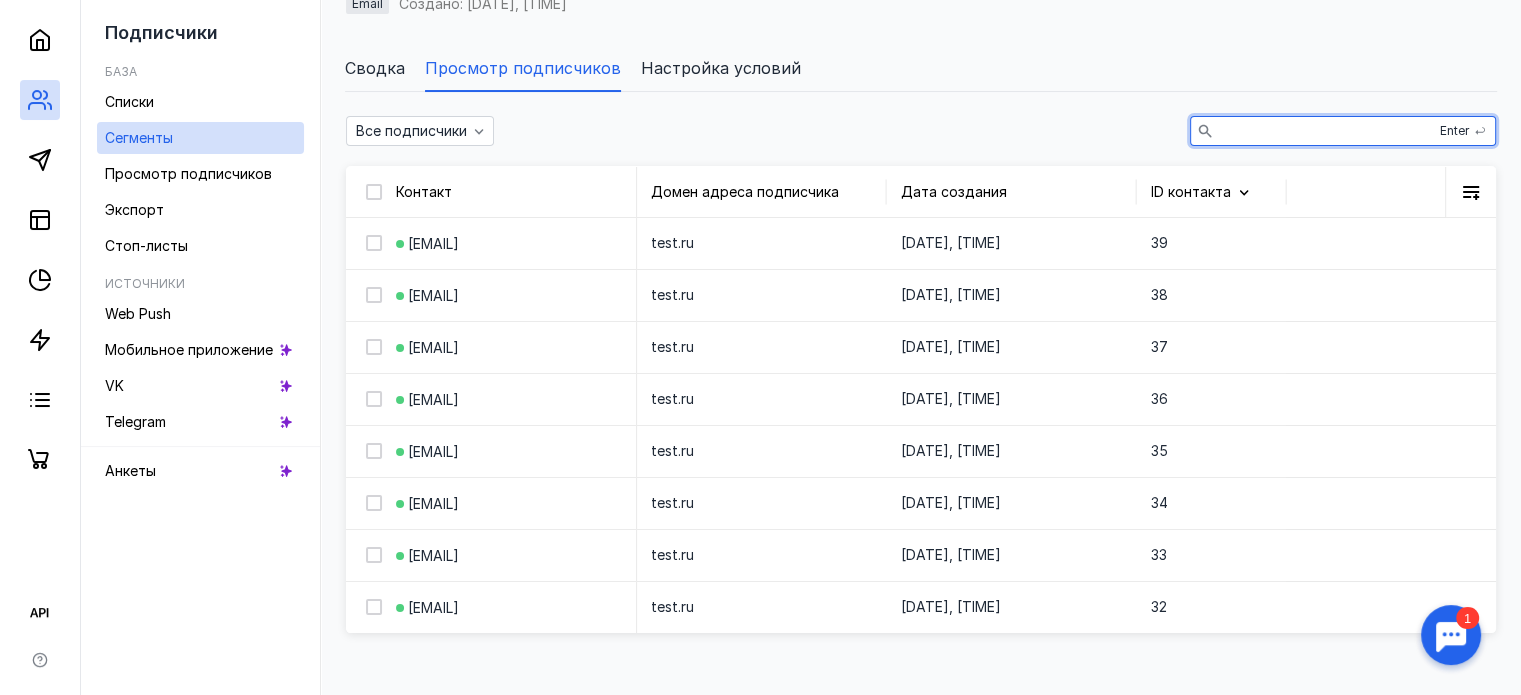 click at bounding box center (1343, 131) 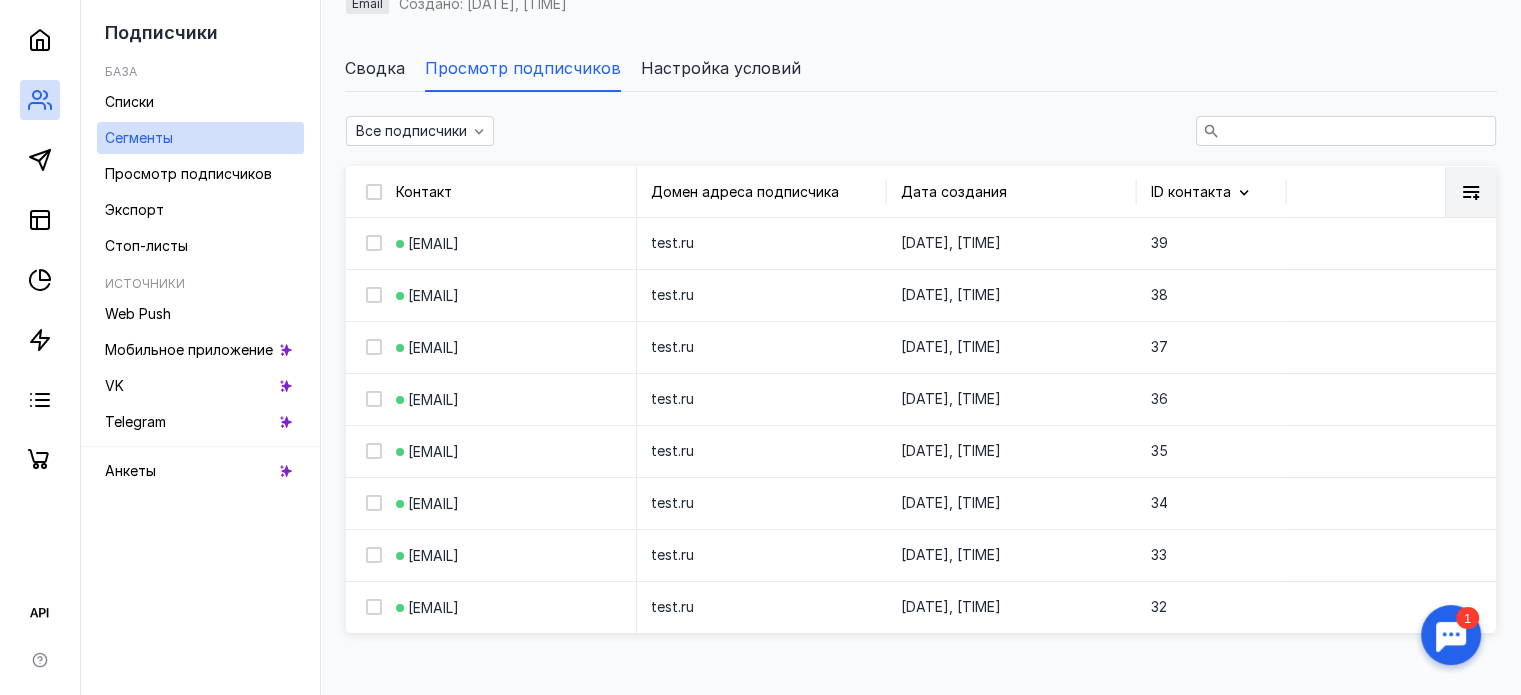 click 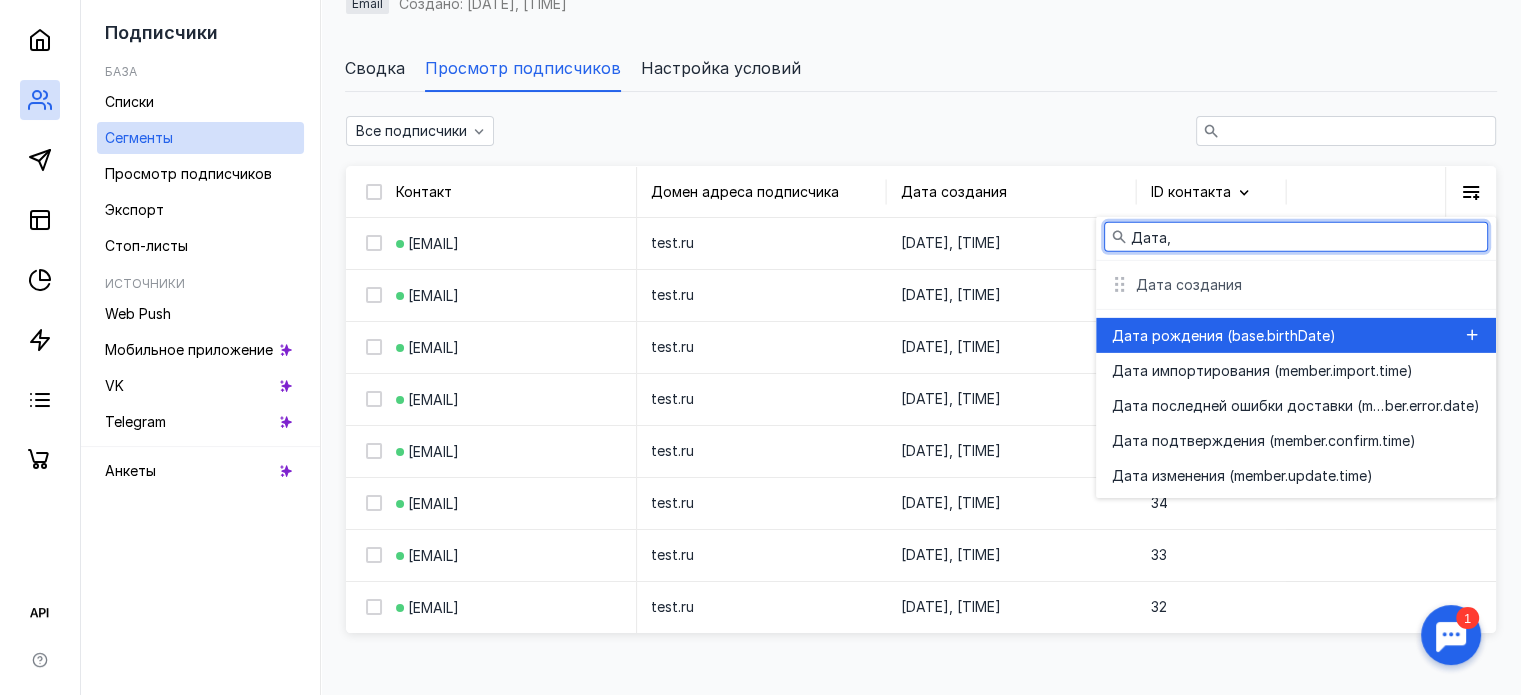 type on "Дата," 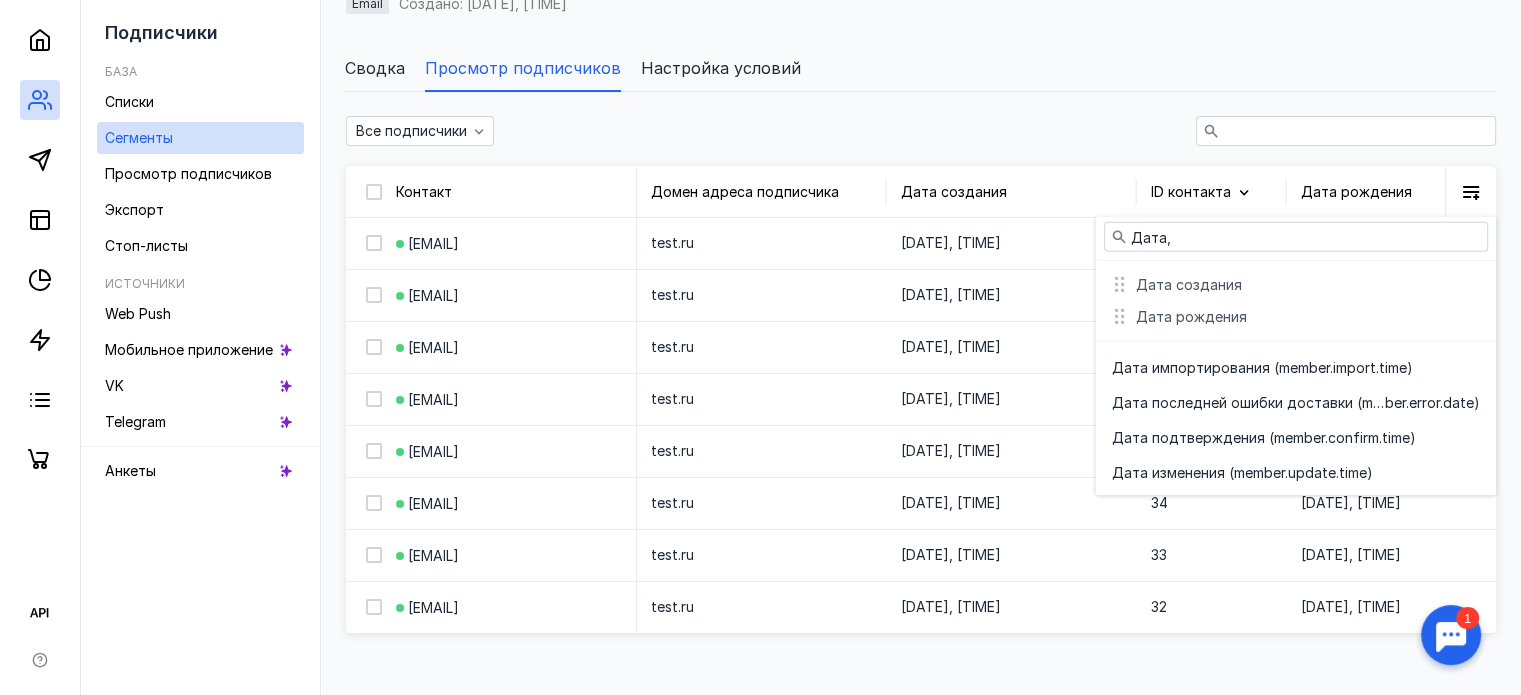 click on "Сводка Просмотр подписчиков Настройка условий" at bounding box center [921, 68] 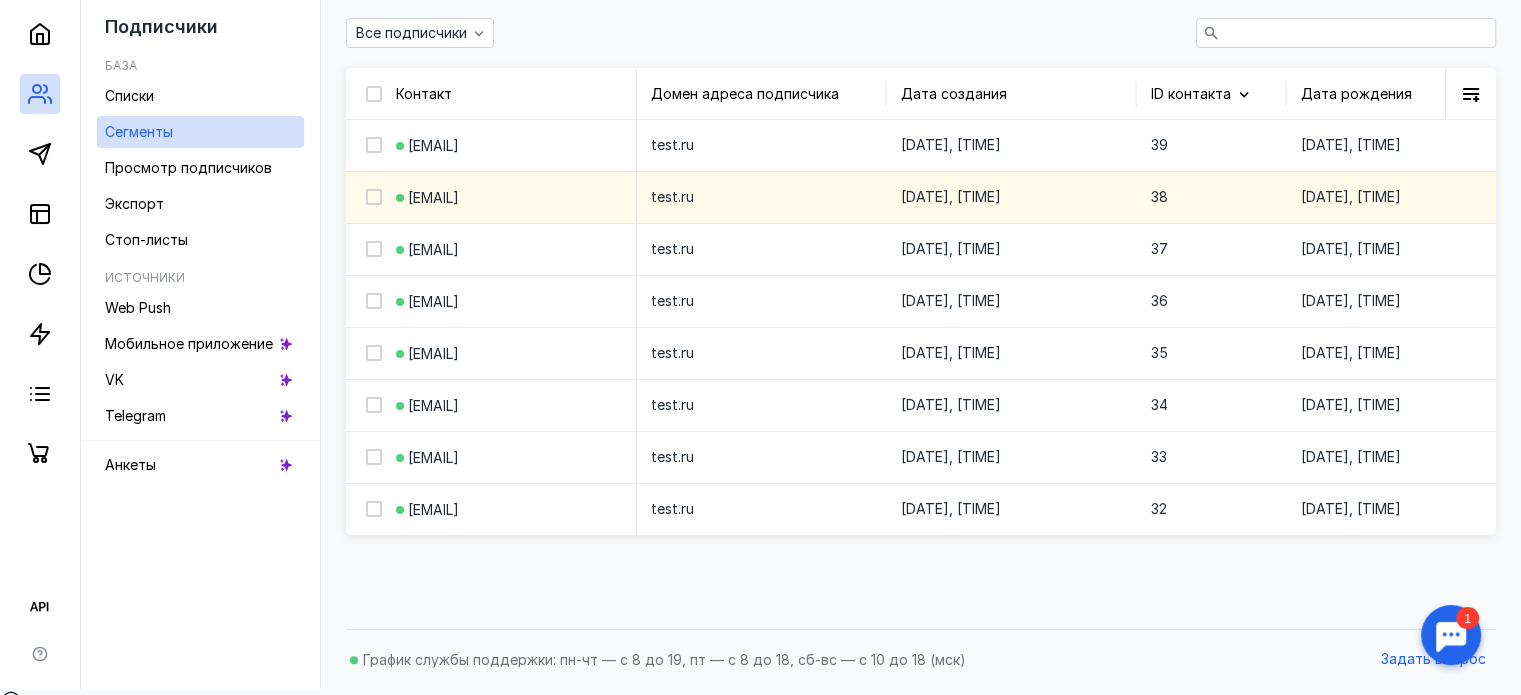 scroll, scrollTop: 304, scrollLeft: 0, axis: vertical 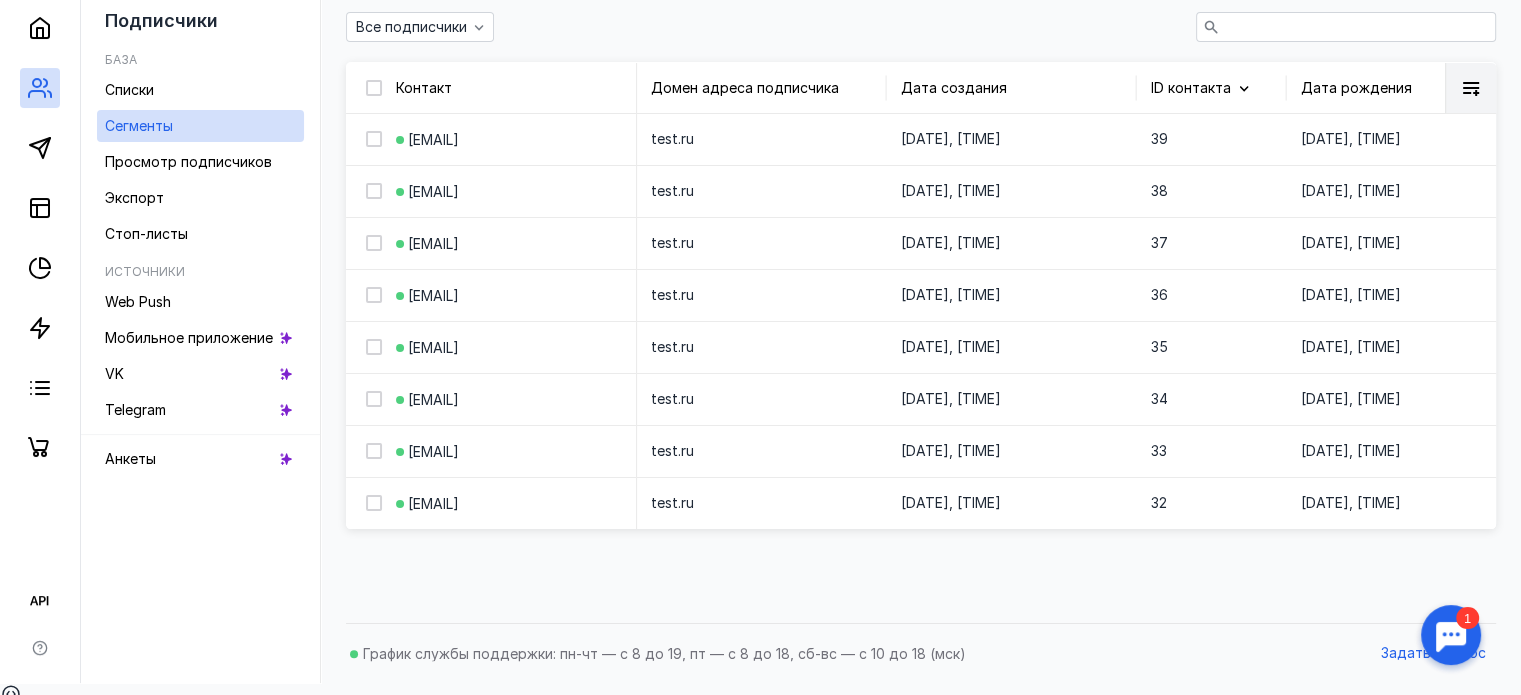 click at bounding box center (1470, 88) 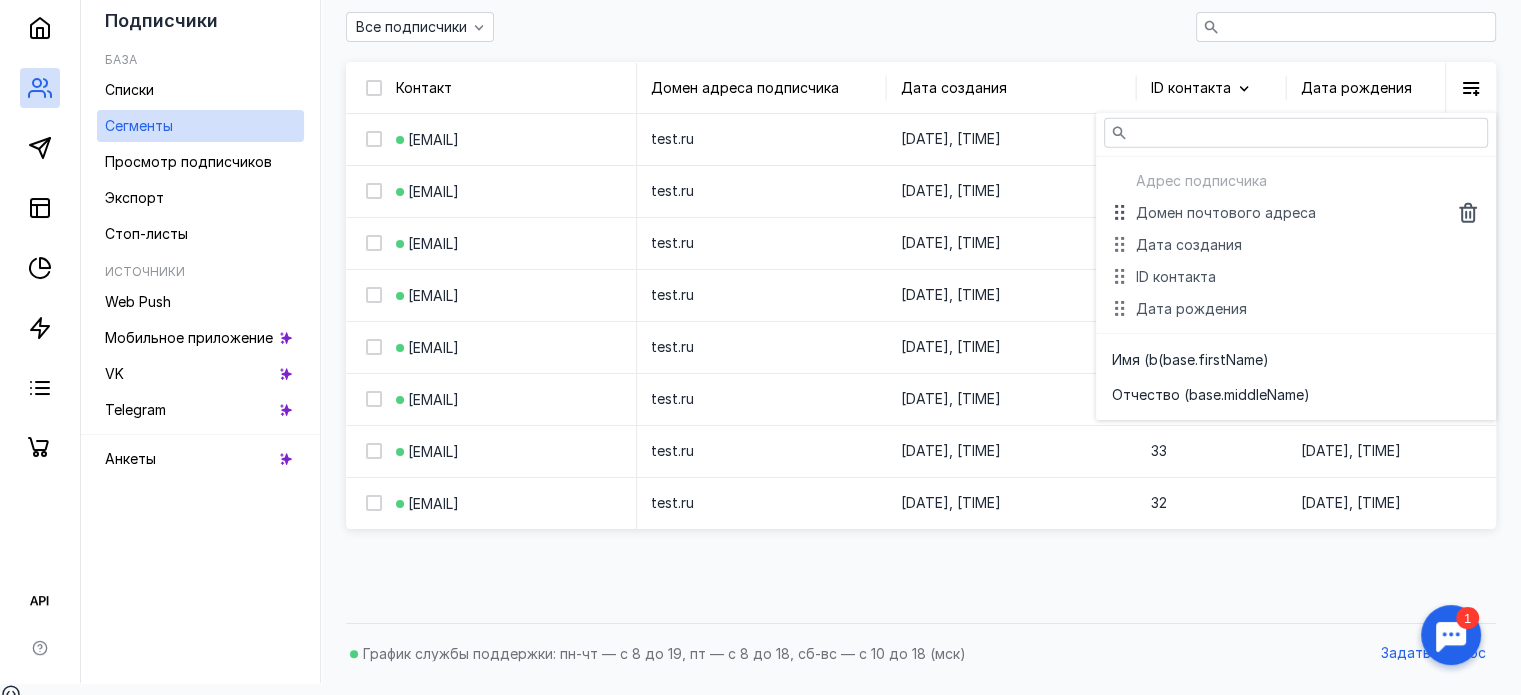 click 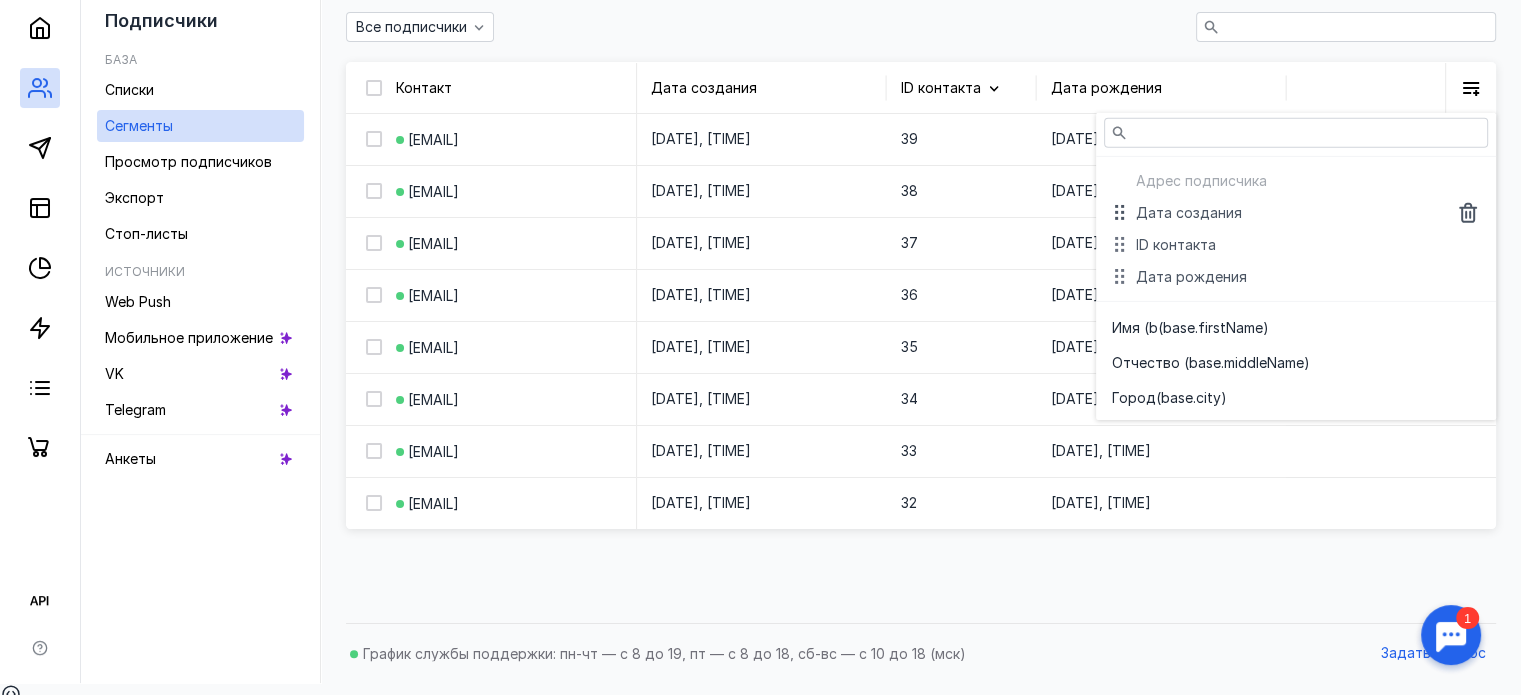 scroll, scrollTop: 289, scrollLeft: 0, axis: vertical 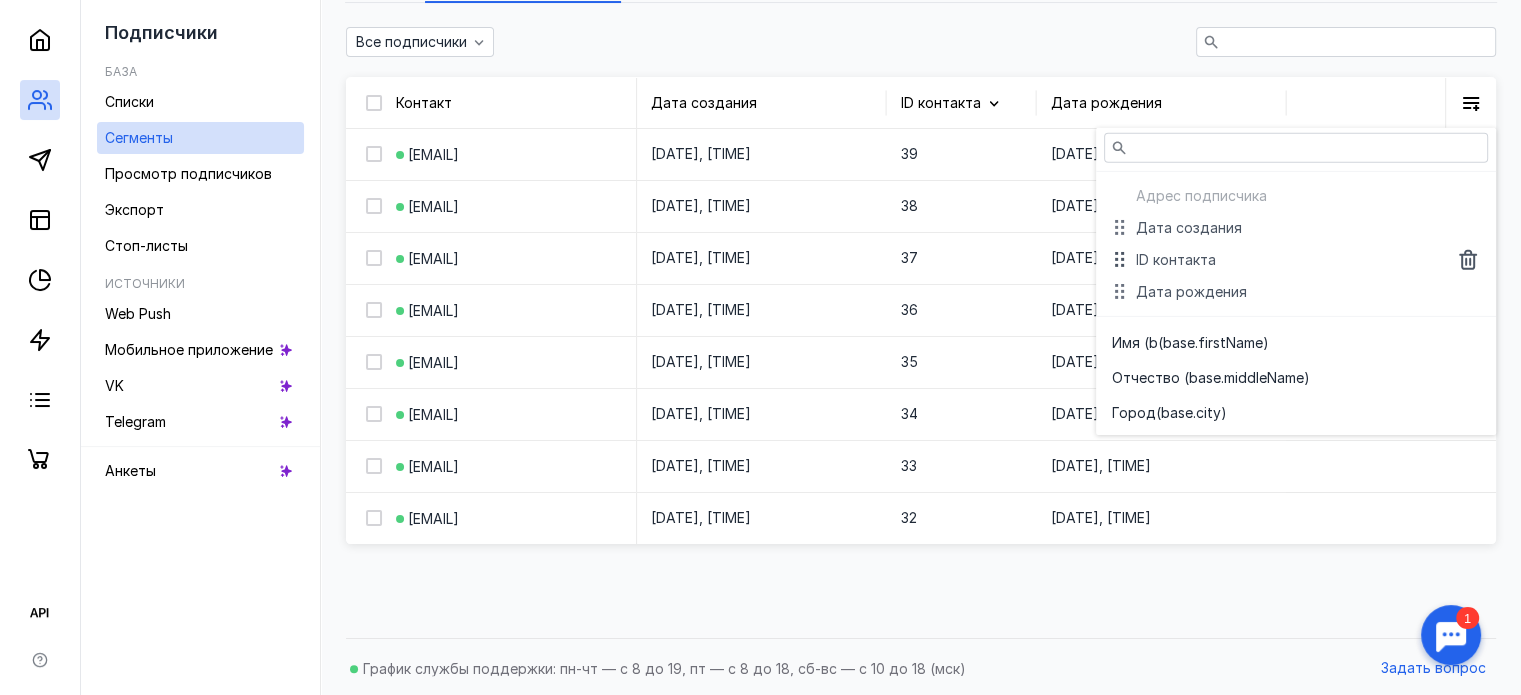 click 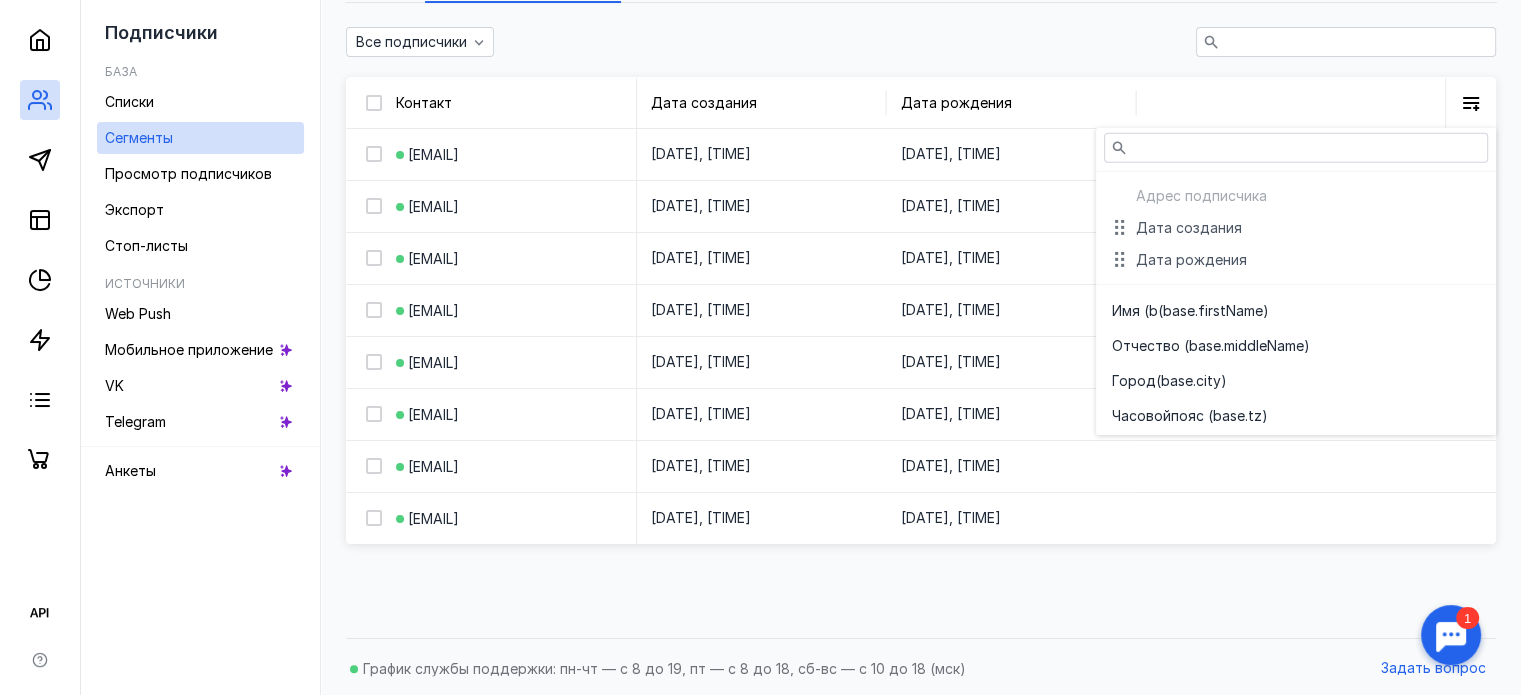 click on "Все подписчики" at bounding box center (921, 42) 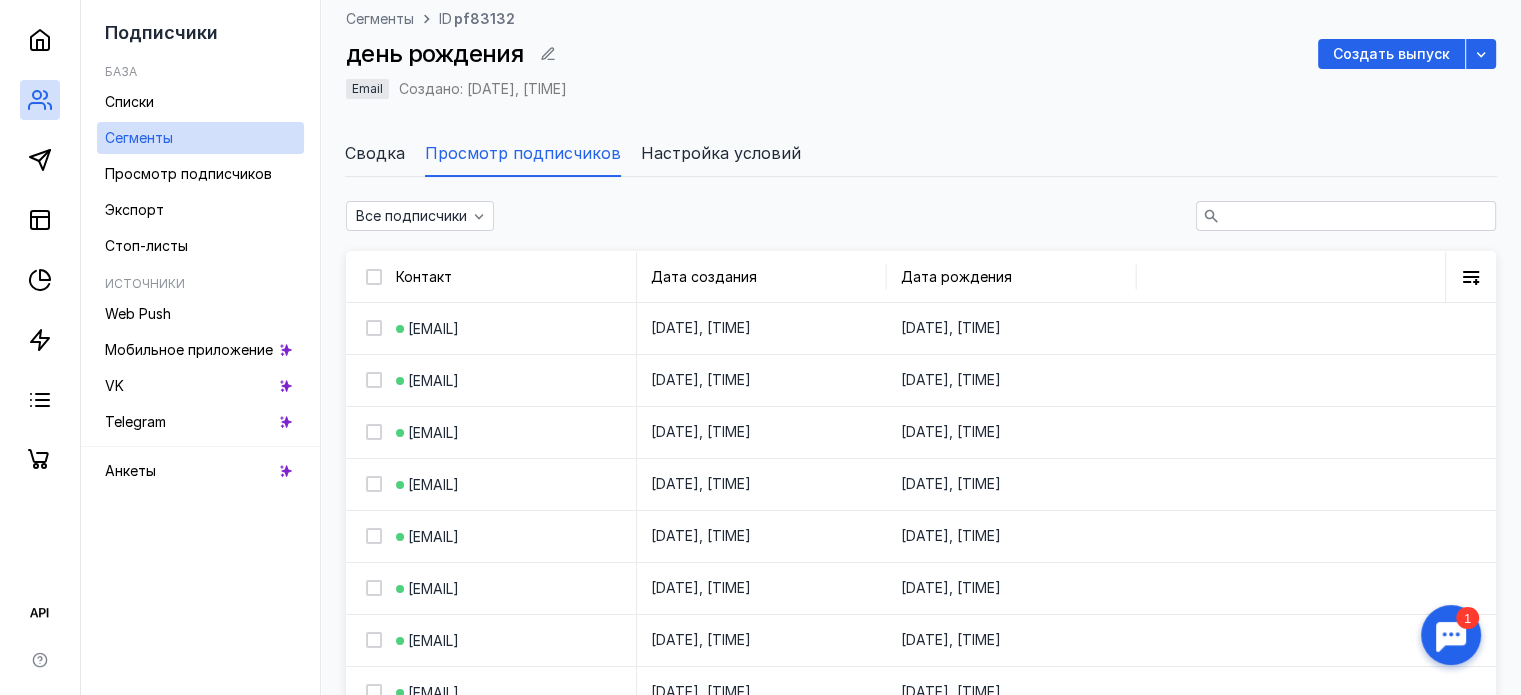 scroll, scrollTop: 0, scrollLeft: 0, axis: both 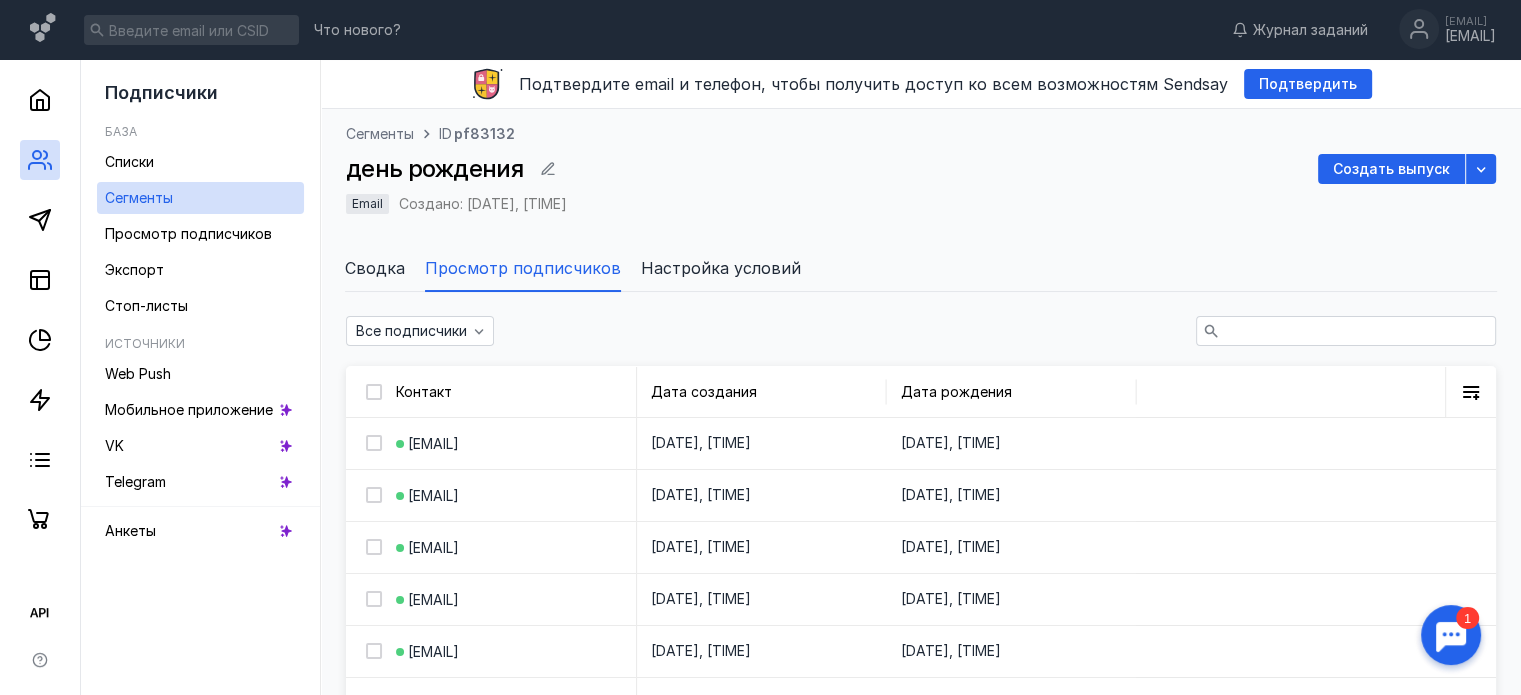 click on "Сводка" at bounding box center [375, 268] 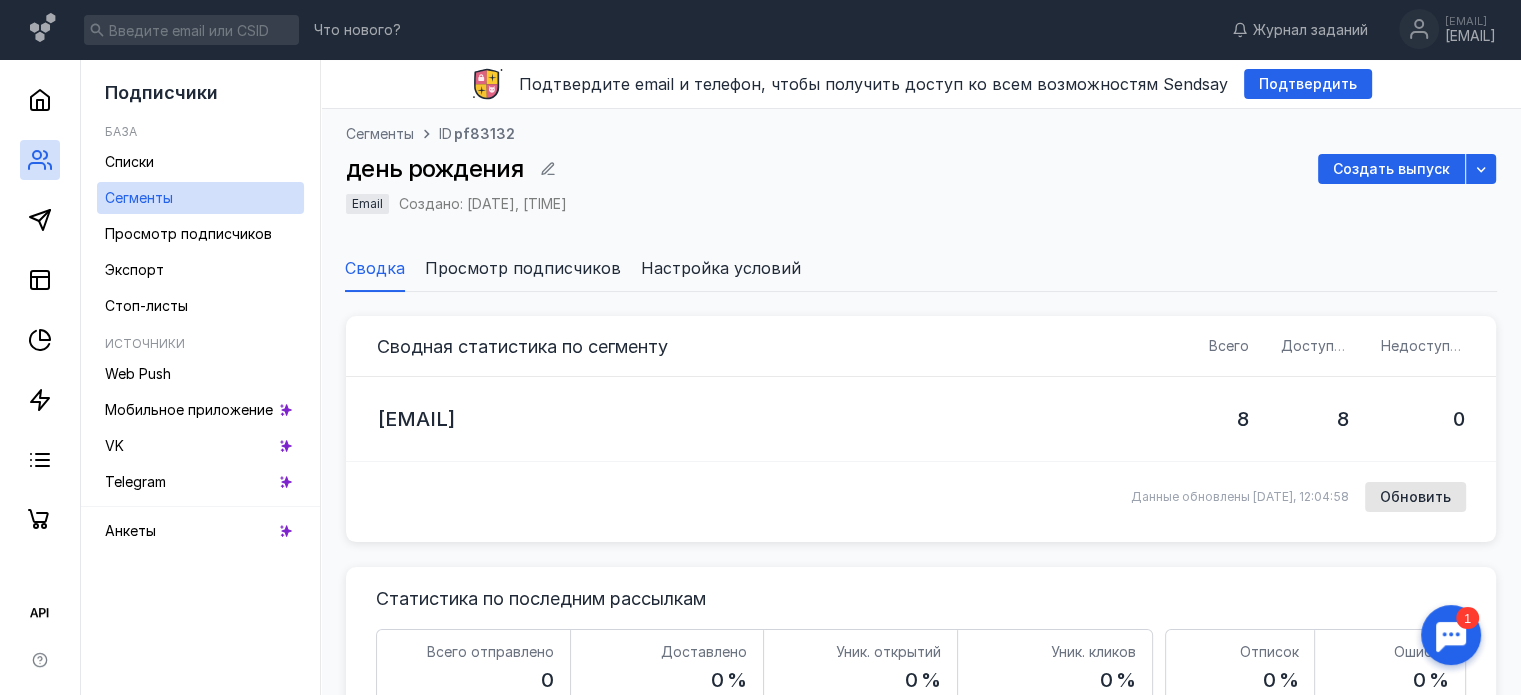 click on "Настройка условий" at bounding box center (721, 268) 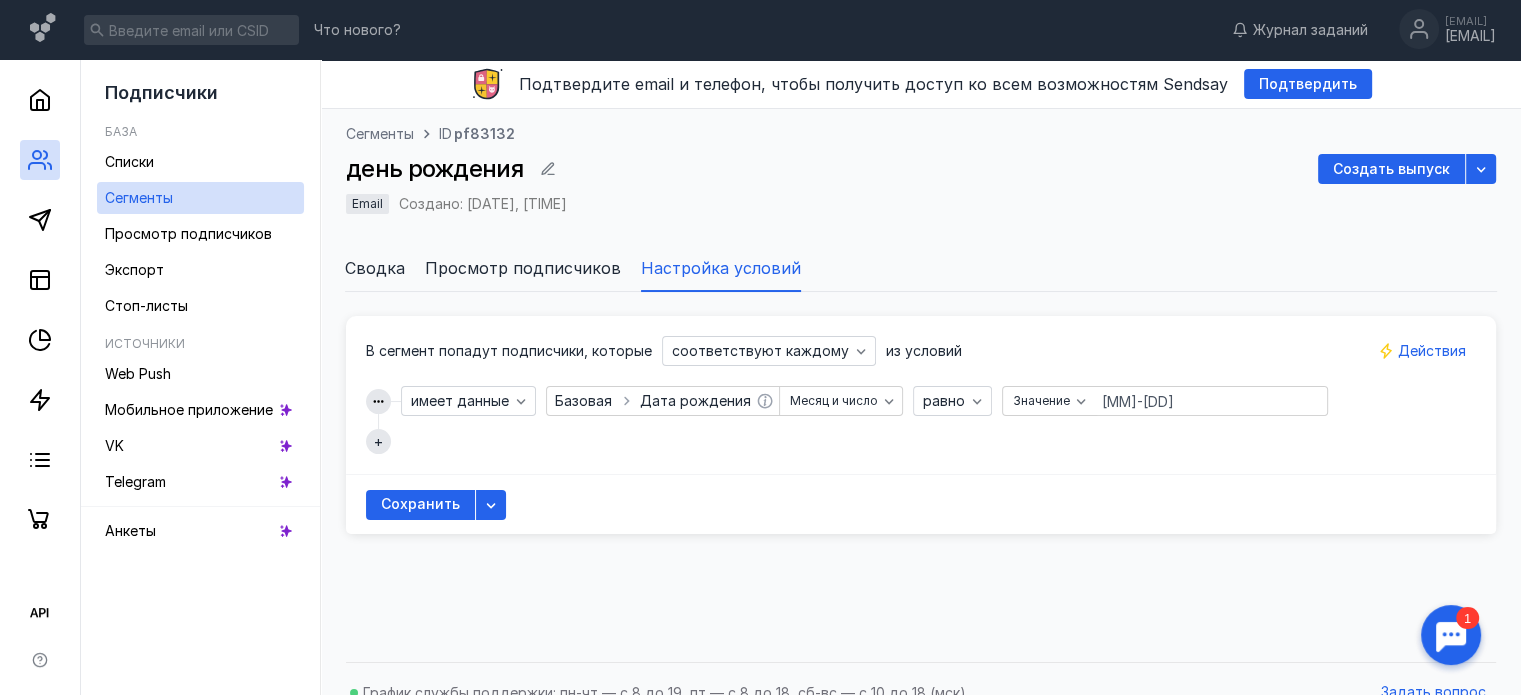 click on "[MM]-[DD]" at bounding box center [1211, 401] 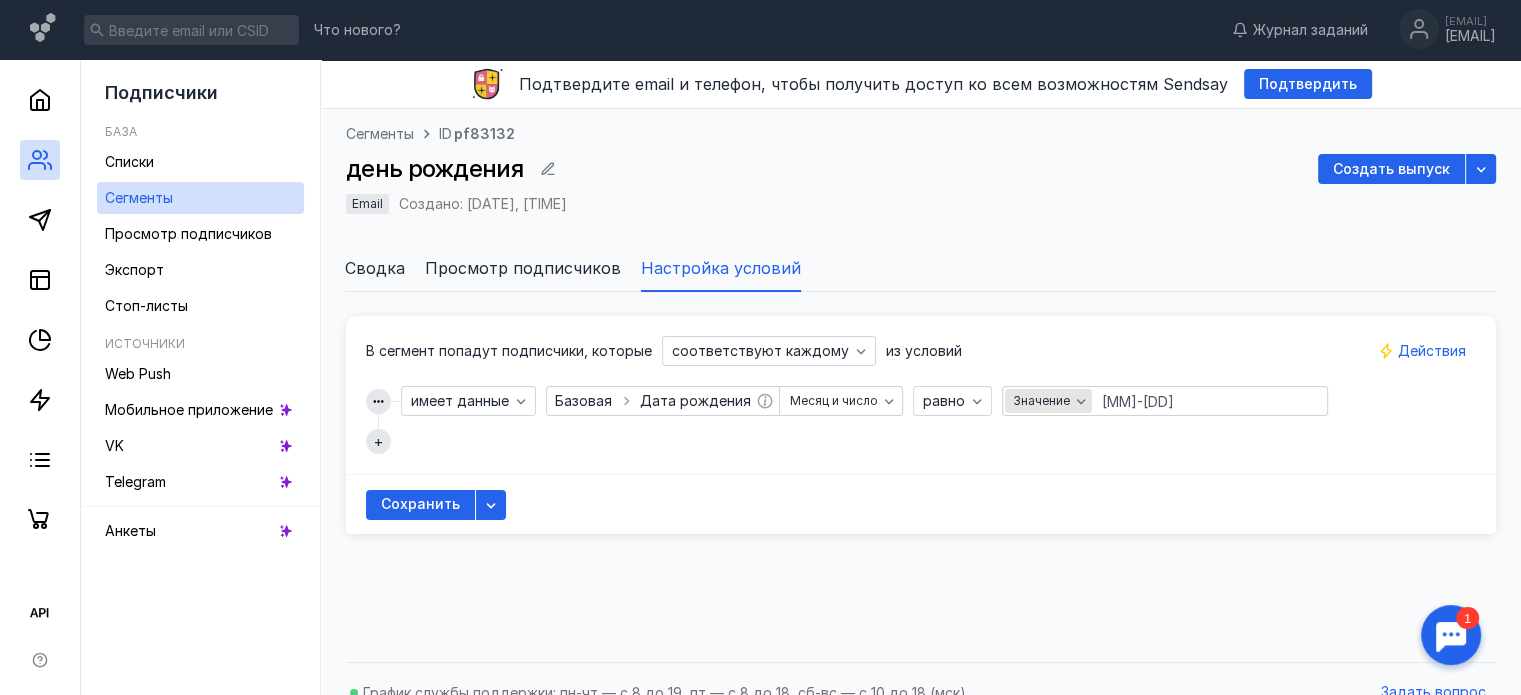 click on "Значение" at bounding box center [1041, 401] 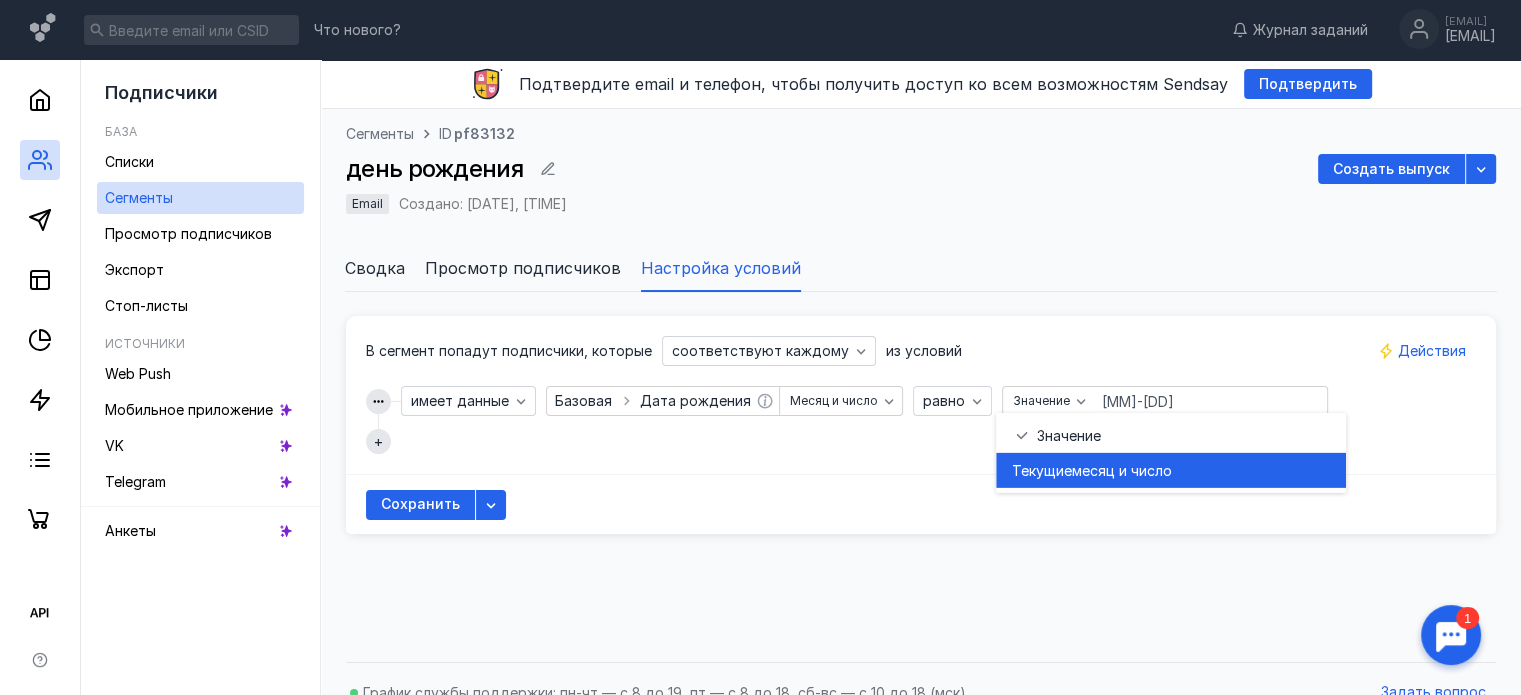 click on "Текущие" at bounding box center (1042, 470) 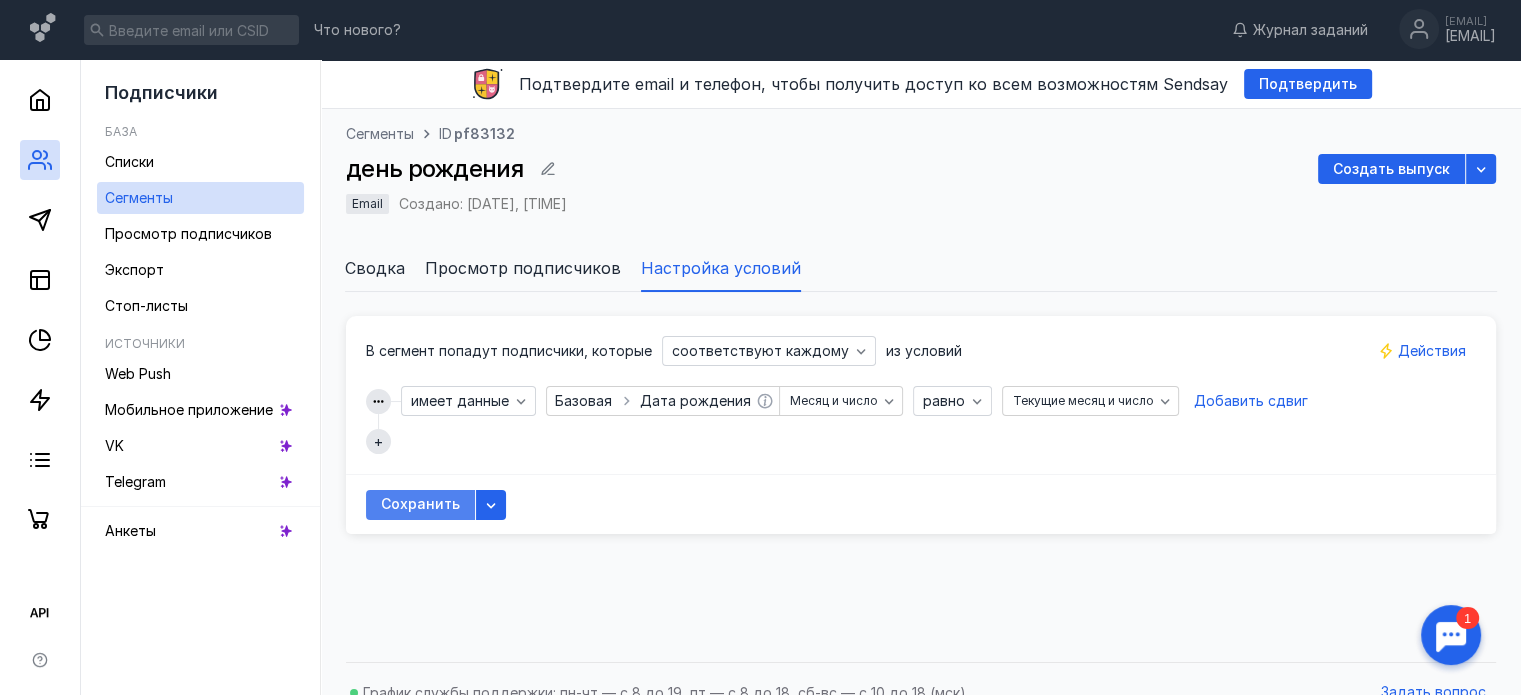 click on "Сохранить" at bounding box center (420, 504) 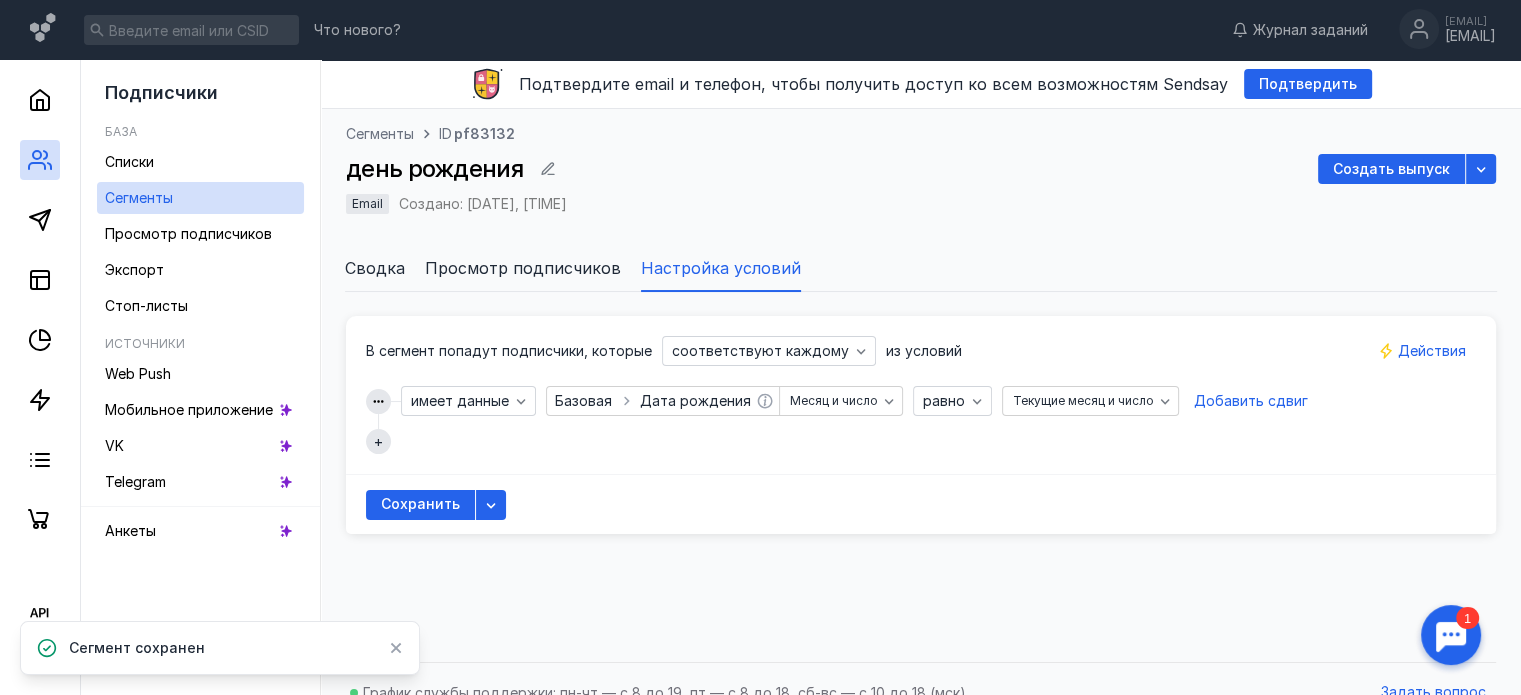 click on "Просмотр подписчиков" at bounding box center (523, 268) 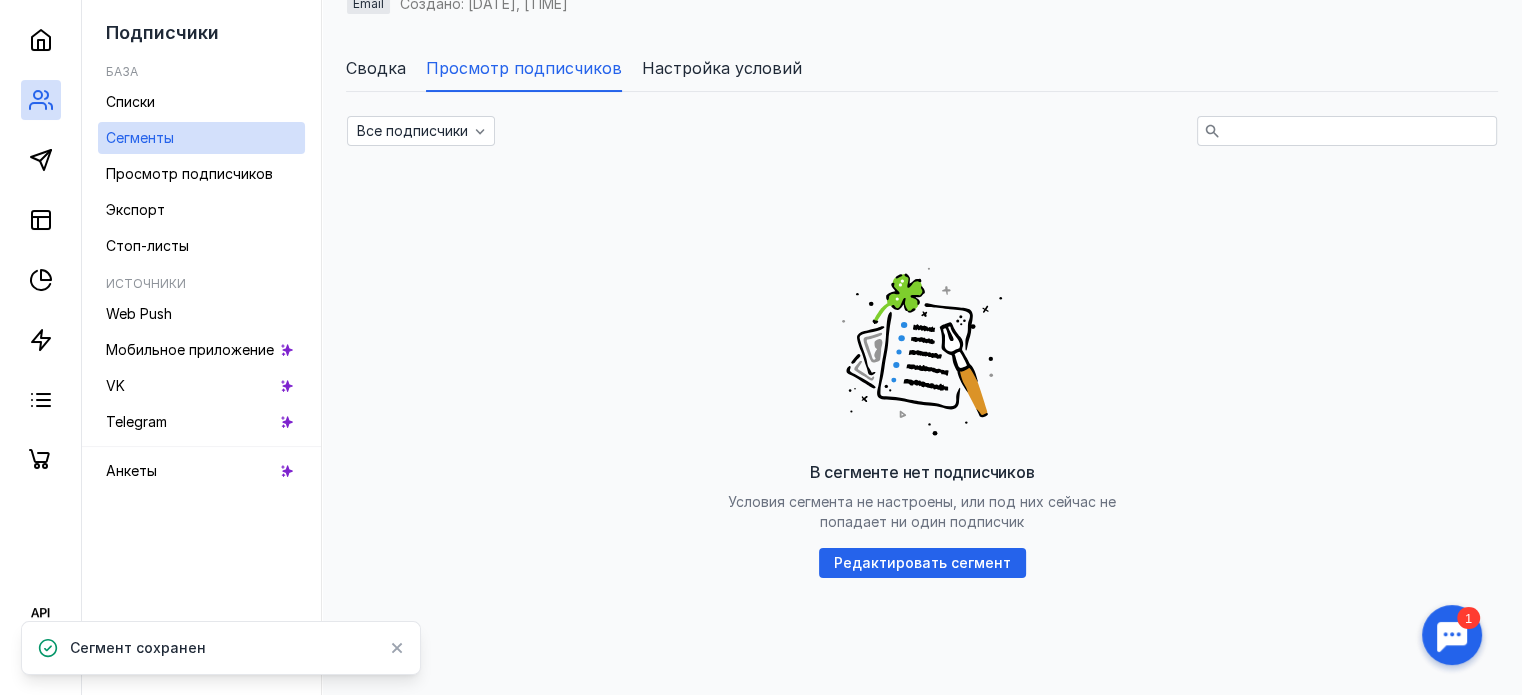 scroll, scrollTop: 0, scrollLeft: 0, axis: both 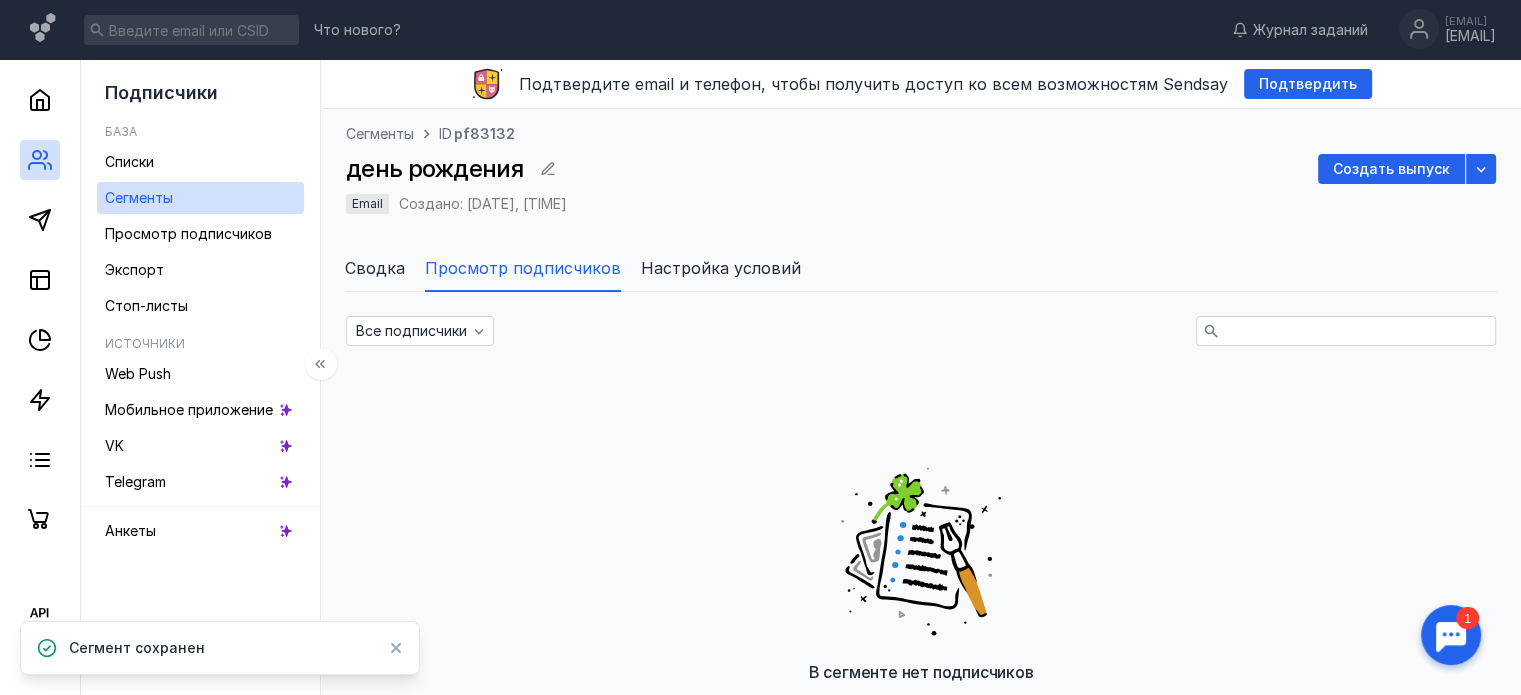 click on "Сводка" at bounding box center [375, 268] 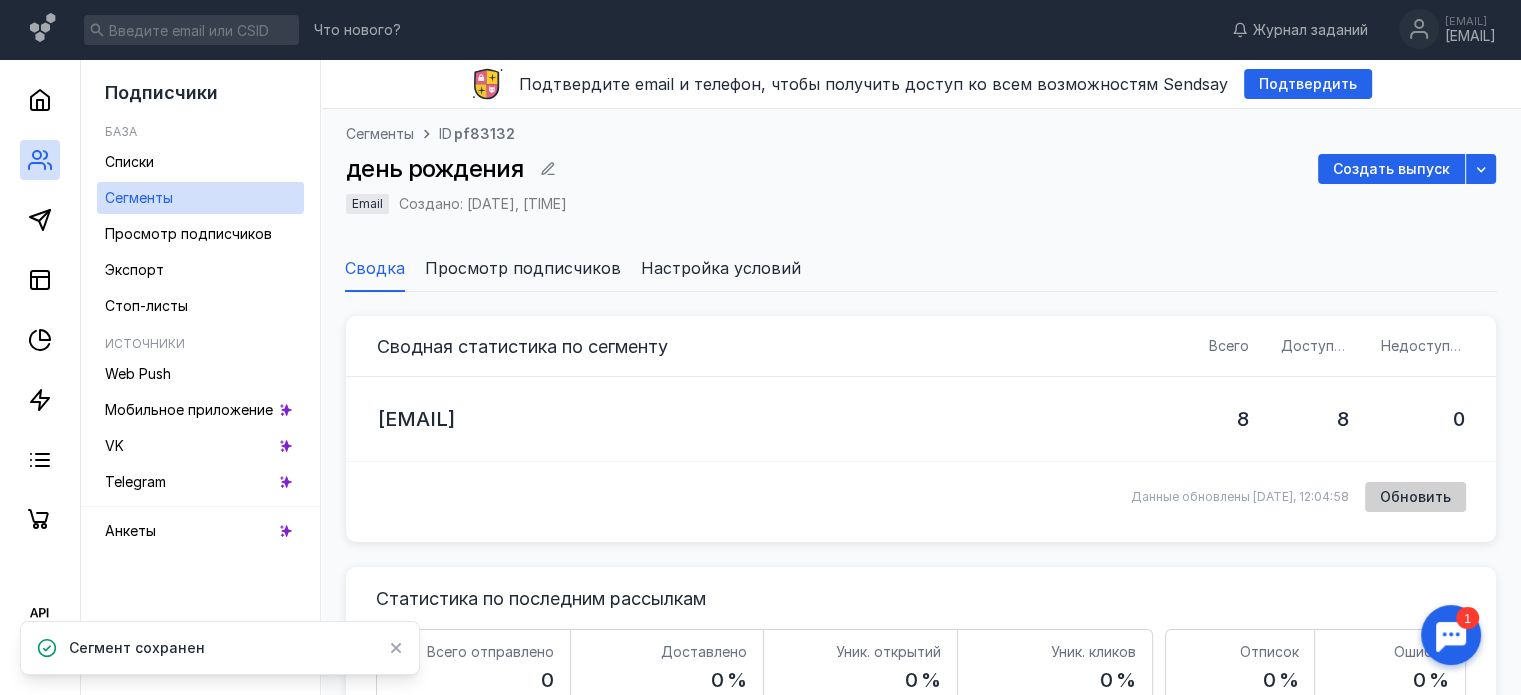 click on "Обновить" at bounding box center [1415, 497] 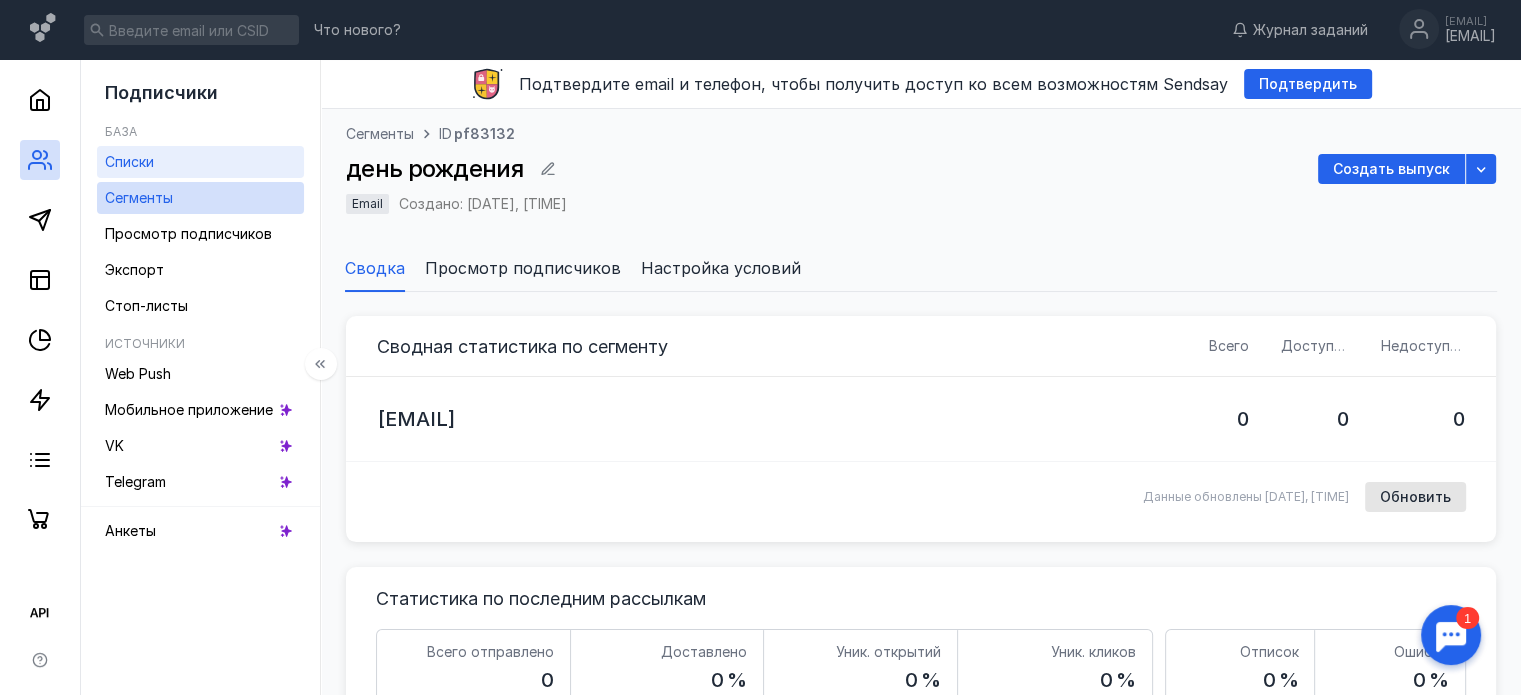 click on "Списки" at bounding box center (200, 162) 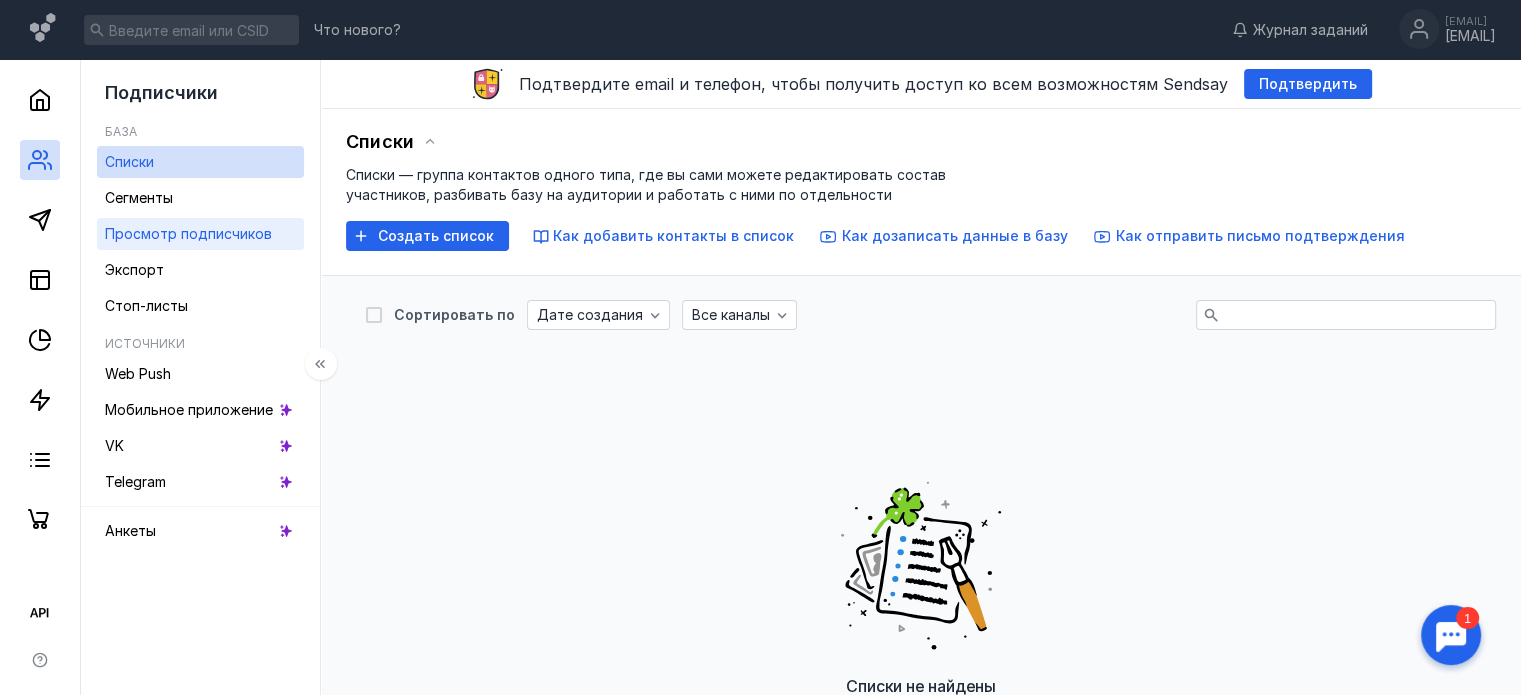 click on "Просмотр подписчиков" at bounding box center [188, 233] 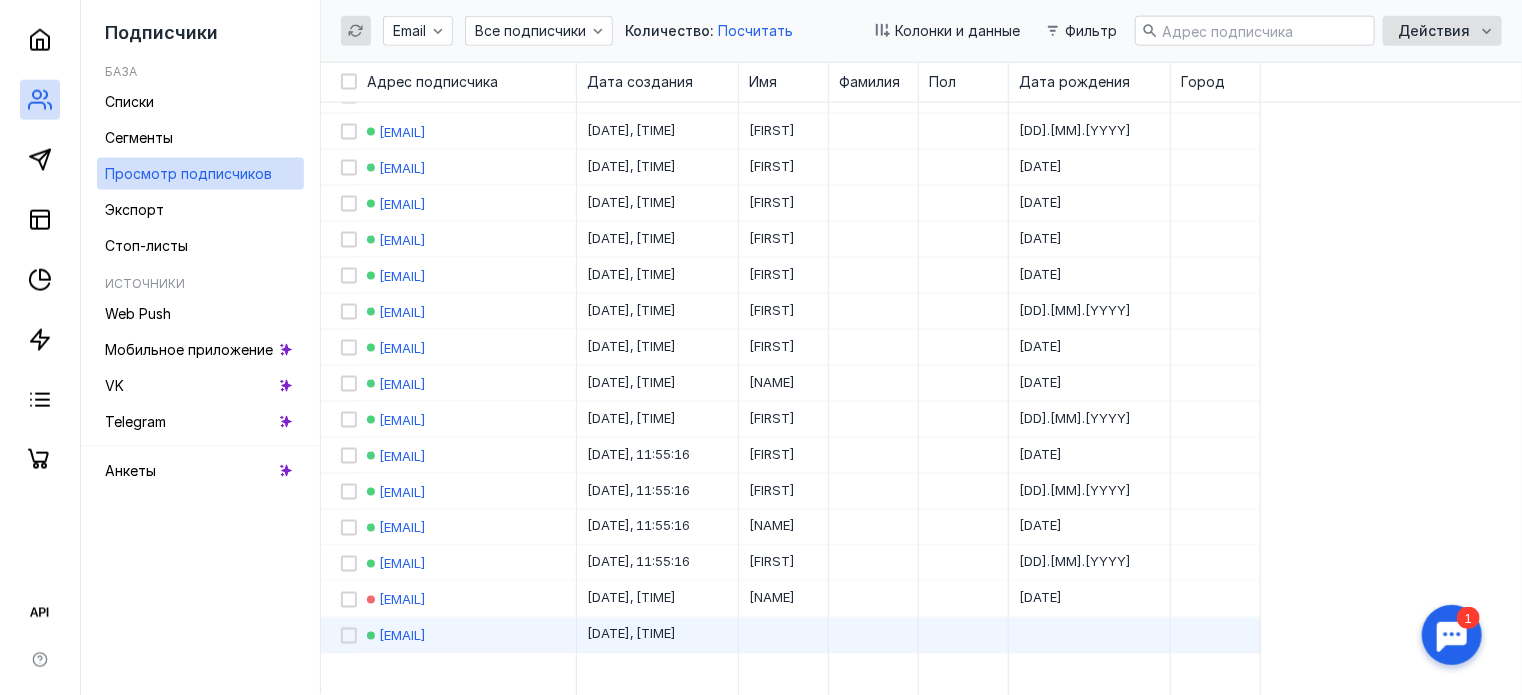 scroll, scrollTop: 1520, scrollLeft: 0, axis: vertical 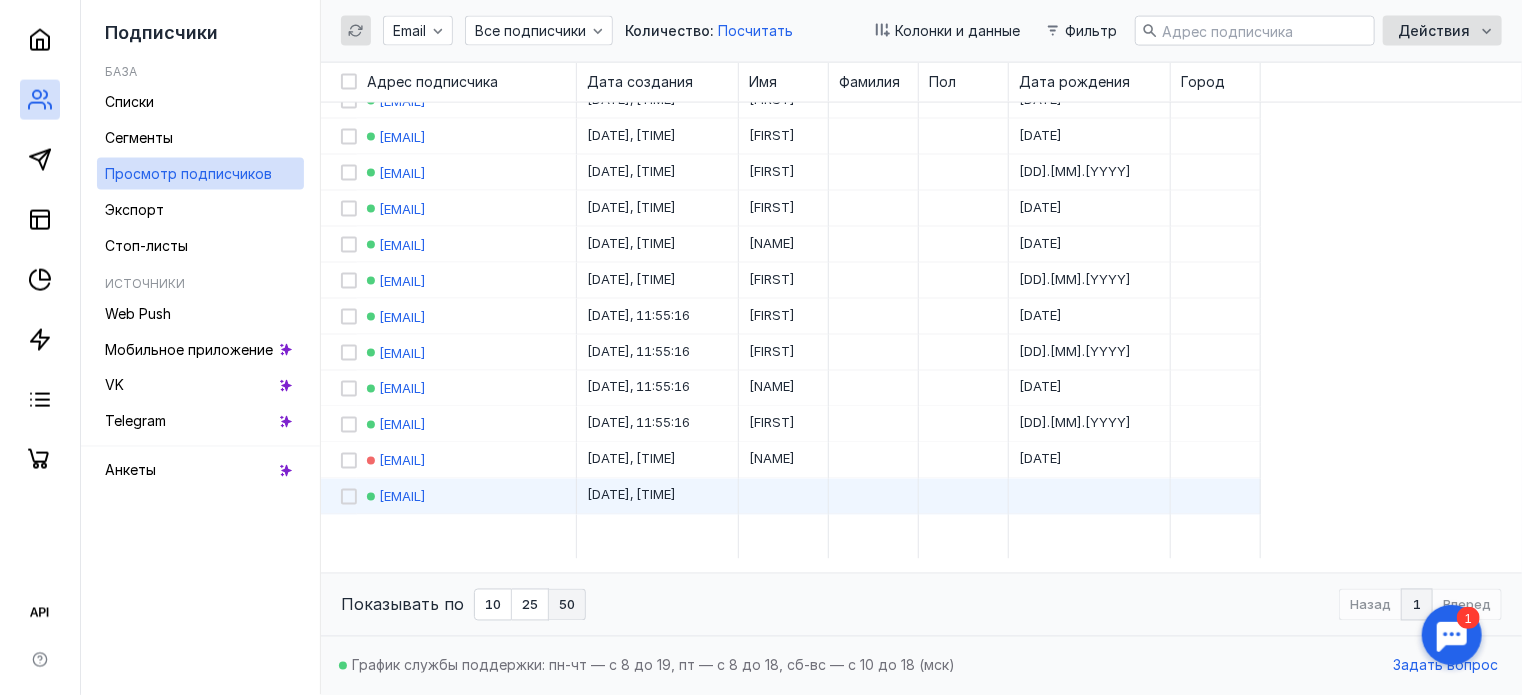 click at bounding box center [784, 497] 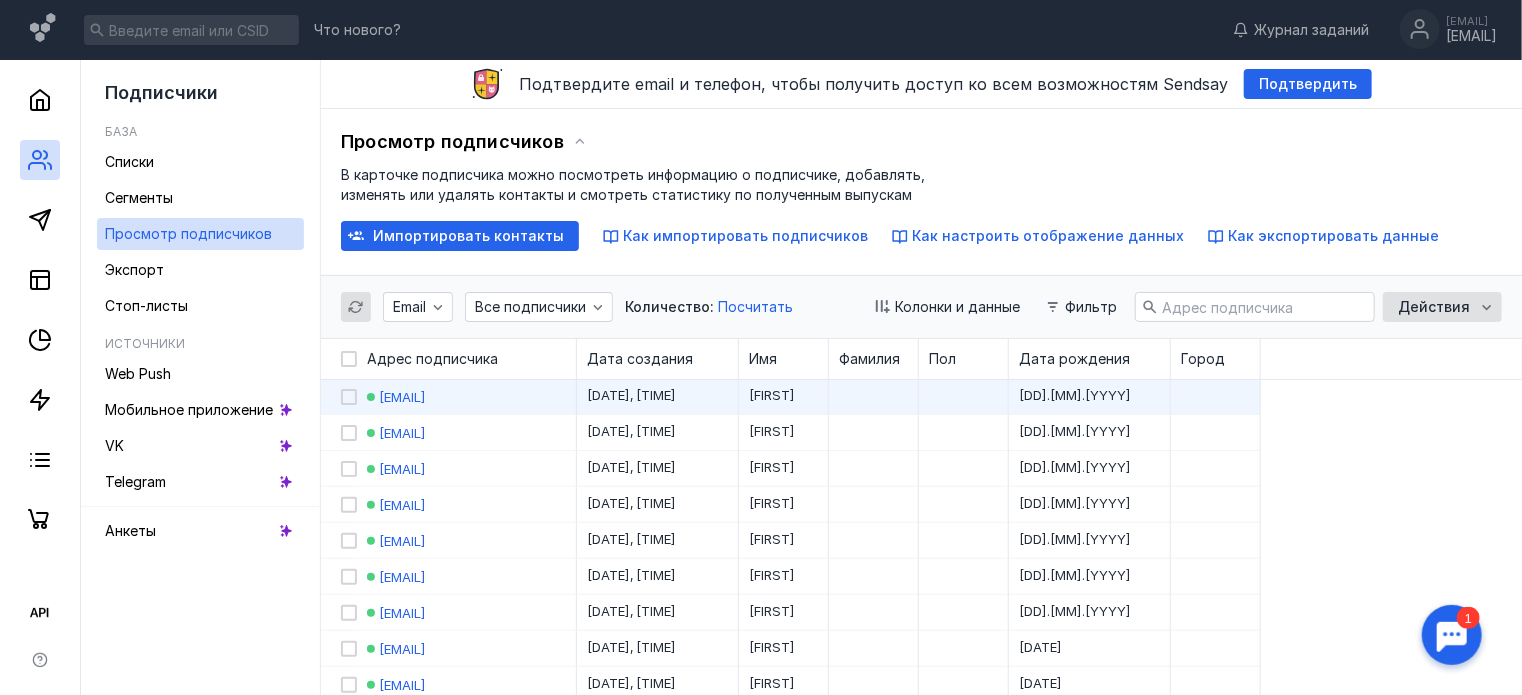 scroll, scrollTop: 100, scrollLeft: 0, axis: vertical 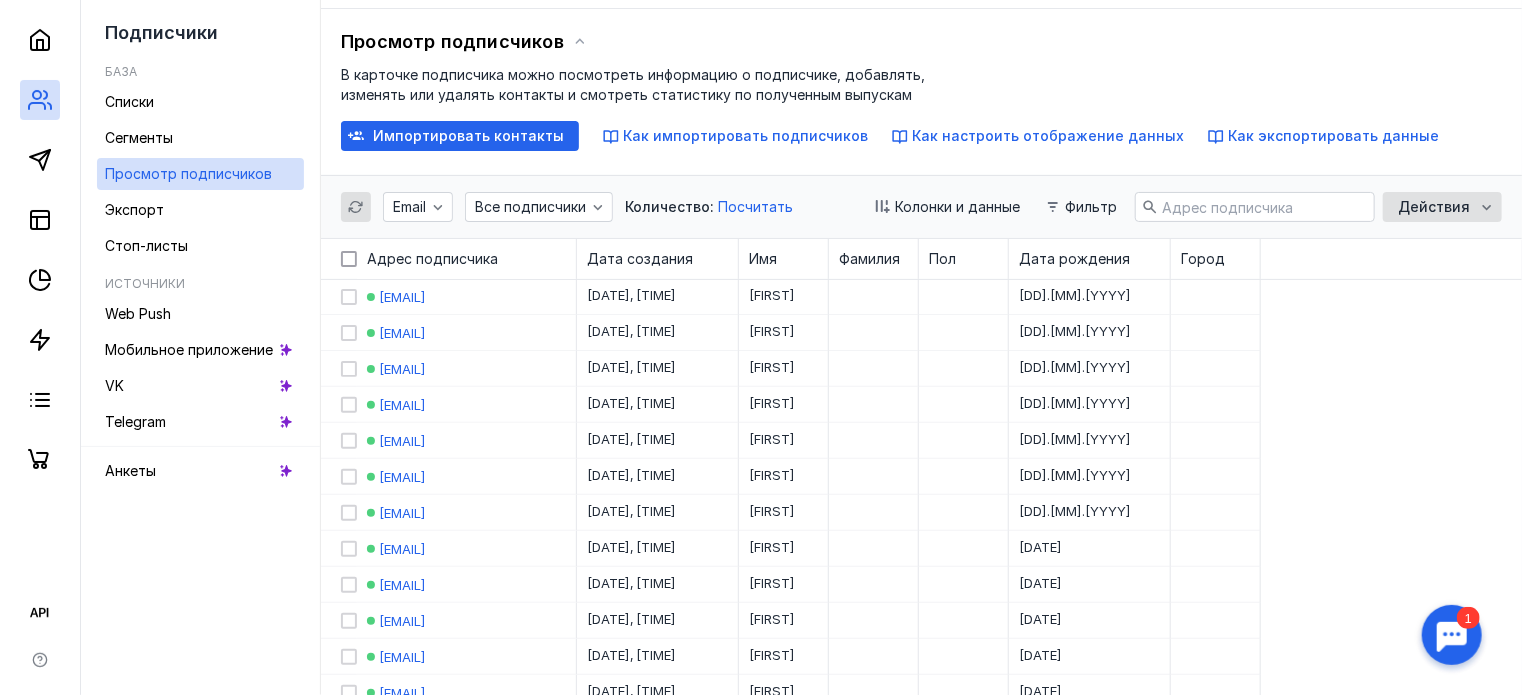 click 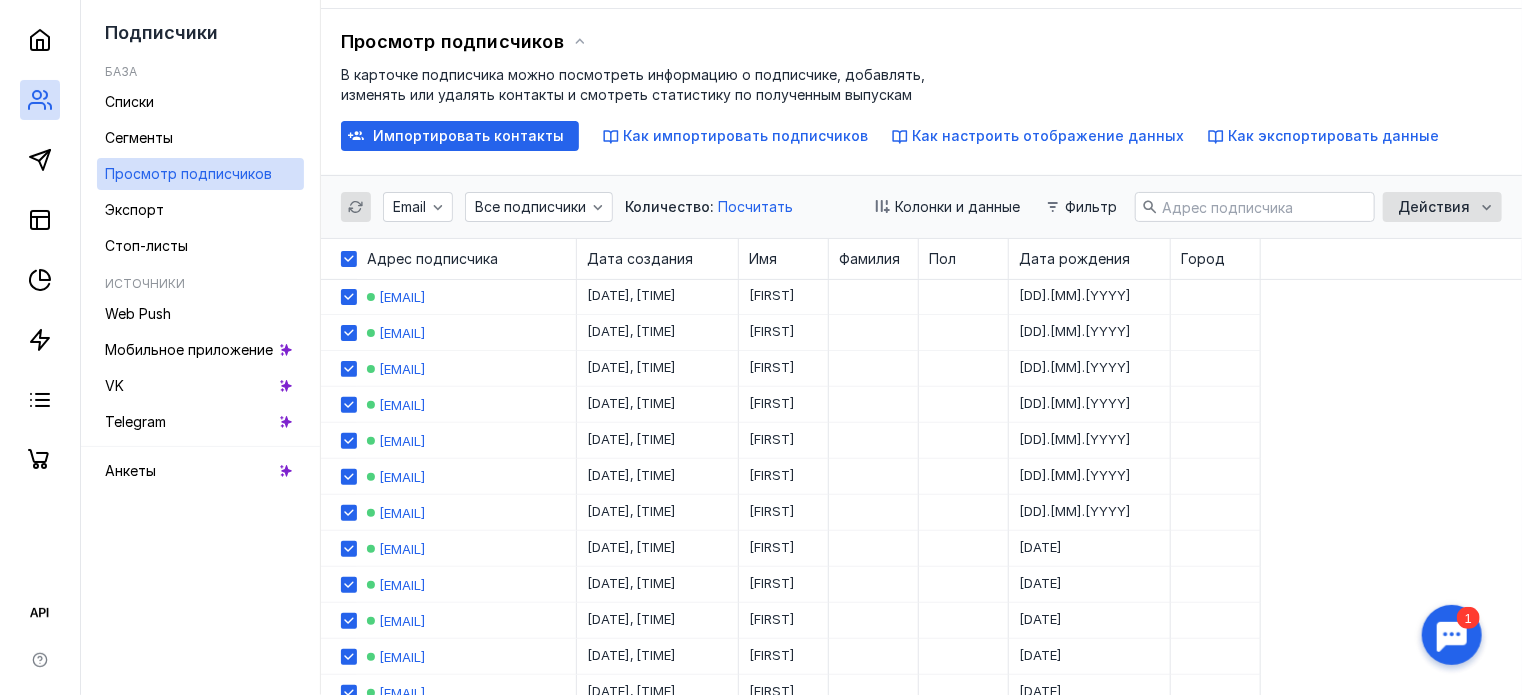 checkbox on "true" 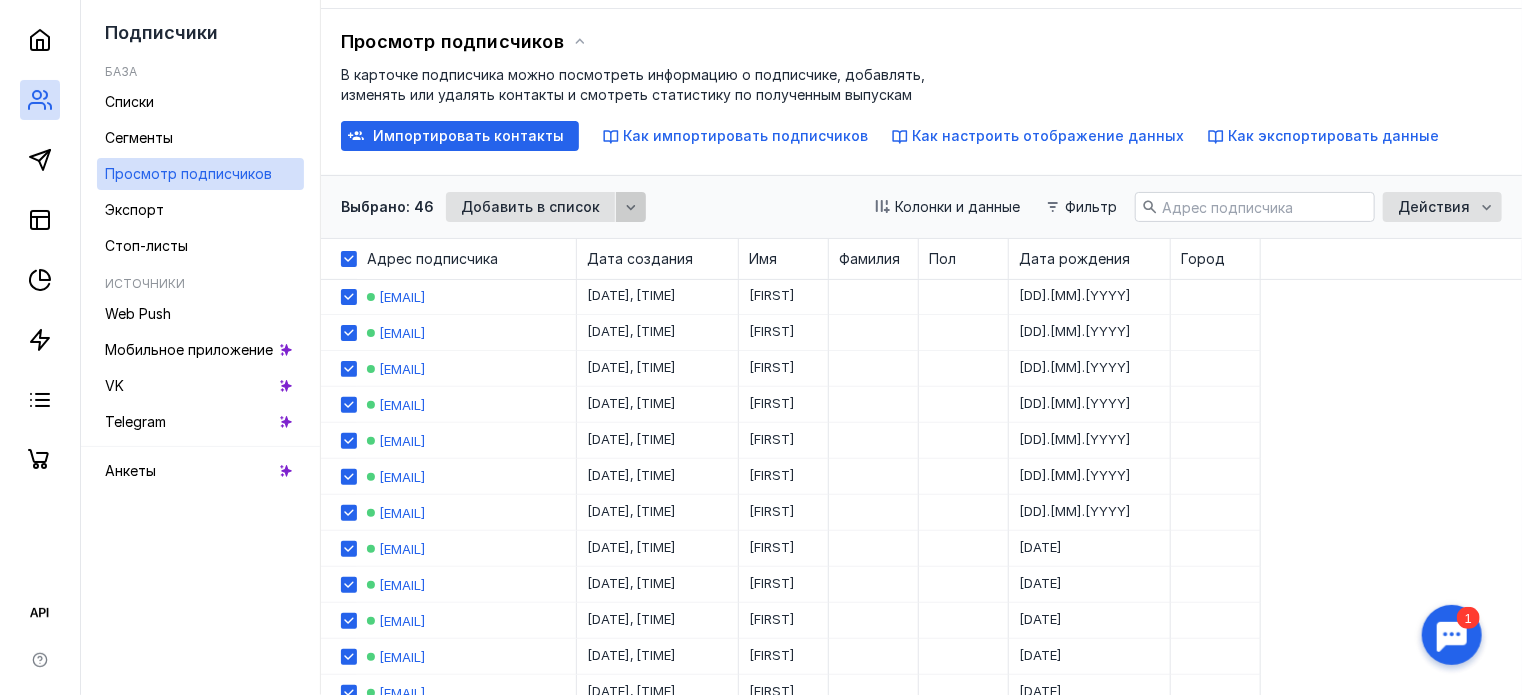 click at bounding box center [631, 207] 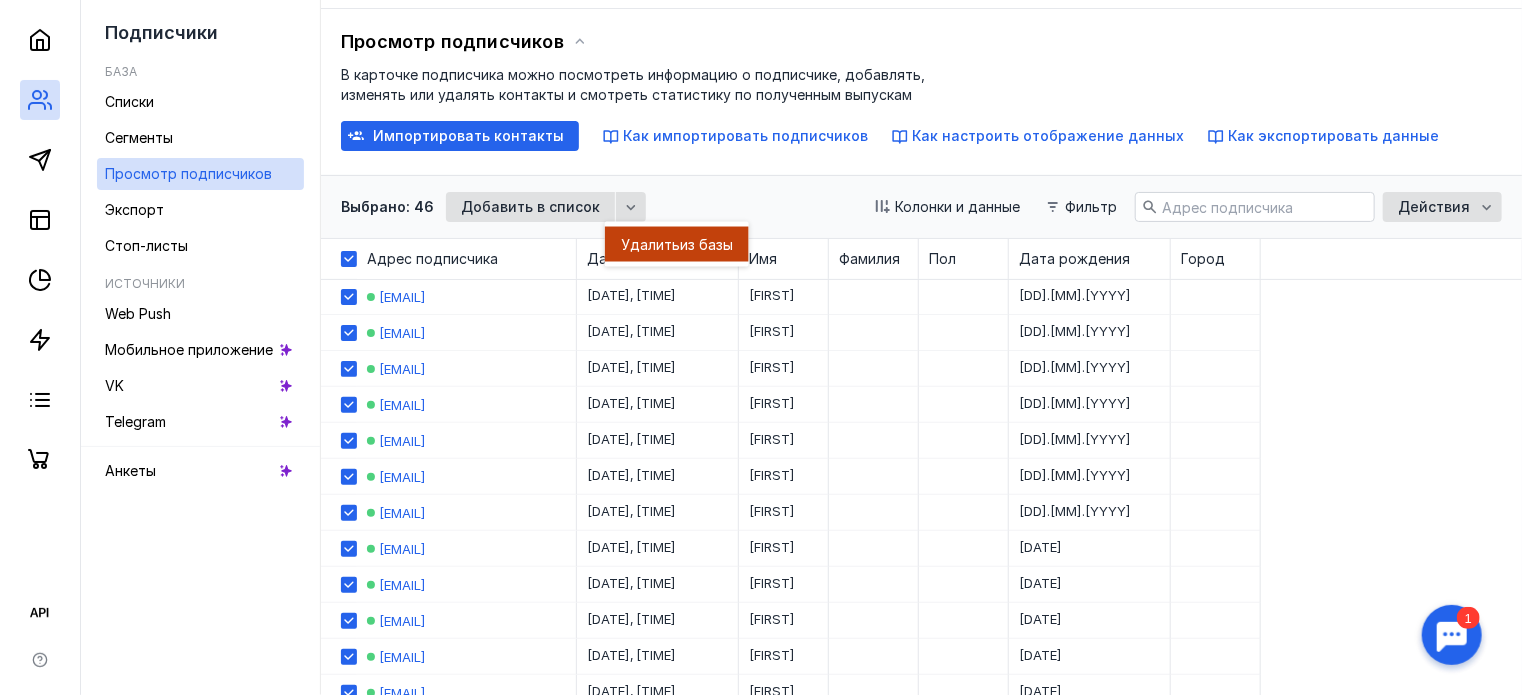 click on "Удалить" at bounding box center [650, 244] 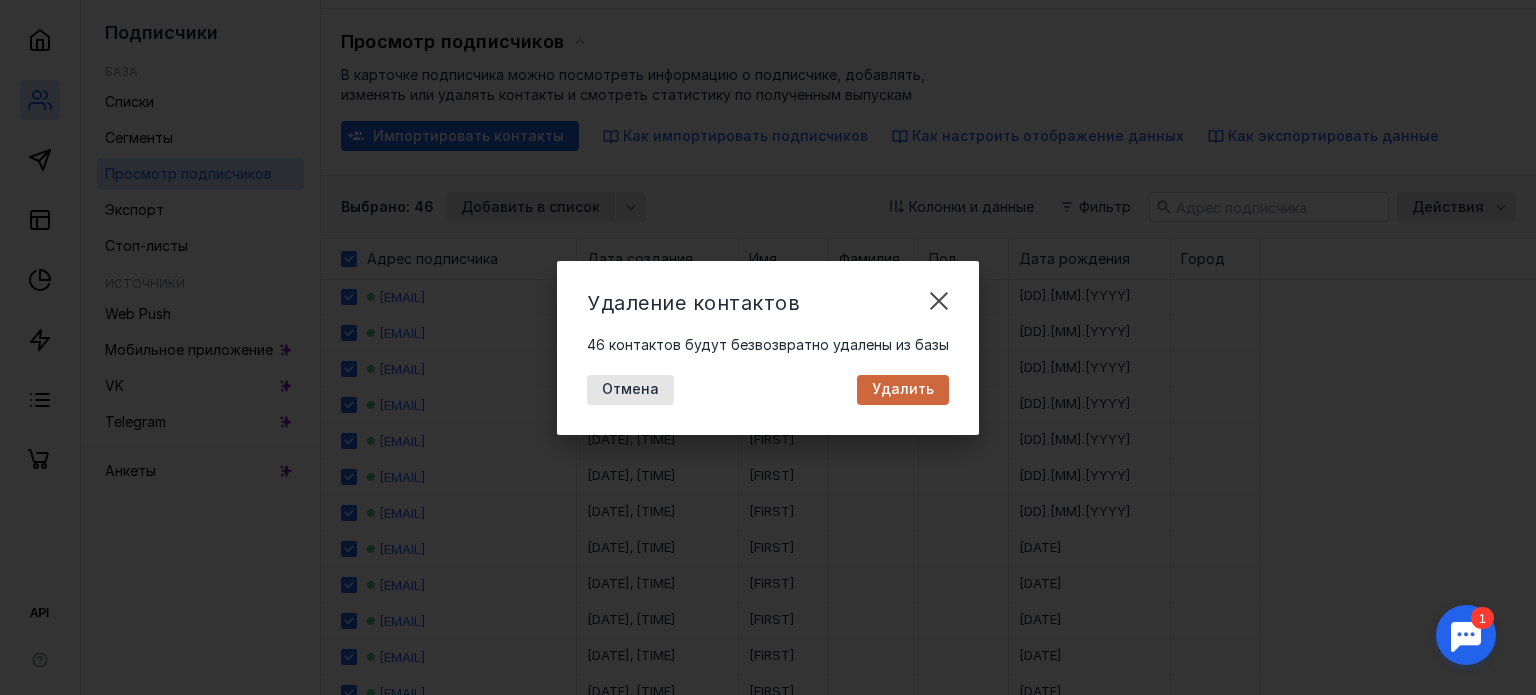 click on "Удалить" at bounding box center [903, 389] 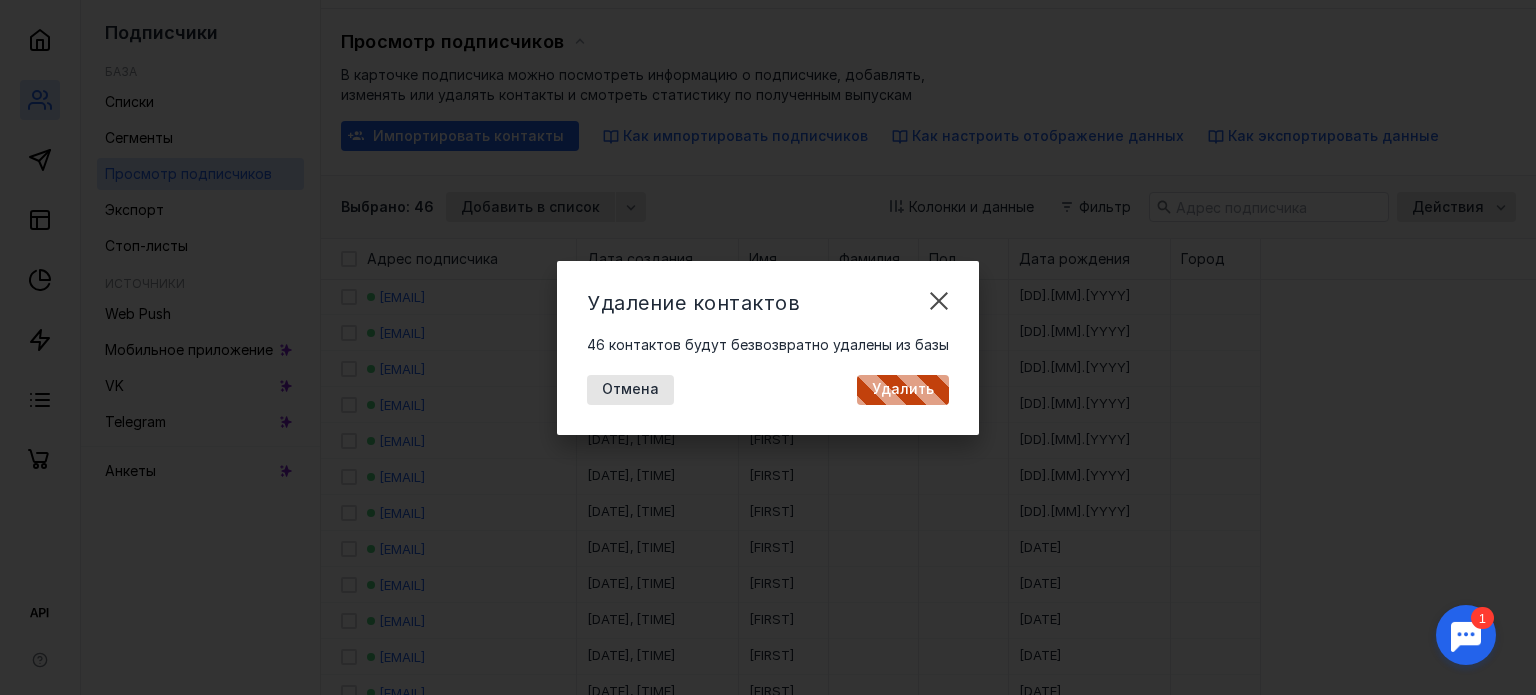 checkbox on "false" 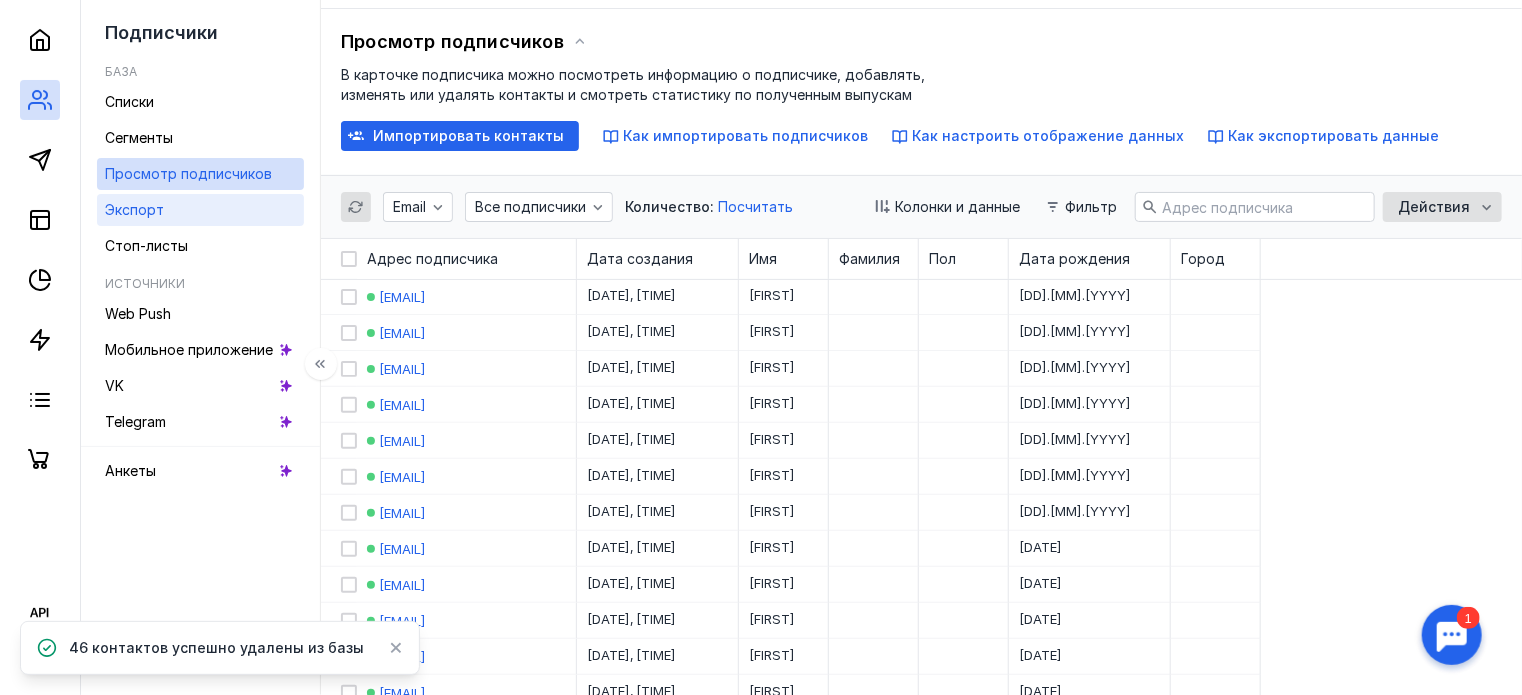 click on "Экспорт" at bounding box center [200, 210] 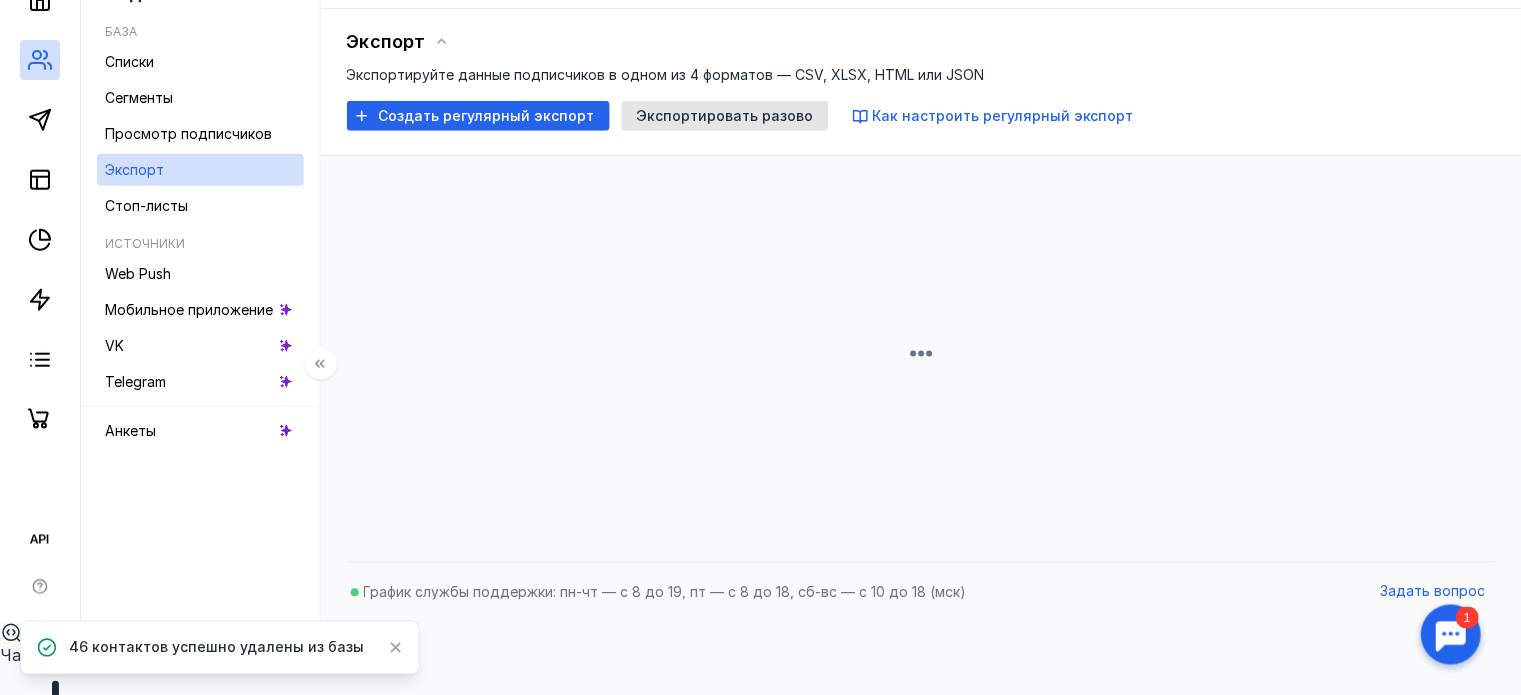 scroll, scrollTop: 27, scrollLeft: 0, axis: vertical 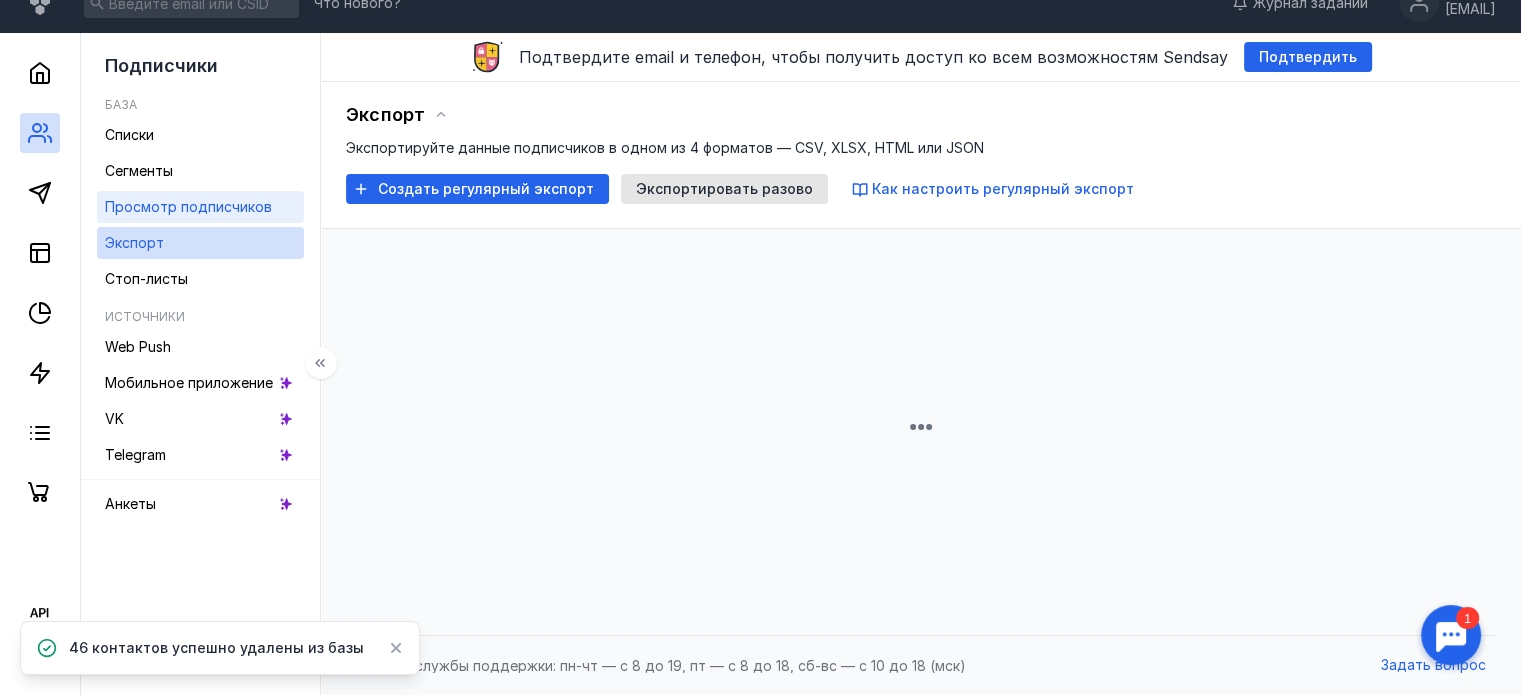 click on "Просмотр подписчиков" at bounding box center (188, 206) 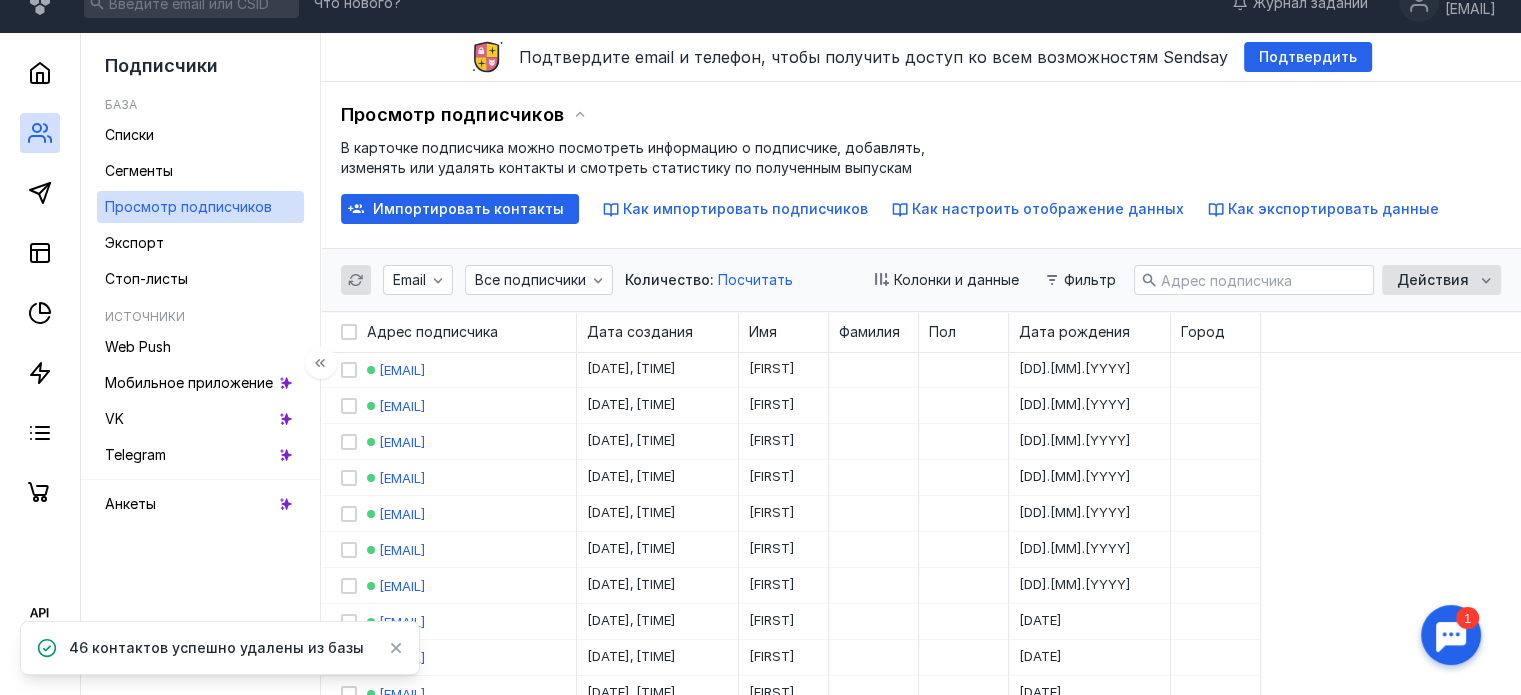 scroll, scrollTop: 0, scrollLeft: 0, axis: both 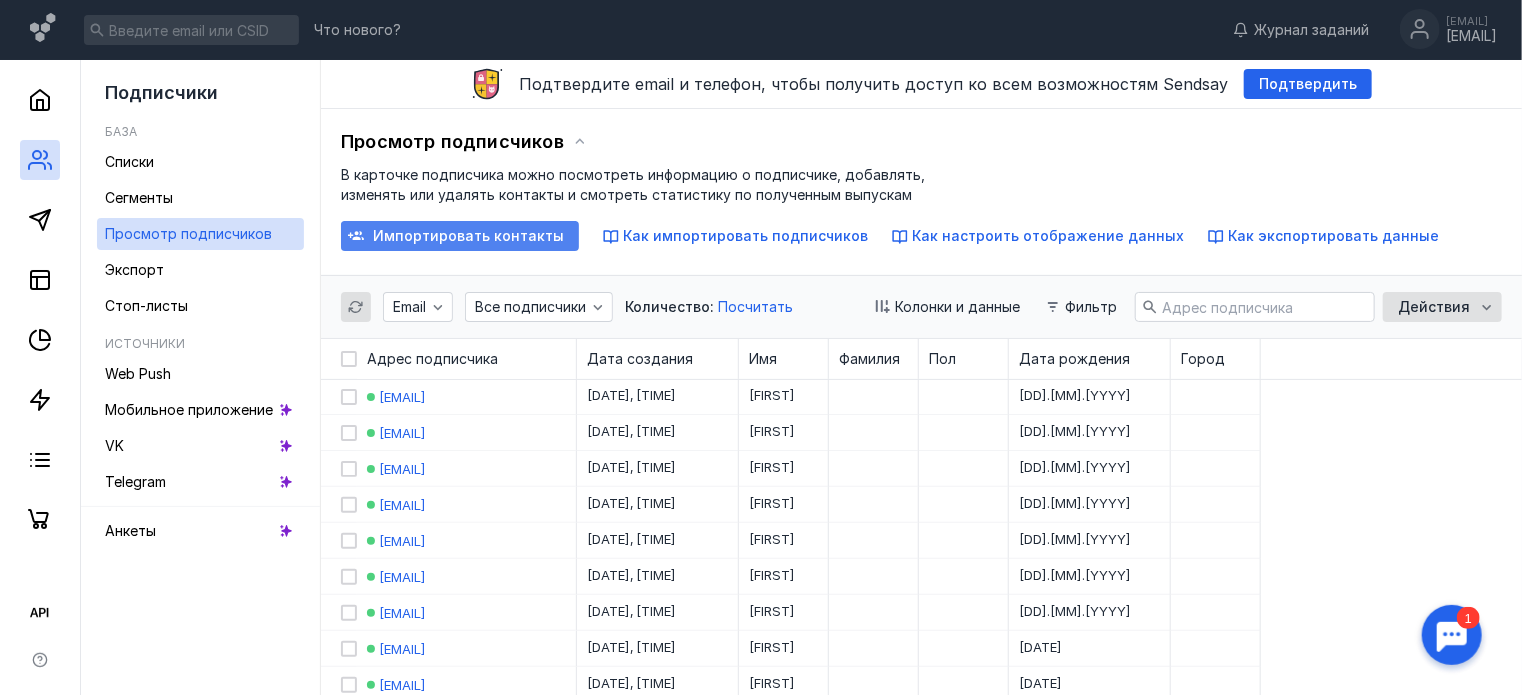 click on "Импортировать контакты" at bounding box center [468, 236] 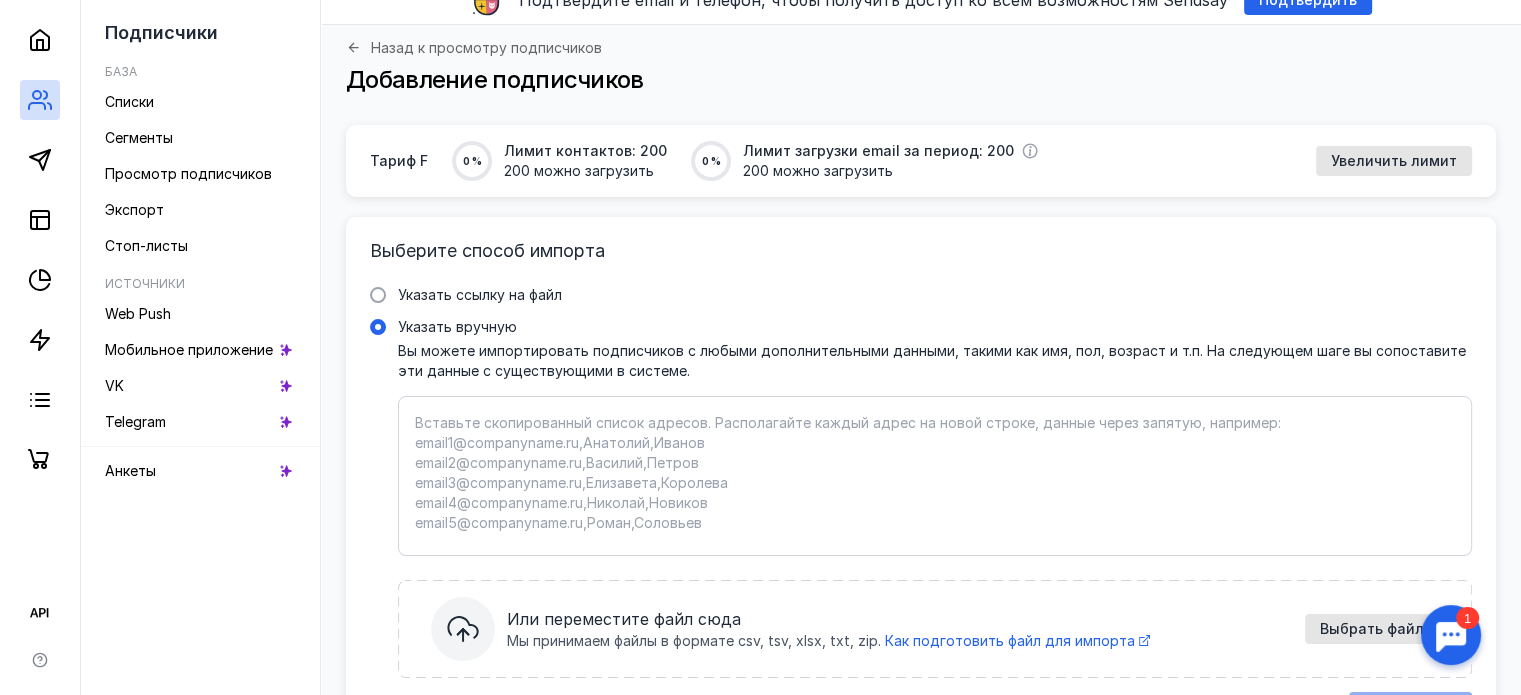 scroll, scrollTop: 200, scrollLeft: 0, axis: vertical 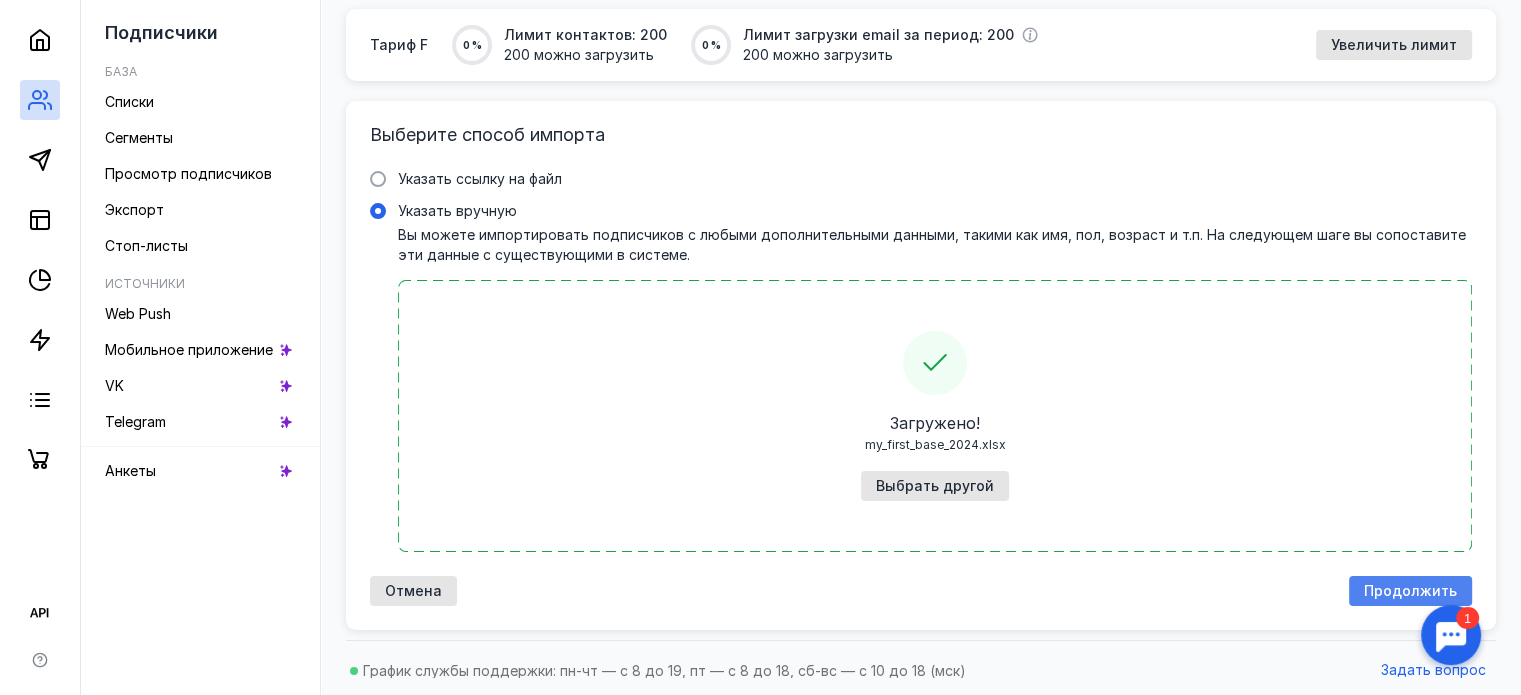 click on "Продолжить" at bounding box center (1410, 591) 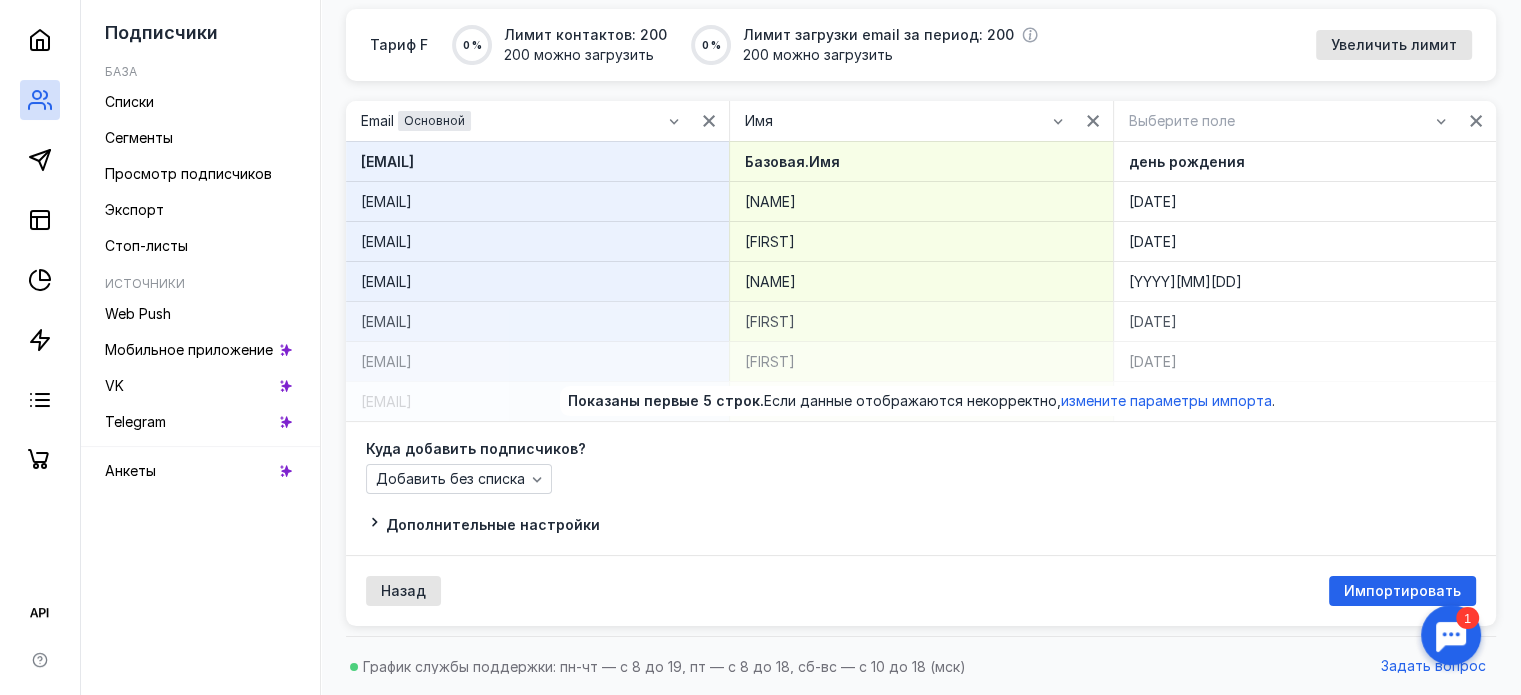 scroll, scrollTop: 100, scrollLeft: 0, axis: vertical 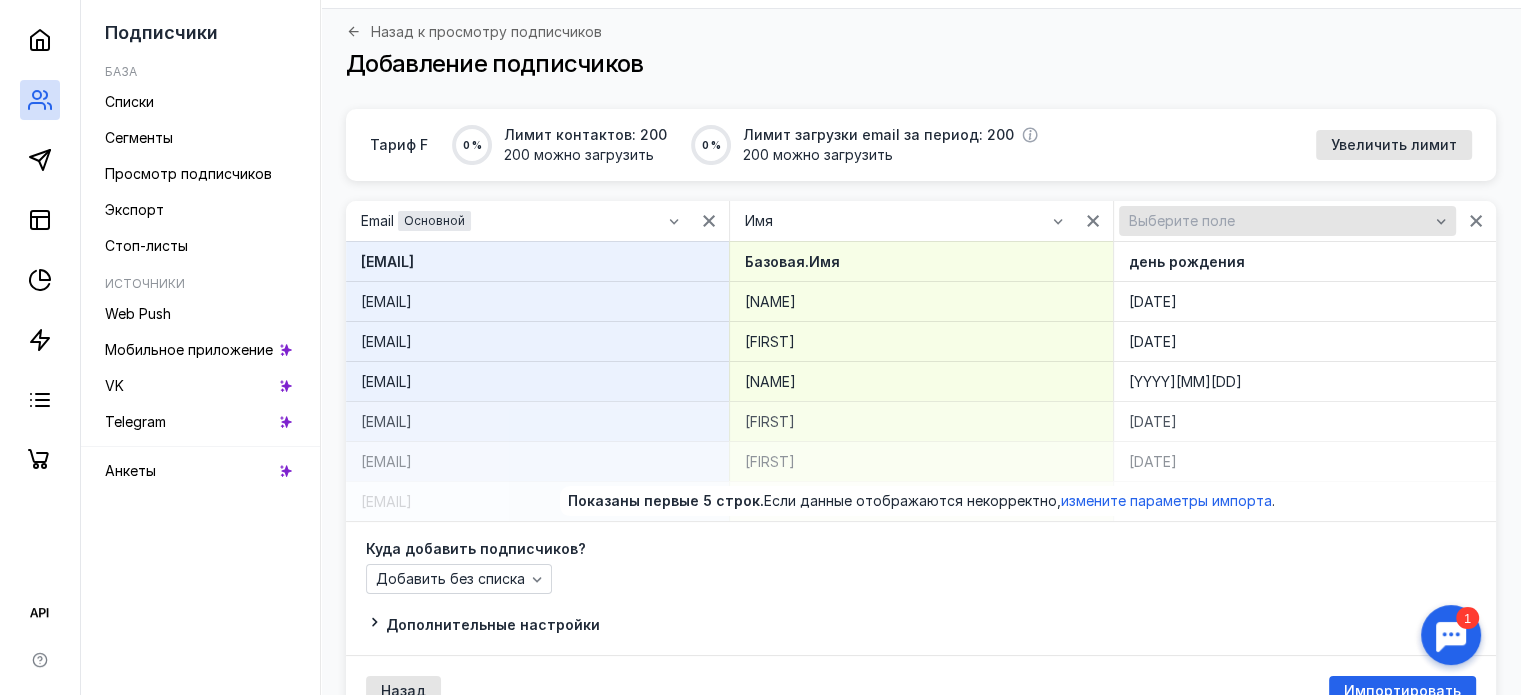 click on "Выберите поле" at bounding box center [1182, 221] 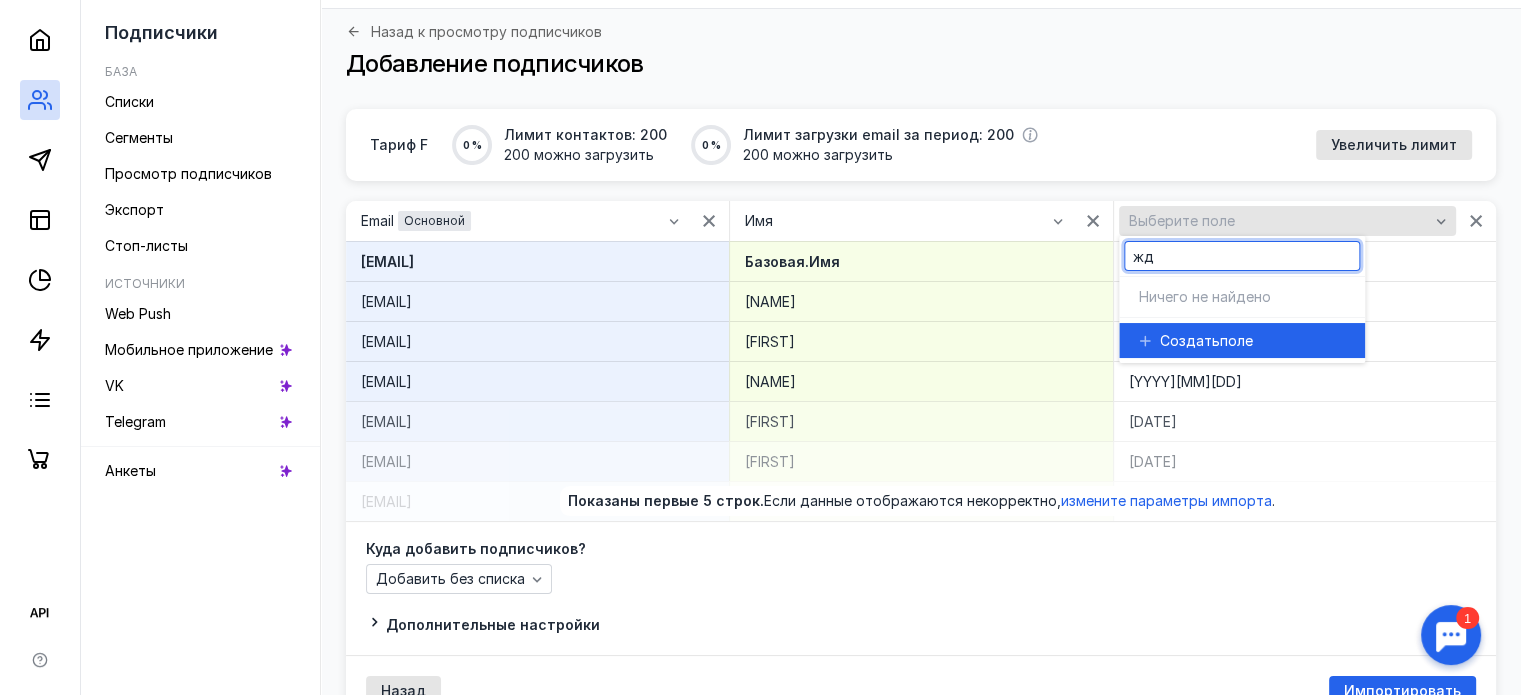 type on "ж" 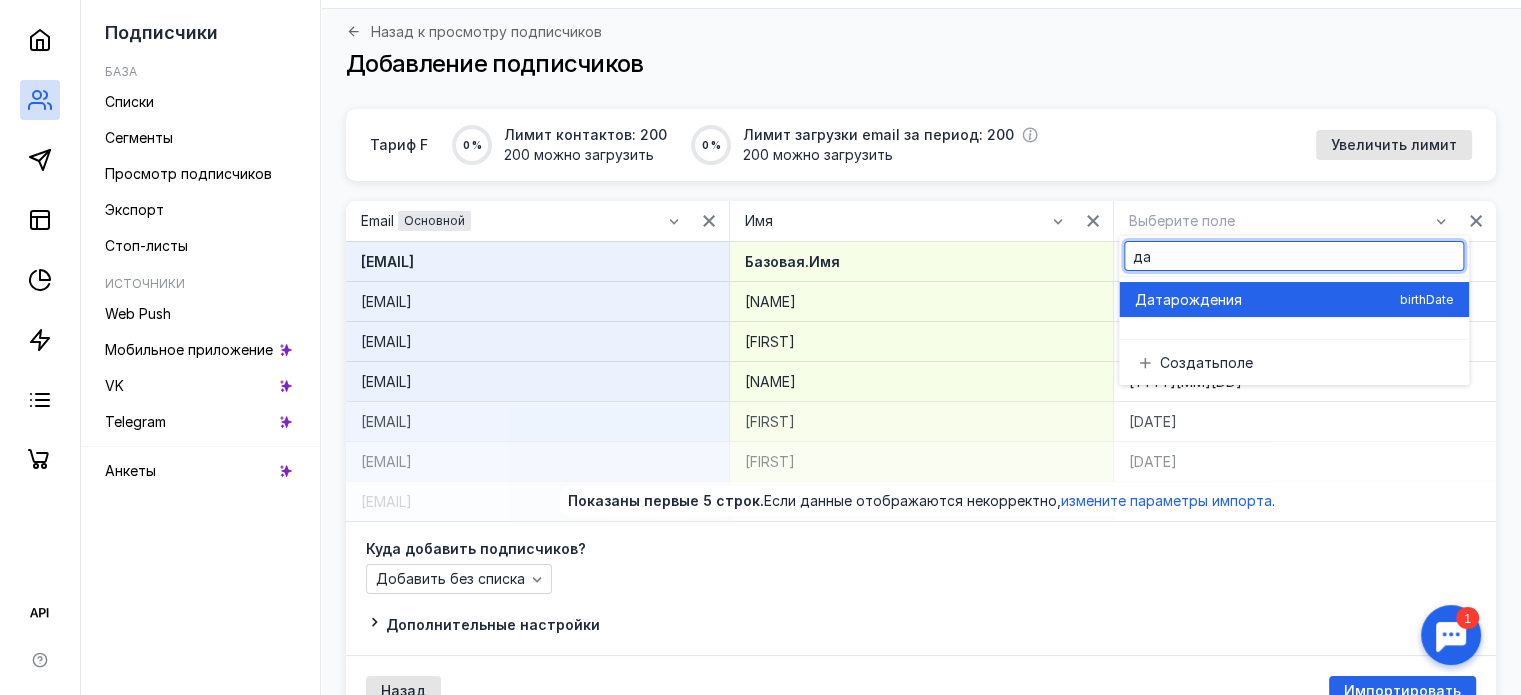type on "да" 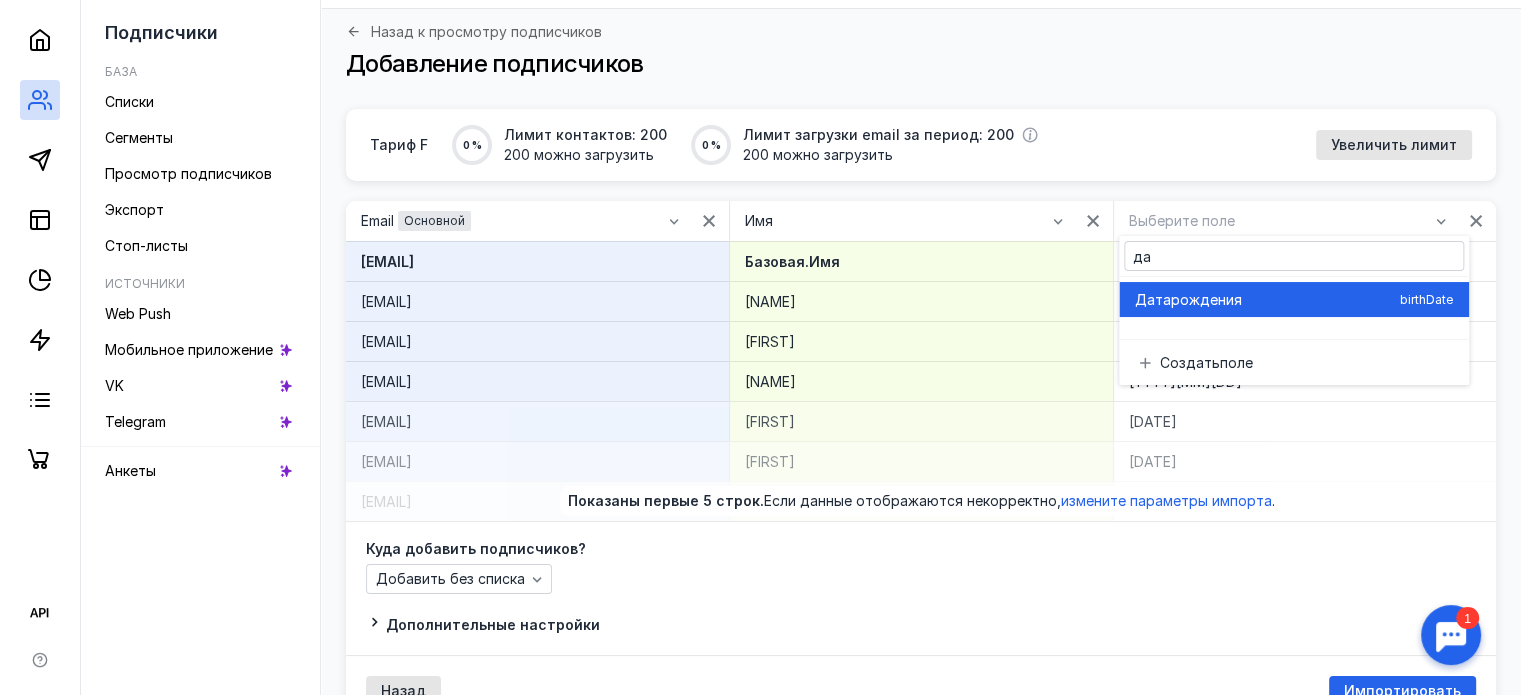 click on "рождения" at bounding box center (1206, 300) 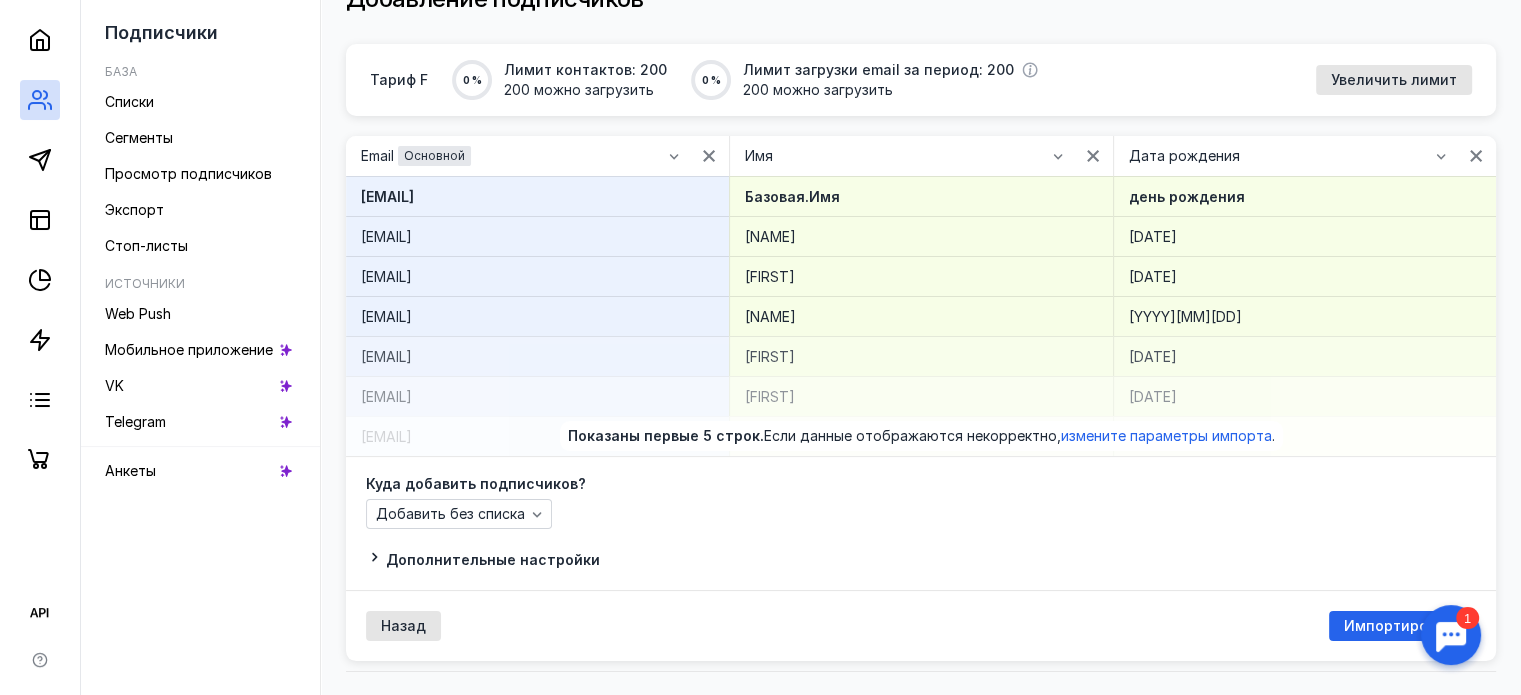 scroll, scrollTop: 200, scrollLeft: 0, axis: vertical 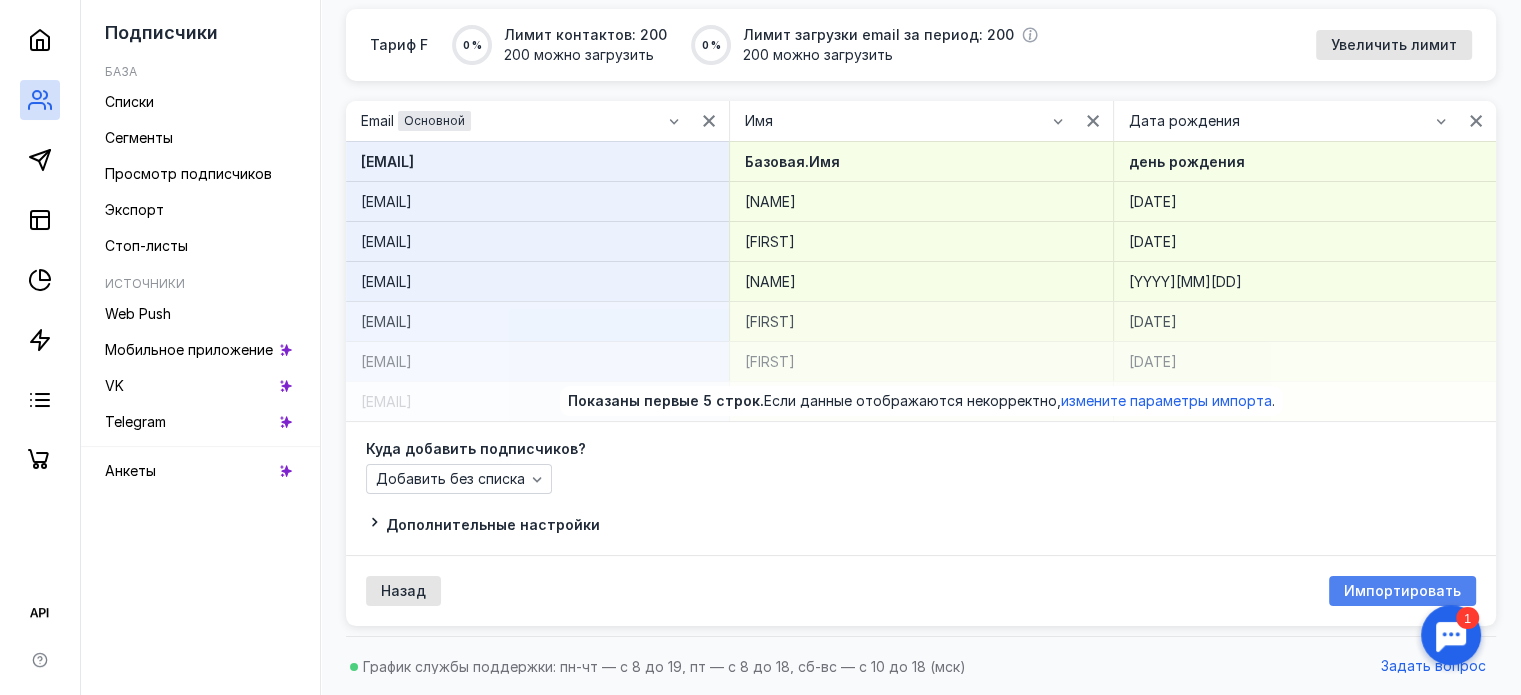 click on "Импортировать" at bounding box center [1402, 591] 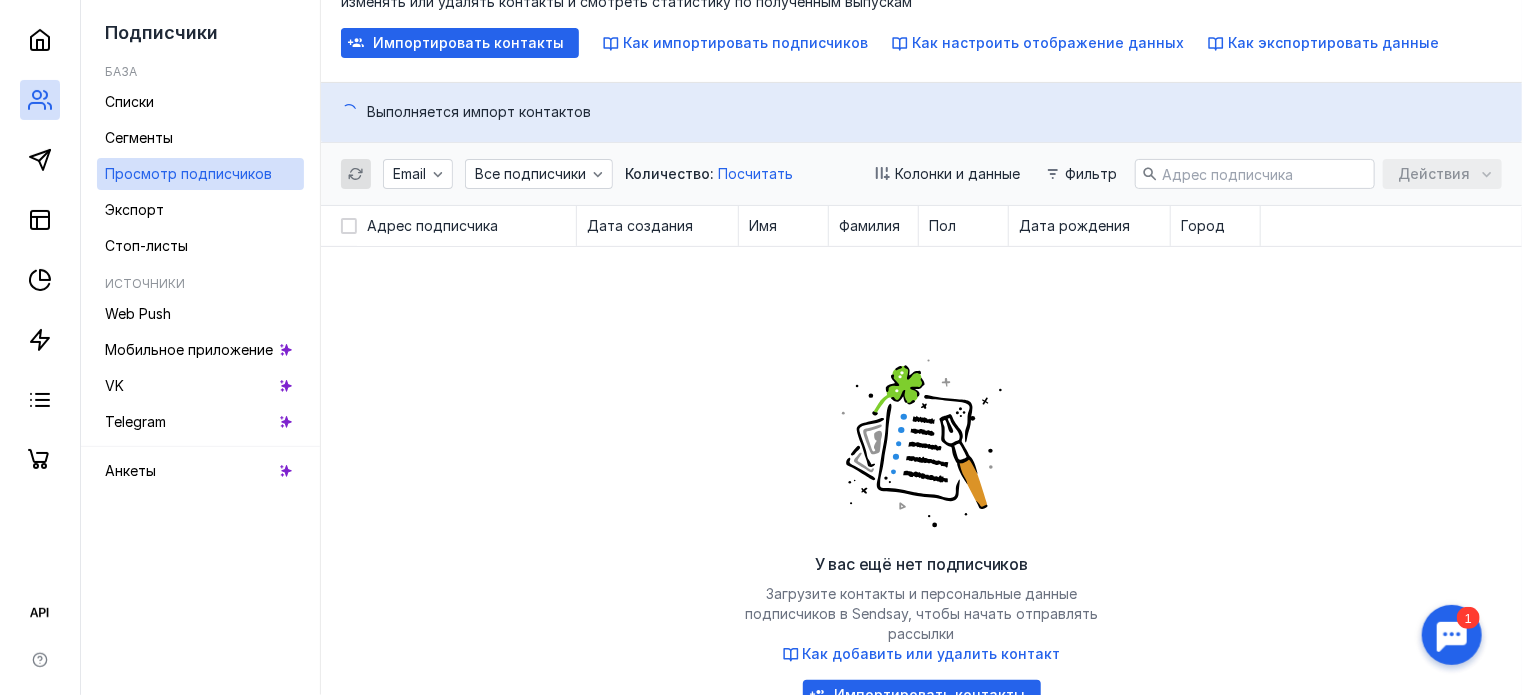scroll, scrollTop: 0, scrollLeft: 0, axis: both 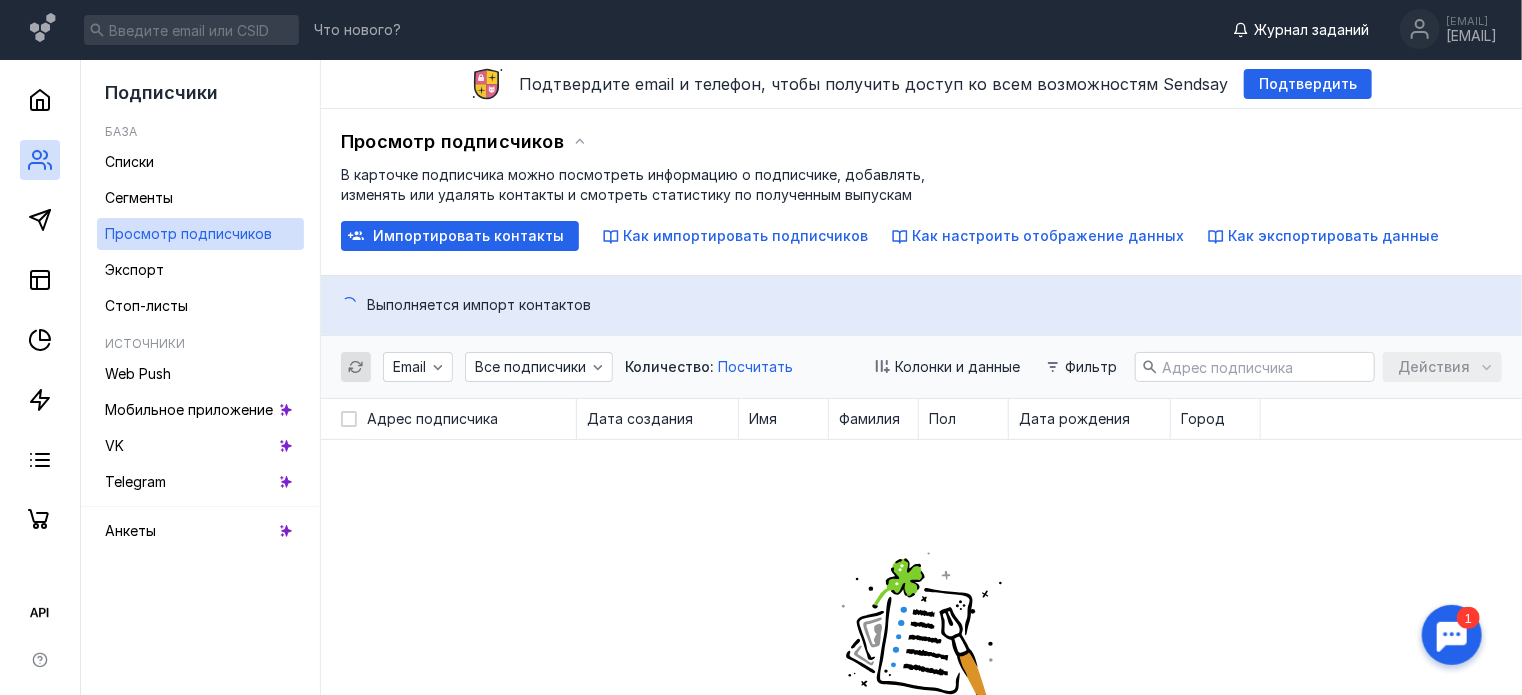 click on "Журнал заданий" at bounding box center [1311, 30] 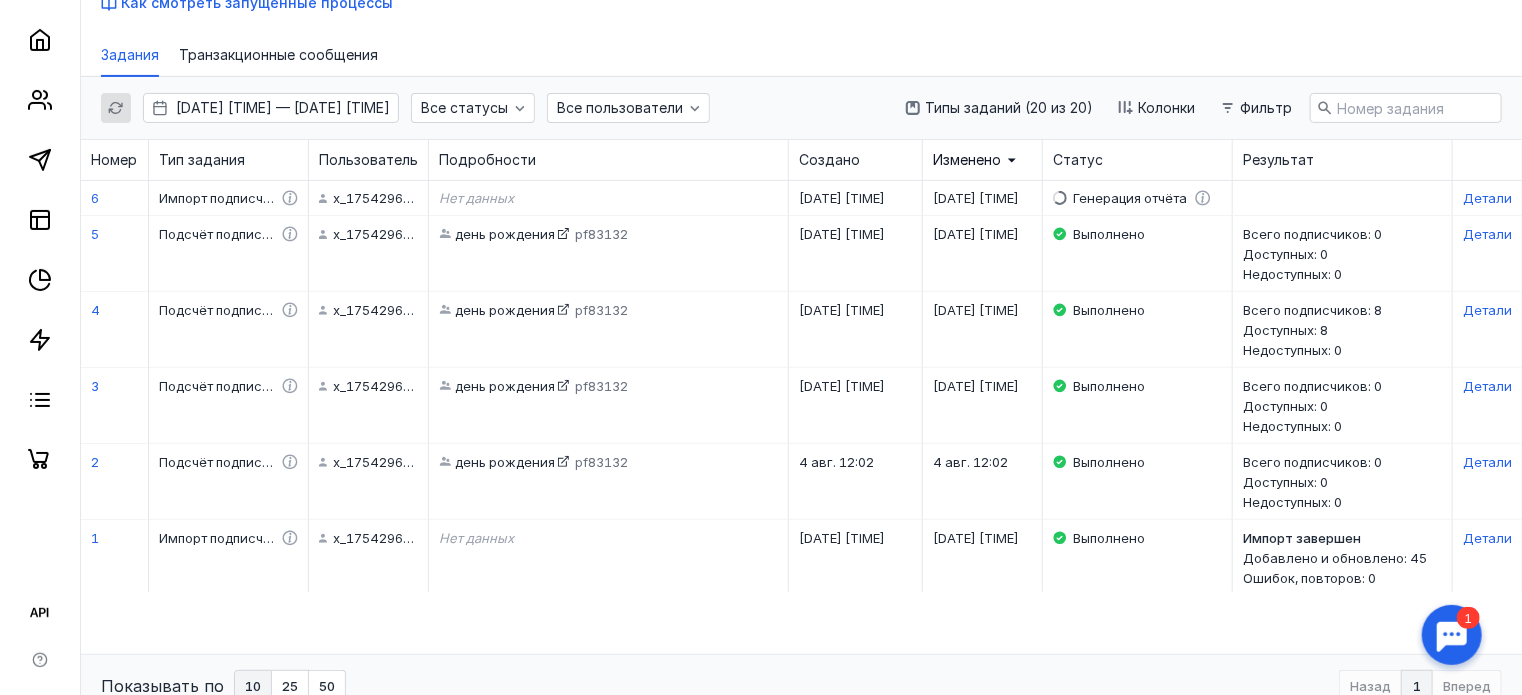 scroll, scrollTop: 100, scrollLeft: 0, axis: vertical 